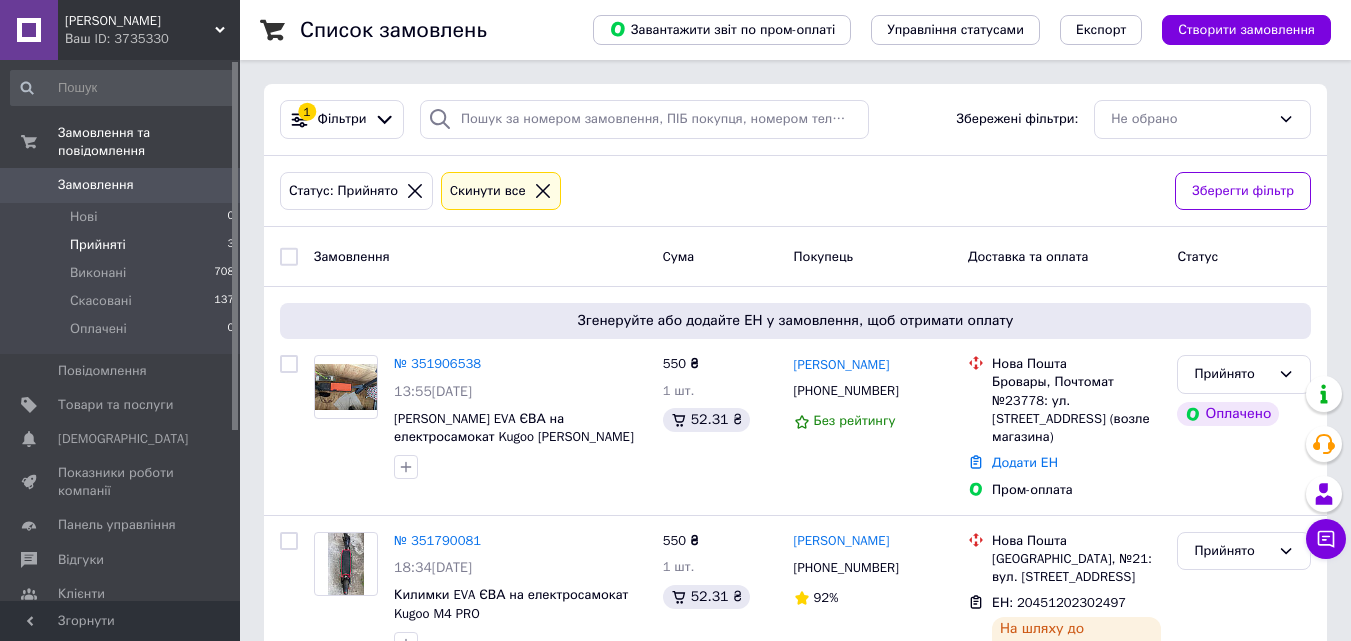 scroll, scrollTop: 0, scrollLeft: 0, axis: both 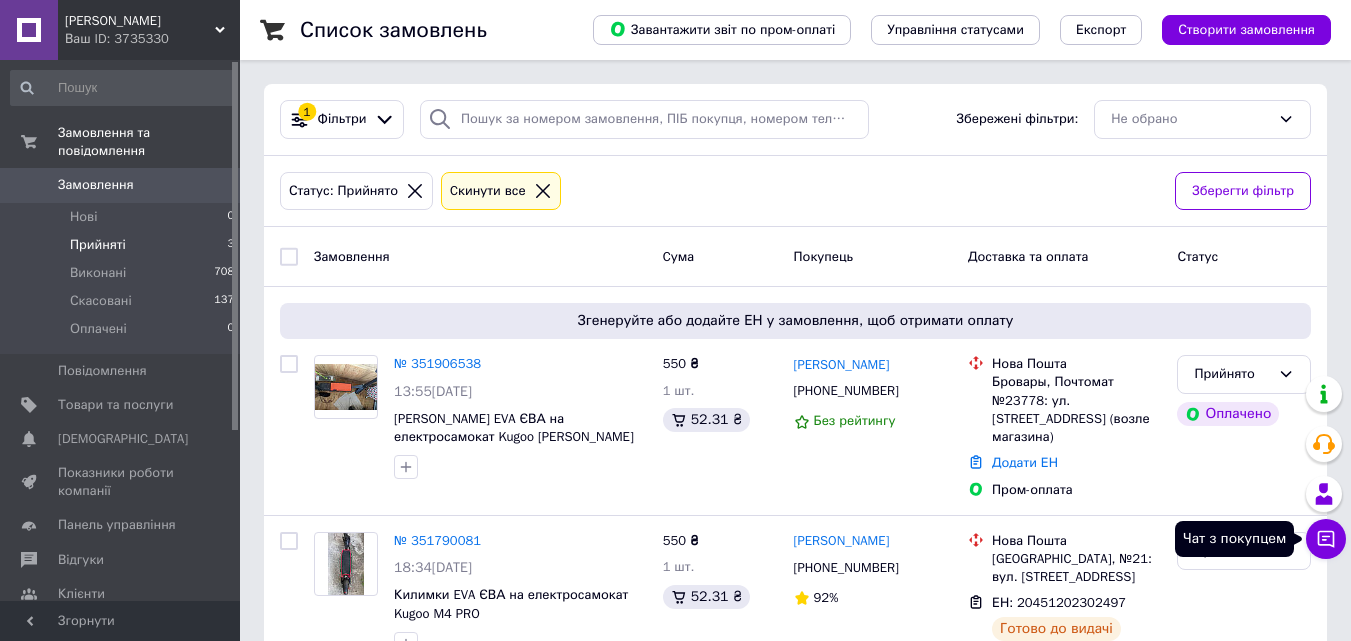 click 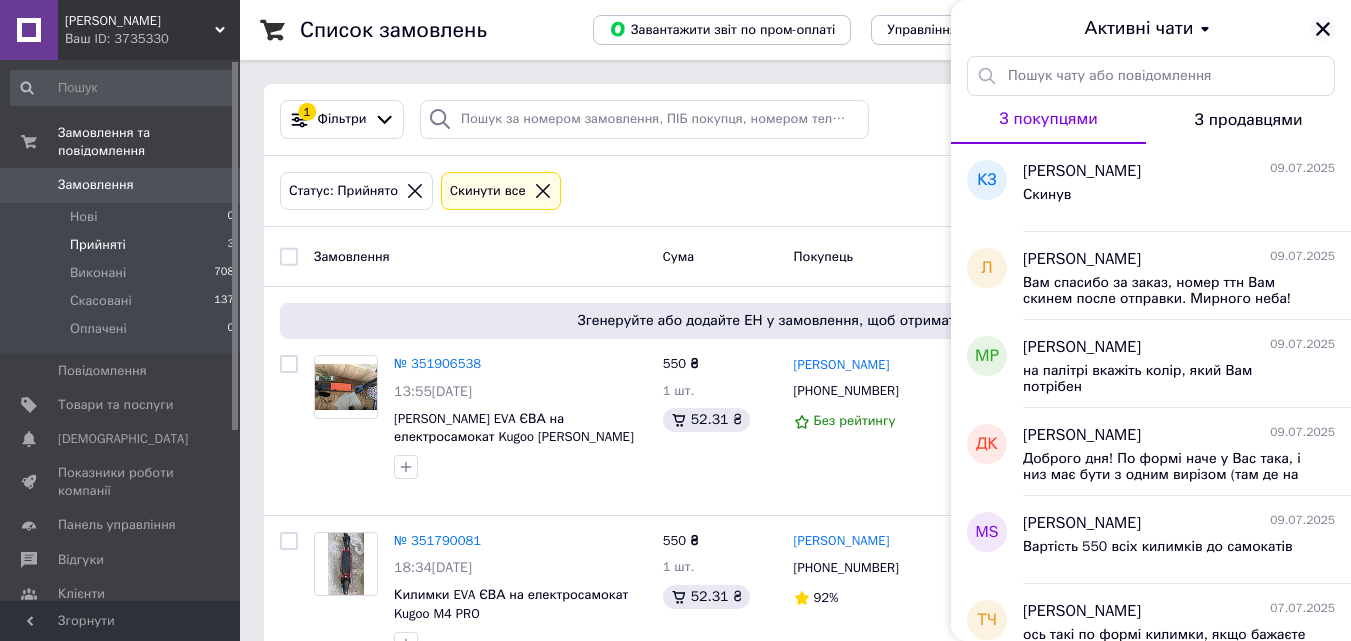 click 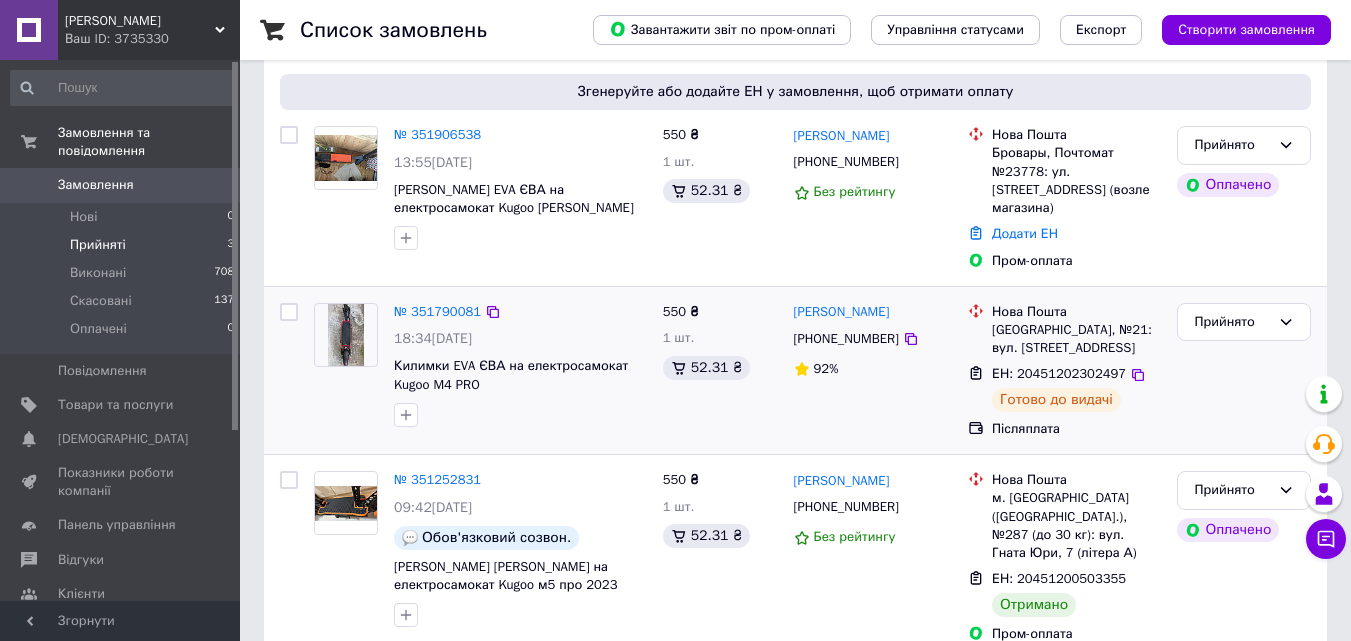 scroll, scrollTop: 237, scrollLeft: 0, axis: vertical 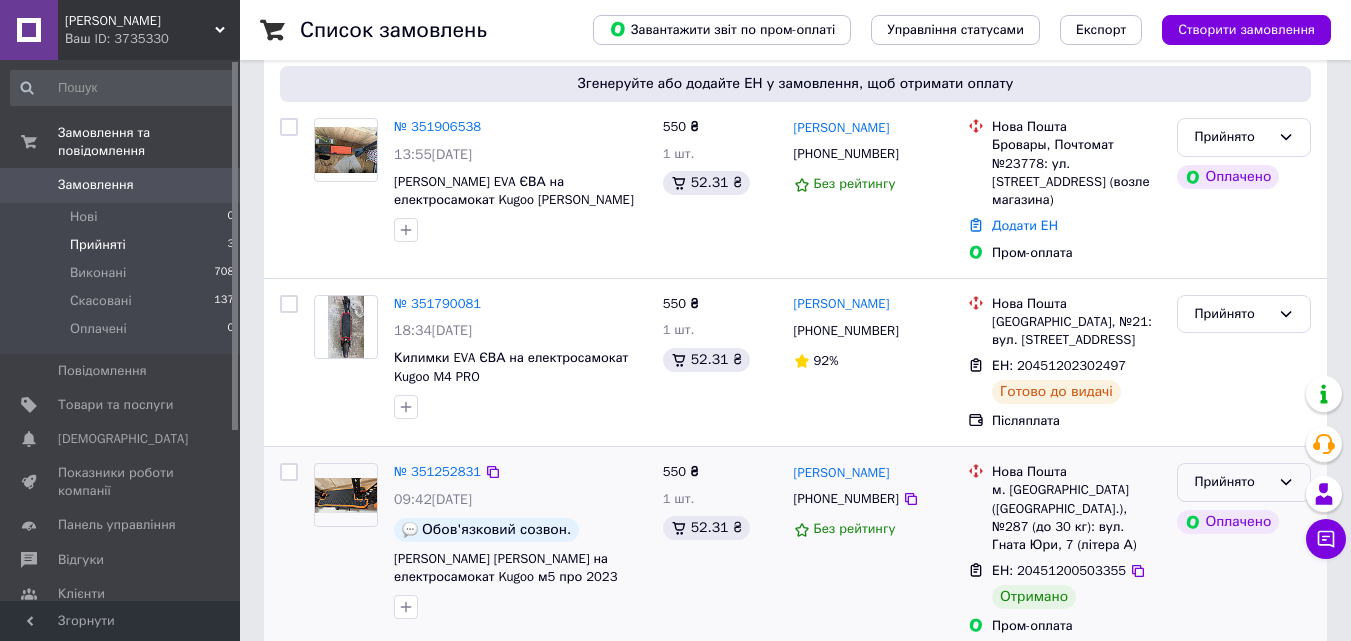 click on "Прийнято" at bounding box center (1232, 482) 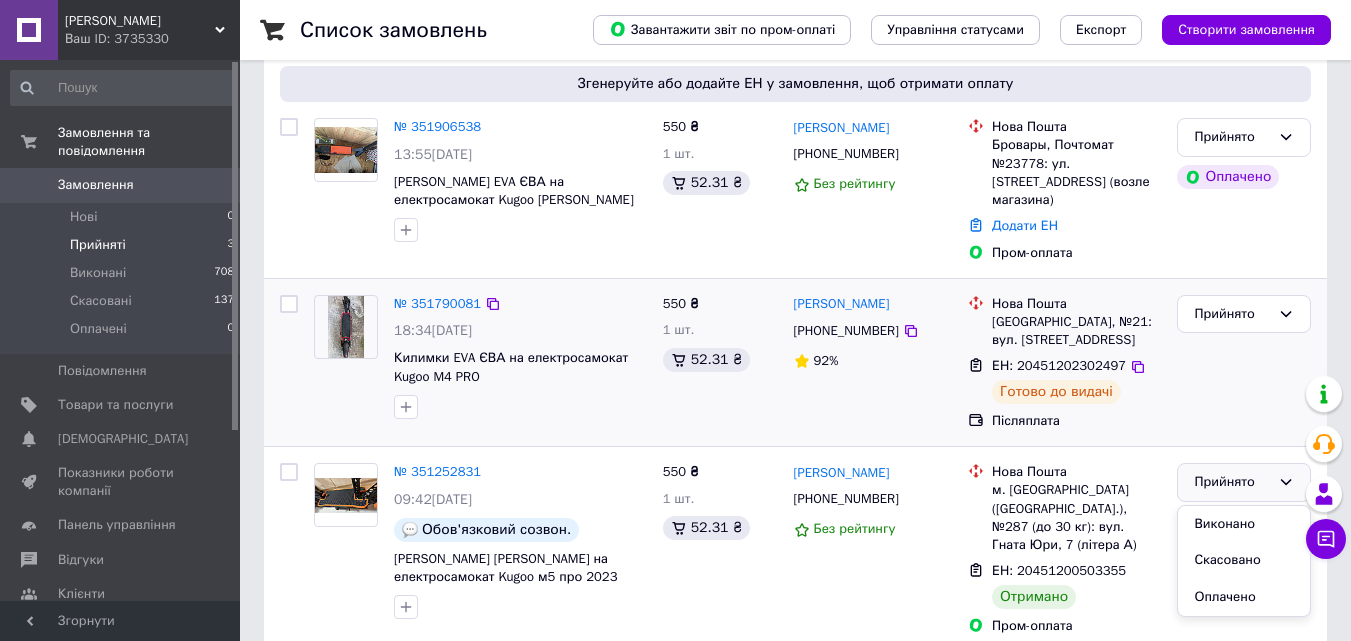 click on "№ 351252831 09:42, 05.07.2025 Обов'язковий созвон.  Килимки EVA ЄВА на електросамокат Kugoo м5 про 2023 550 ₴ 1 шт. 52.31 ₴ Юрий Шляхтиченко +380937874505 Без рейтингу Нова Пошта м. Київ (Київська обл.), №287 (до 30 кг): вул. Гната Юри, 7 (літера А) ЕН: 20451200503355 Отримано Пром-оплата Прийнято Виконано Скасовано Оплачено Оплачено" at bounding box center [795, 549] 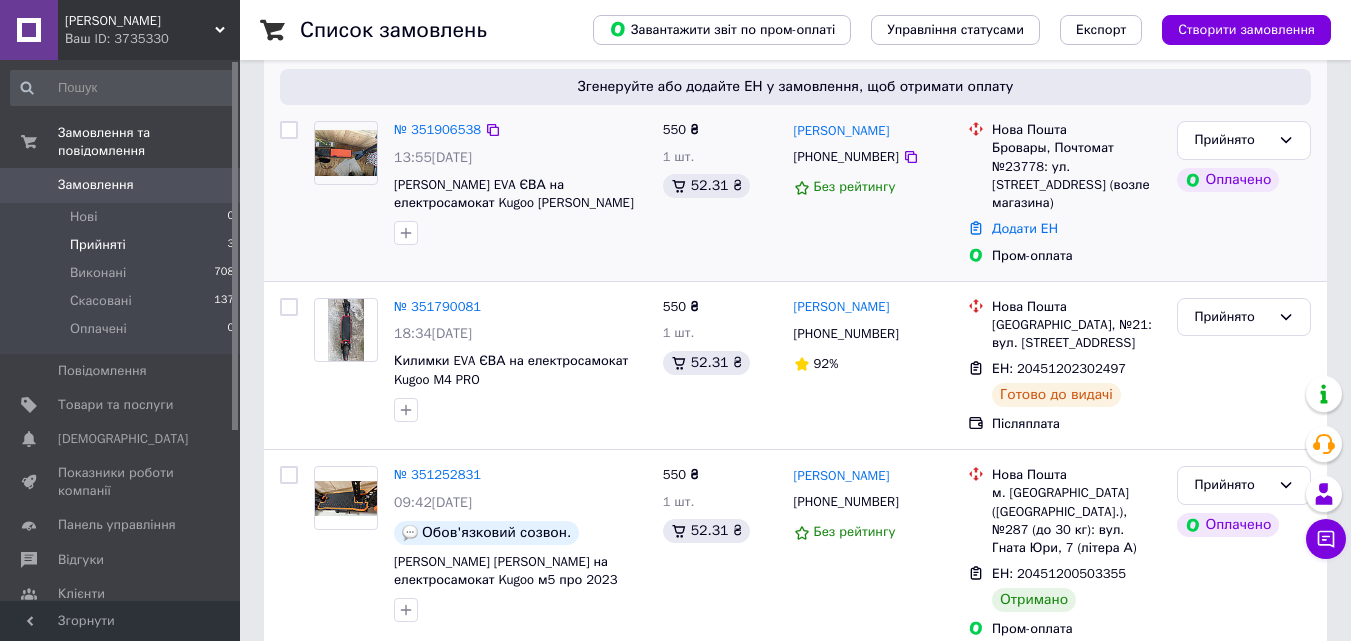 scroll, scrollTop: 237, scrollLeft: 0, axis: vertical 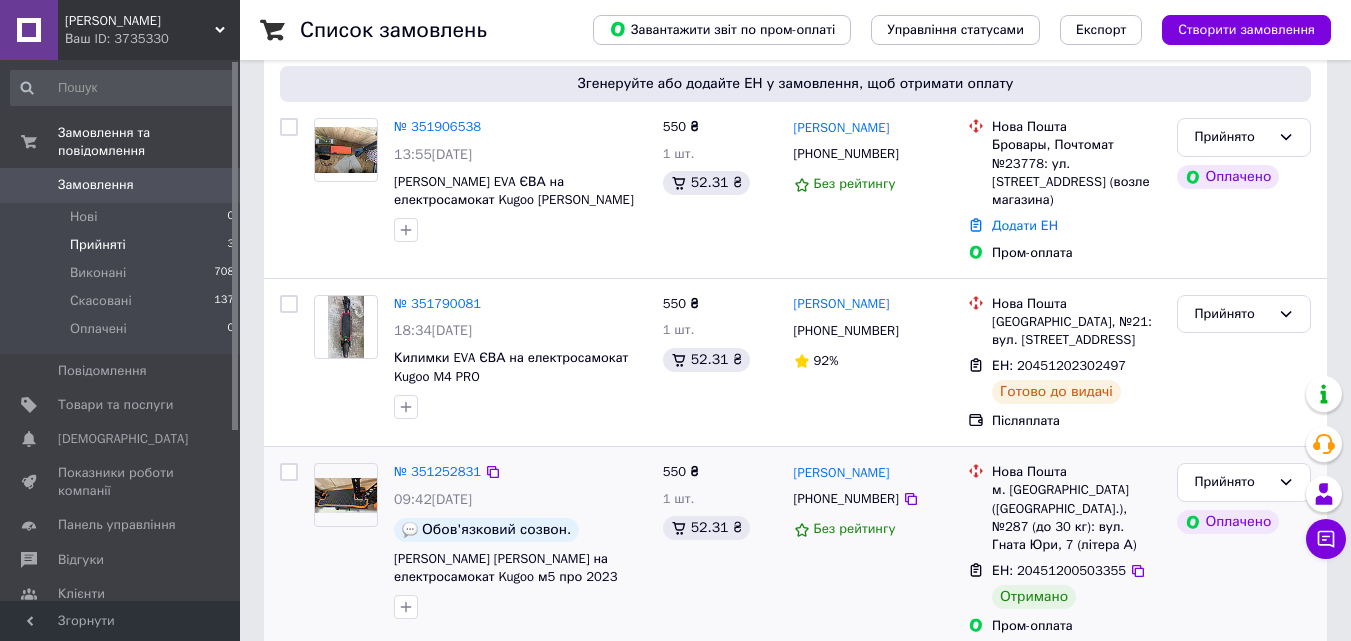 click on "Прийнято Оплачено" at bounding box center [1244, 549] 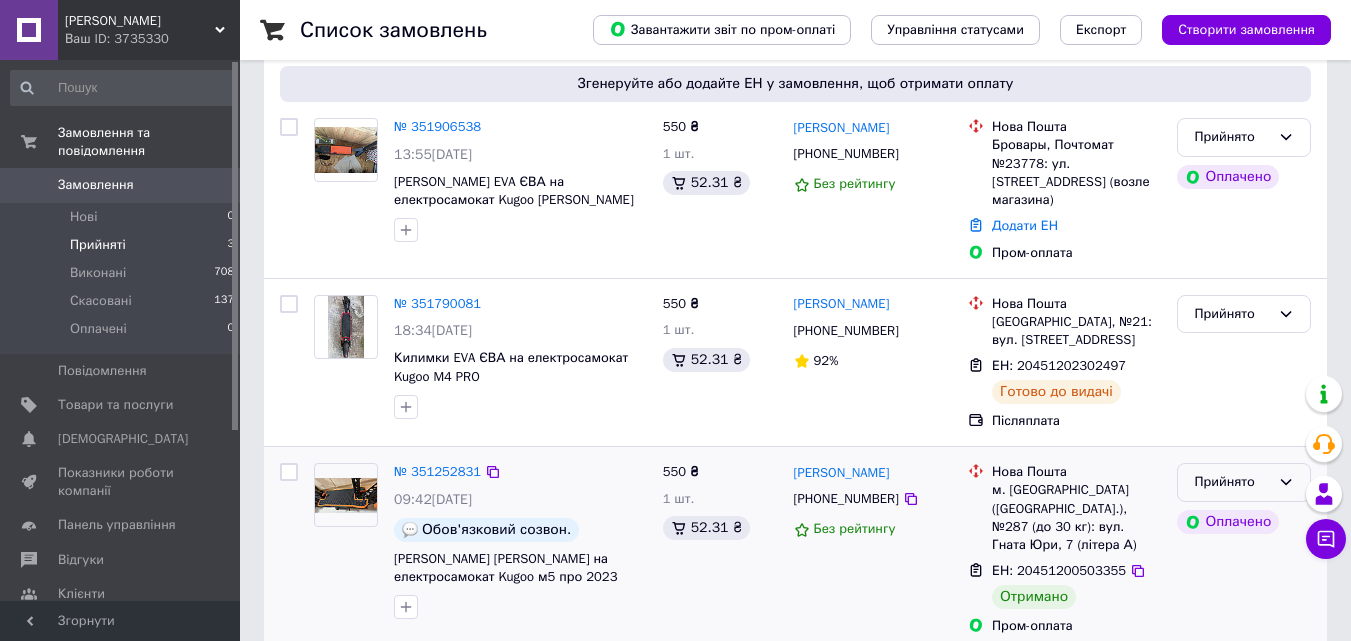 click on "Прийнято" at bounding box center [1232, 482] 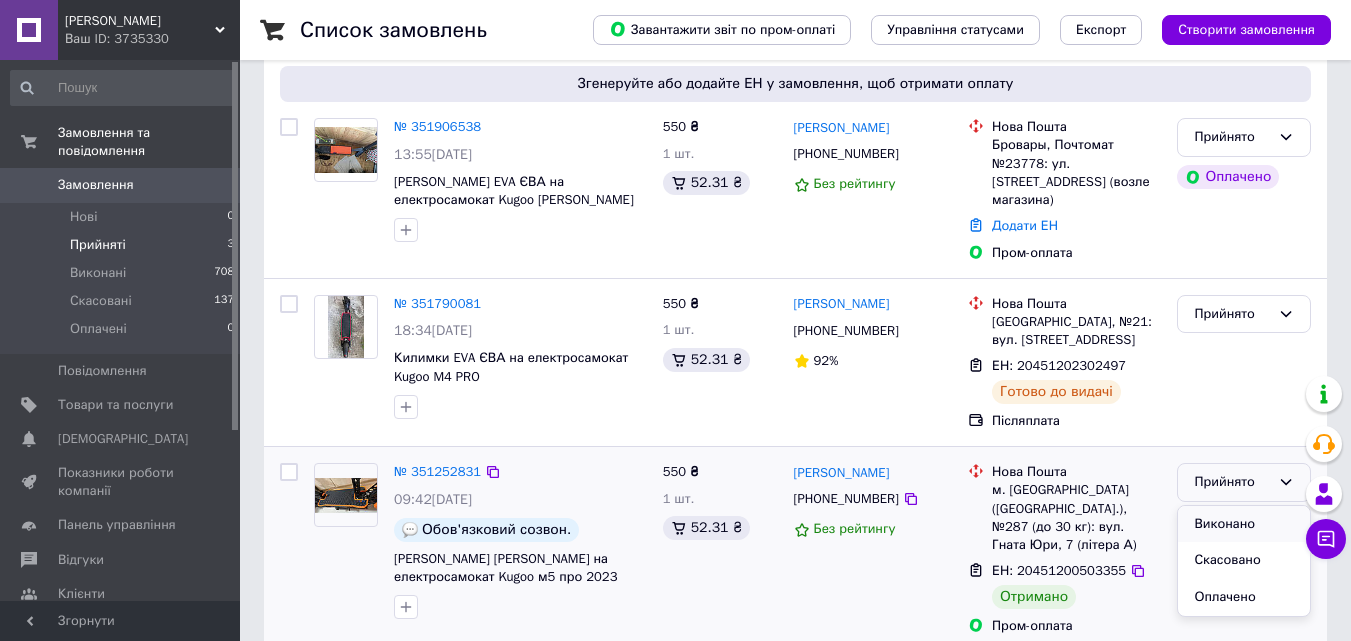 click on "Виконано" at bounding box center (1244, 524) 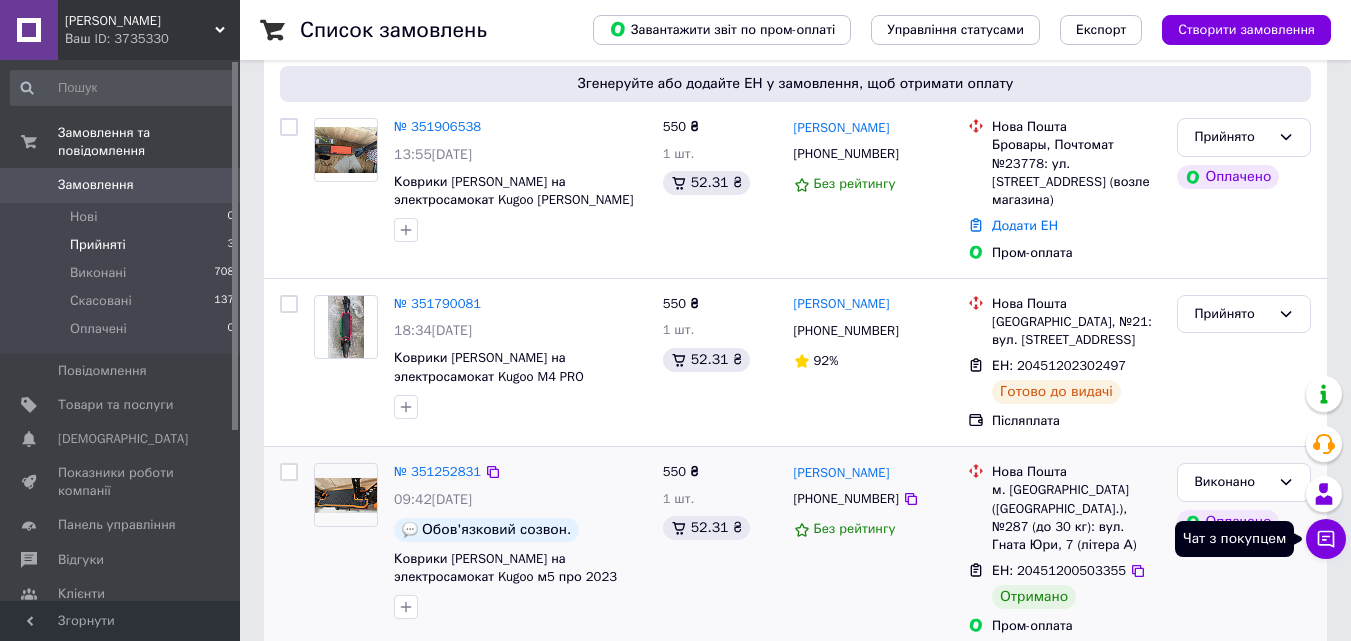 click 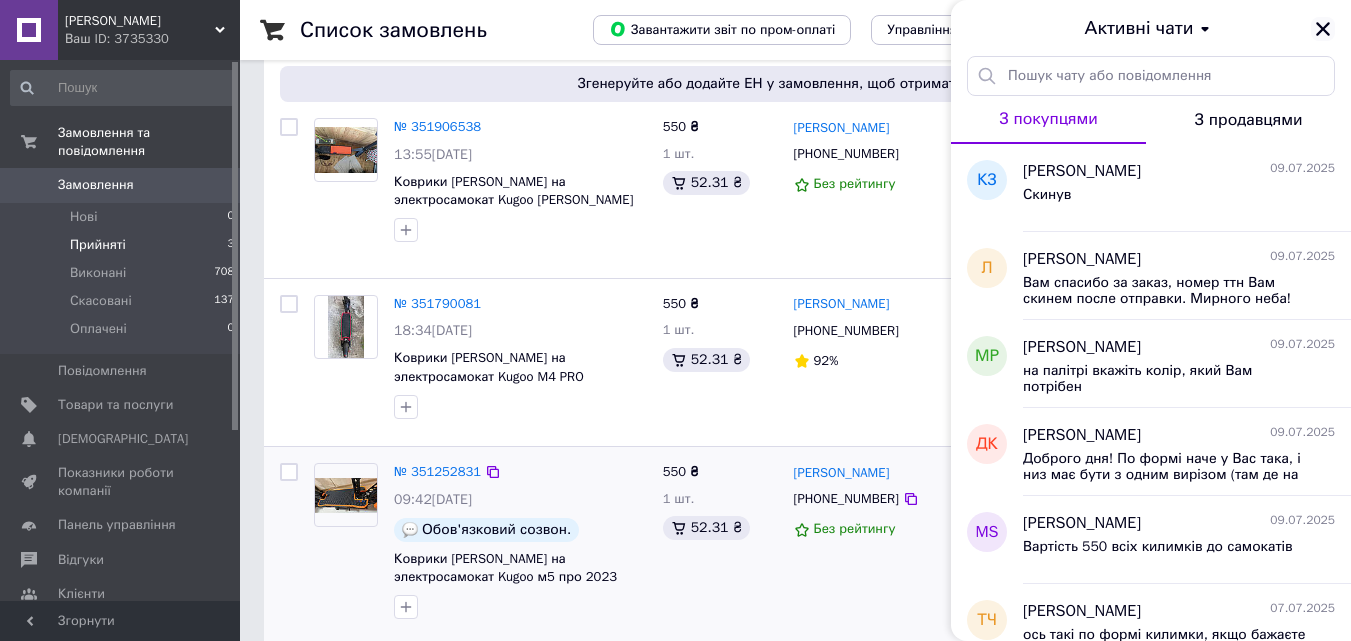 click 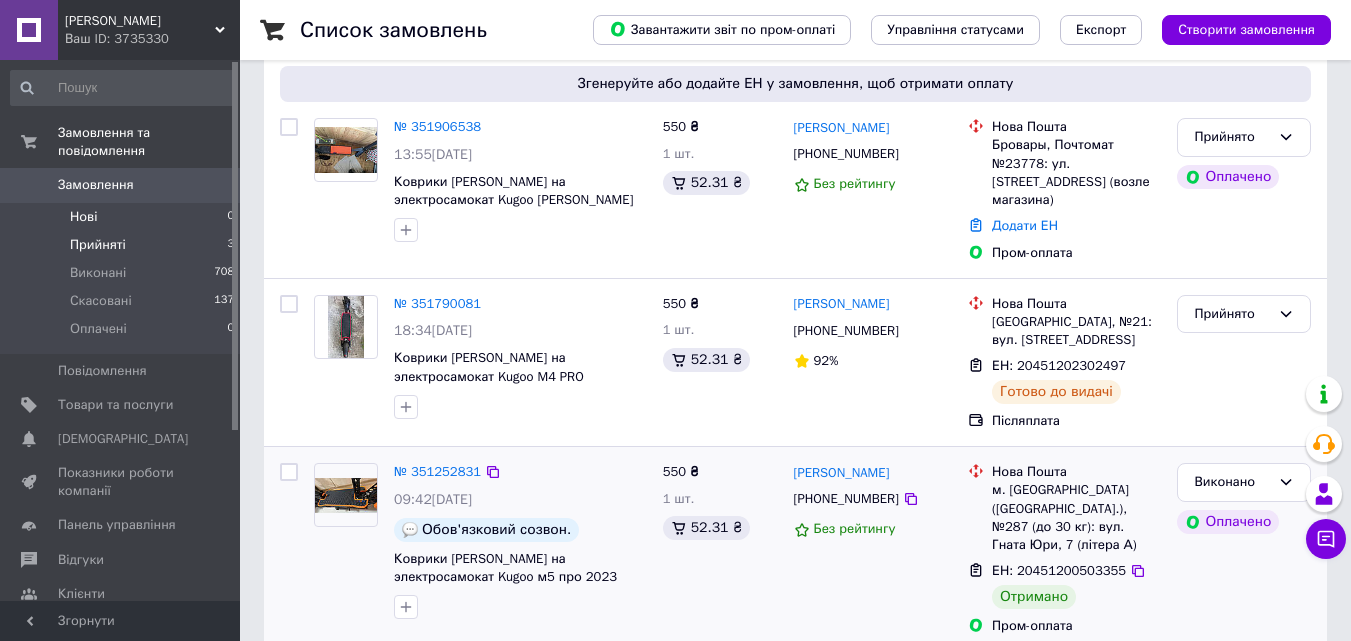 click on "Нові 0" at bounding box center (123, 217) 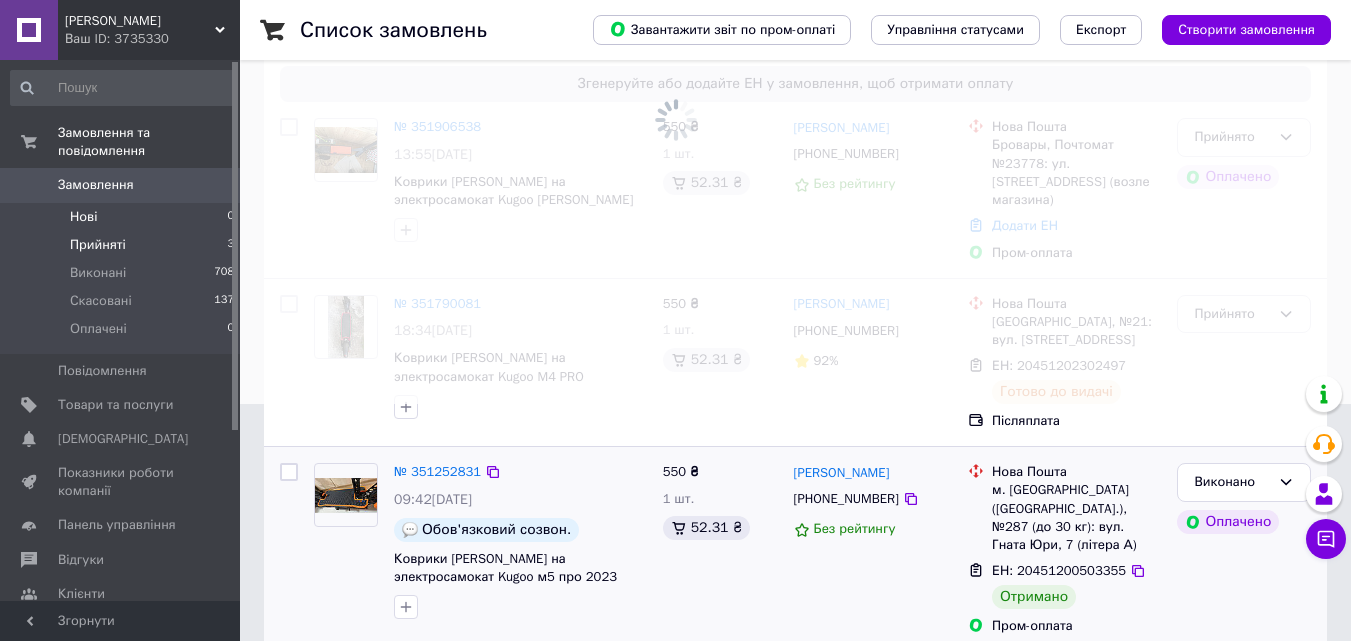 click on "Прийняті" at bounding box center (98, 245) 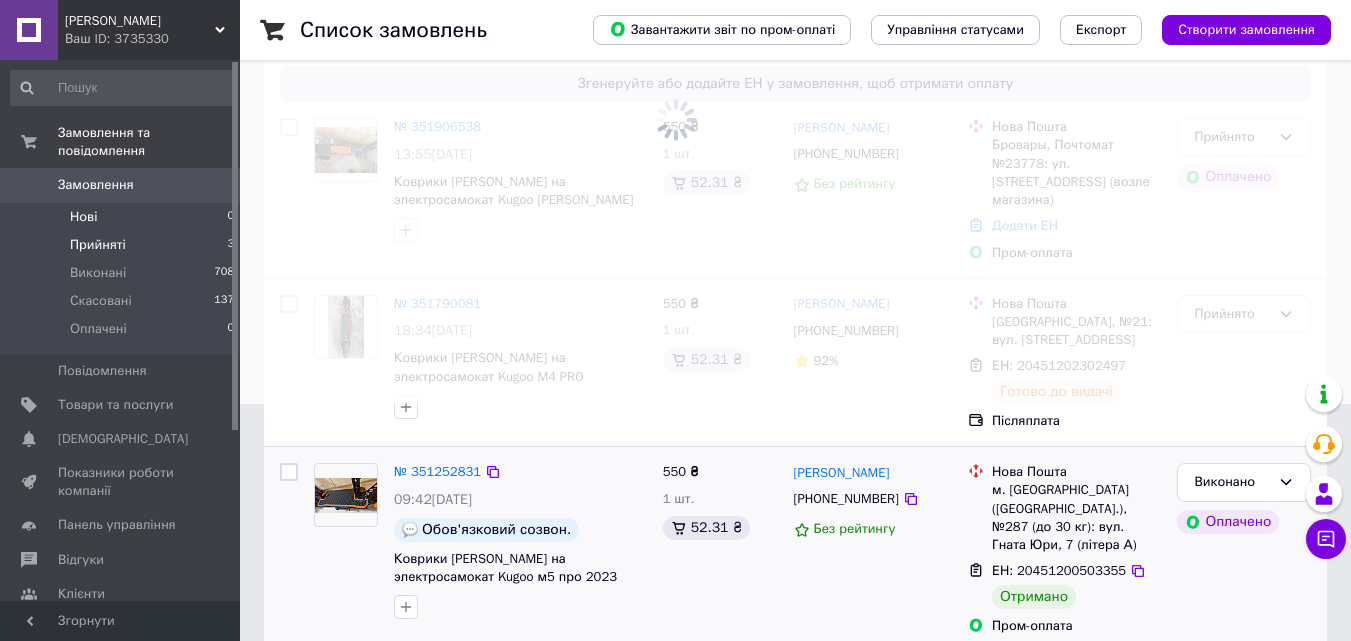 scroll, scrollTop: 0, scrollLeft: 0, axis: both 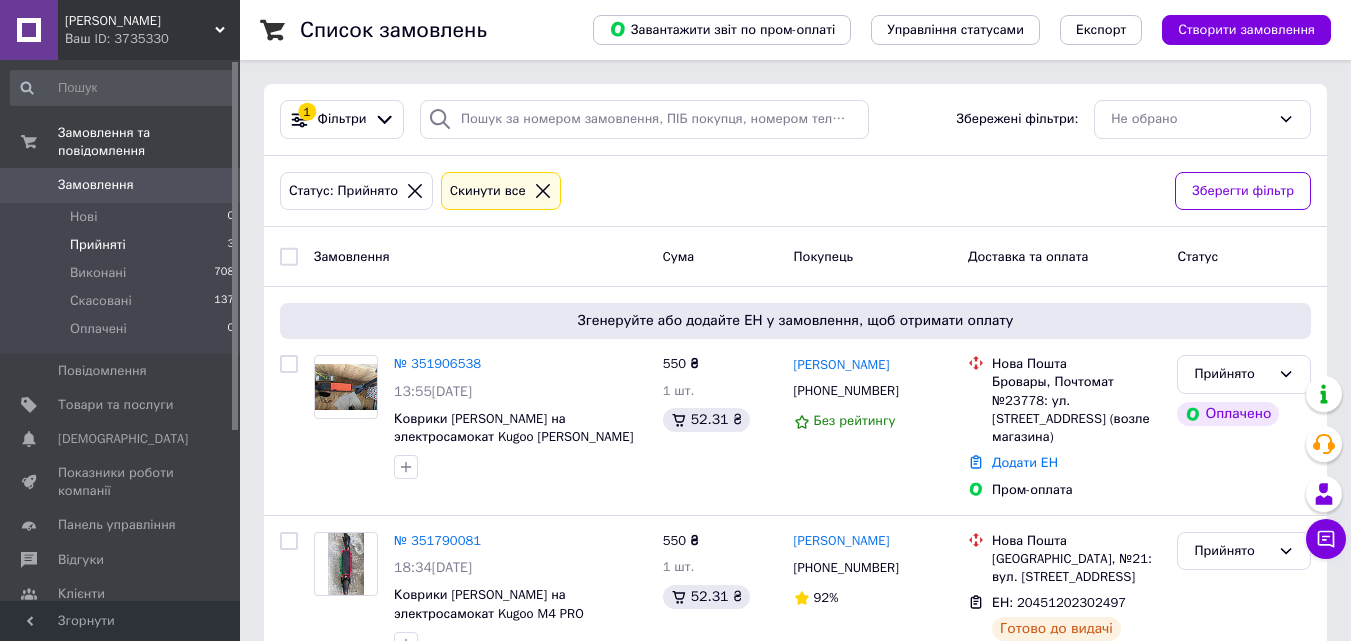 click on "Прийняті 3" at bounding box center (123, 245) 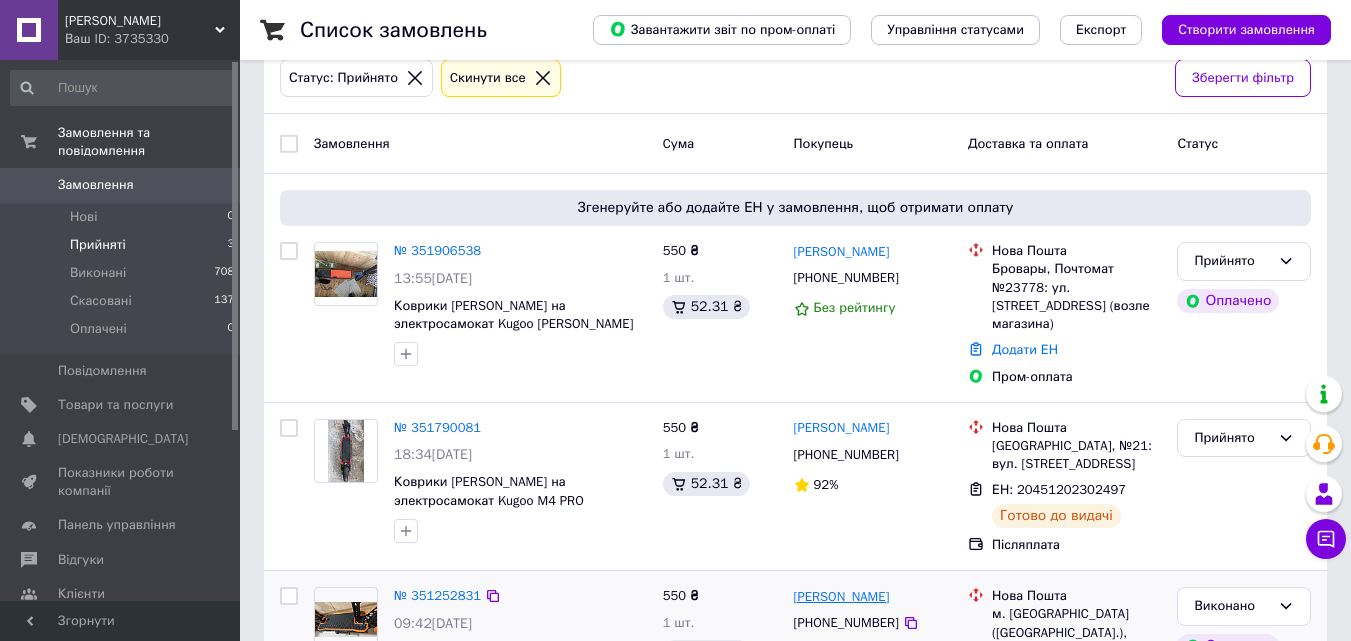 scroll, scrollTop: 237, scrollLeft: 0, axis: vertical 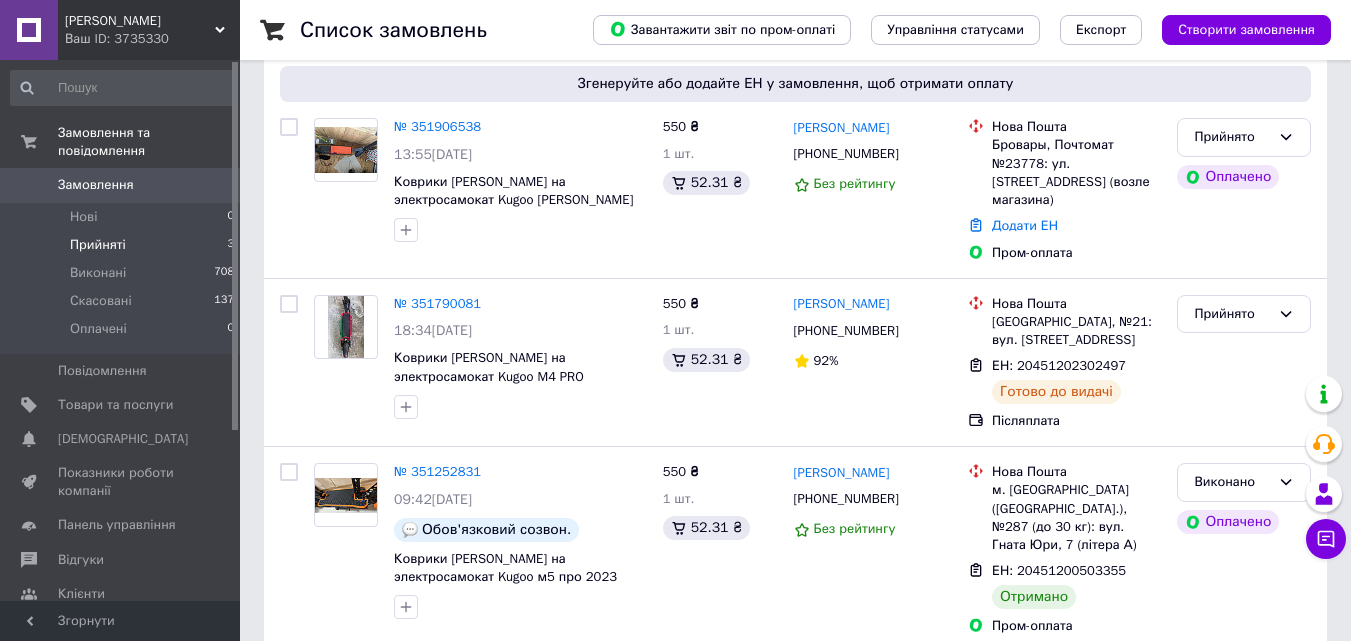 click on "Прийняті" at bounding box center (98, 245) 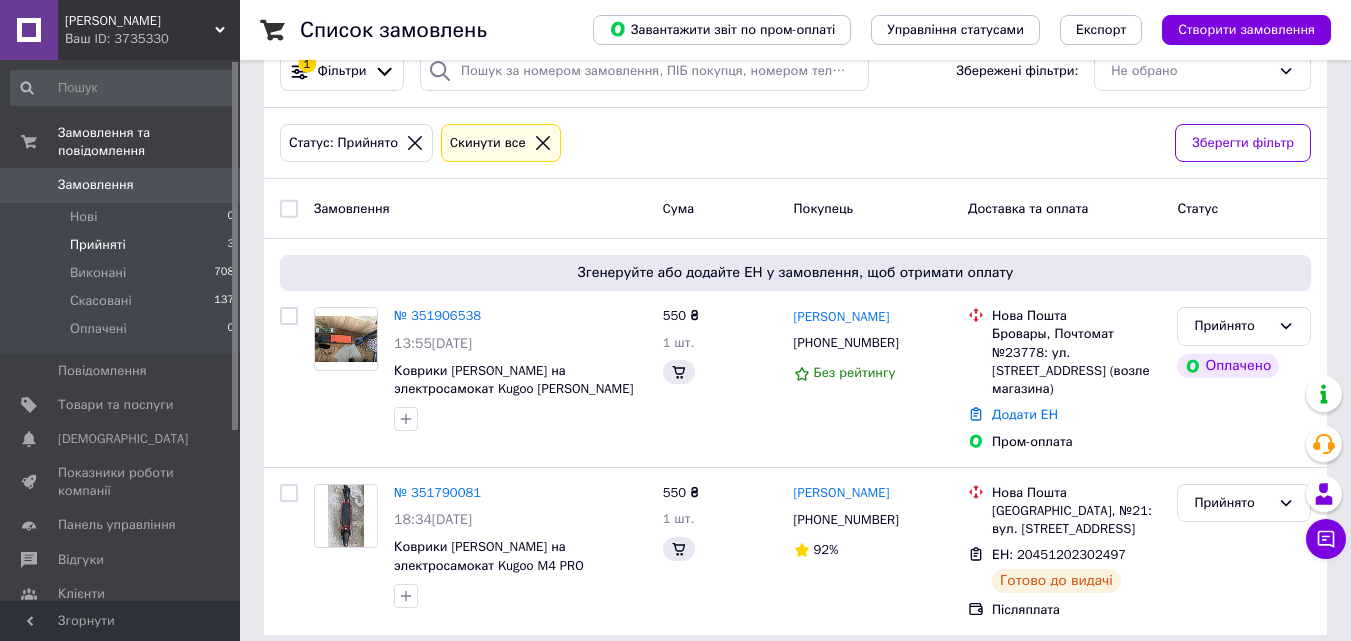 scroll, scrollTop: 0, scrollLeft: 0, axis: both 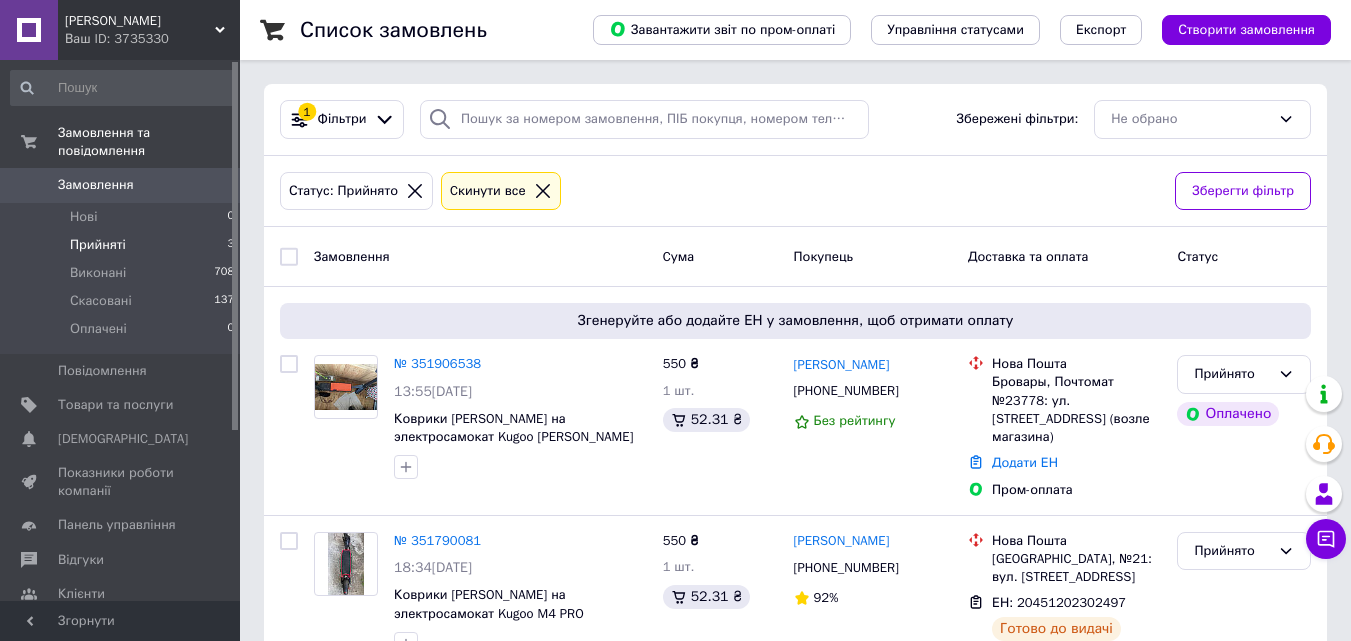 click on "Прийняті 3" at bounding box center (123, 245) 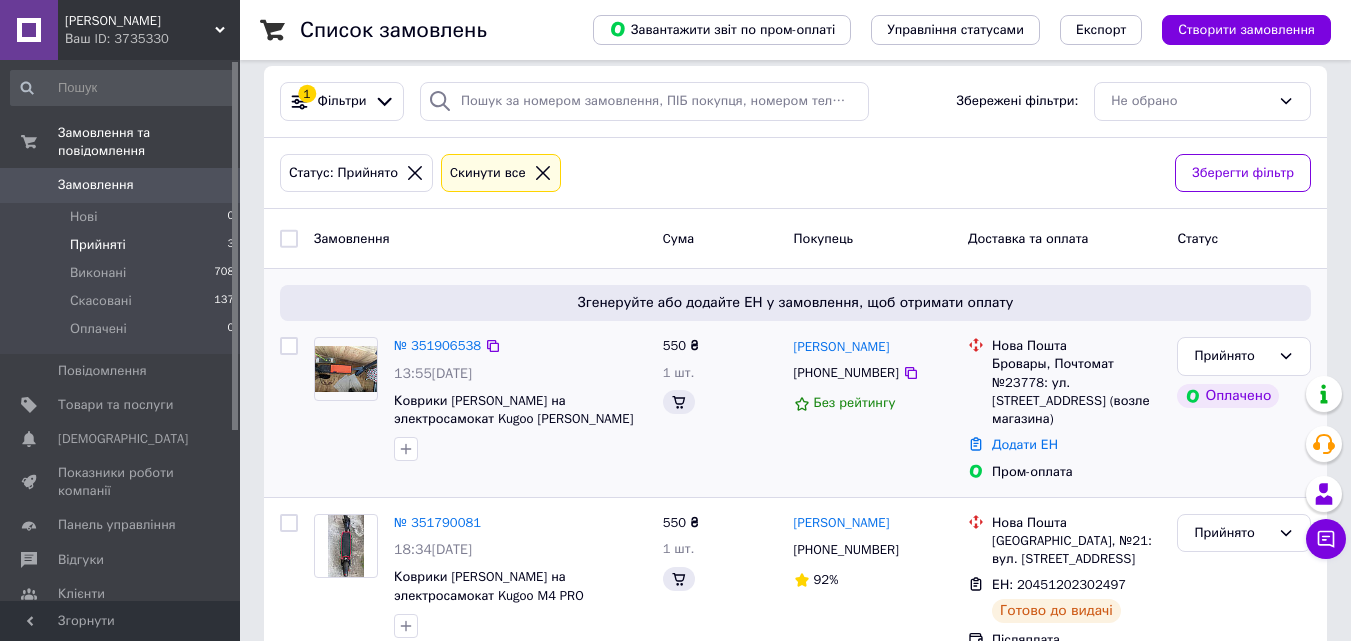 scroll, scrollTop: 22, scrollLeft: 0, axis: vertical 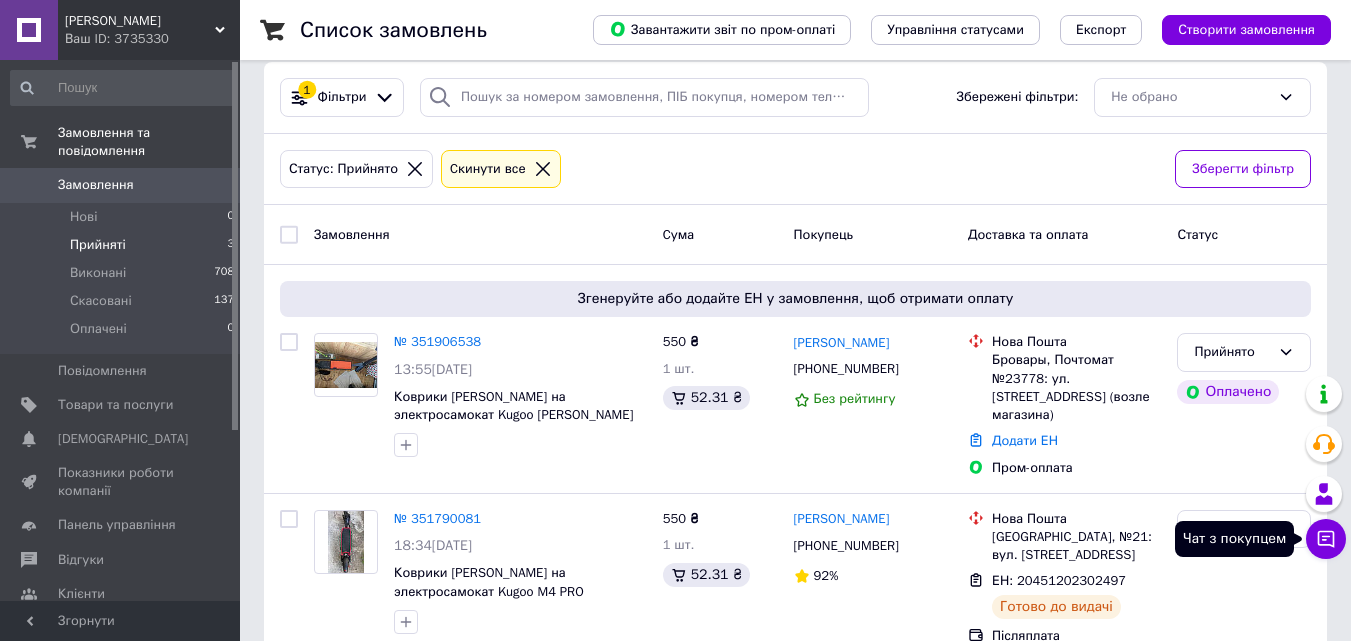 click 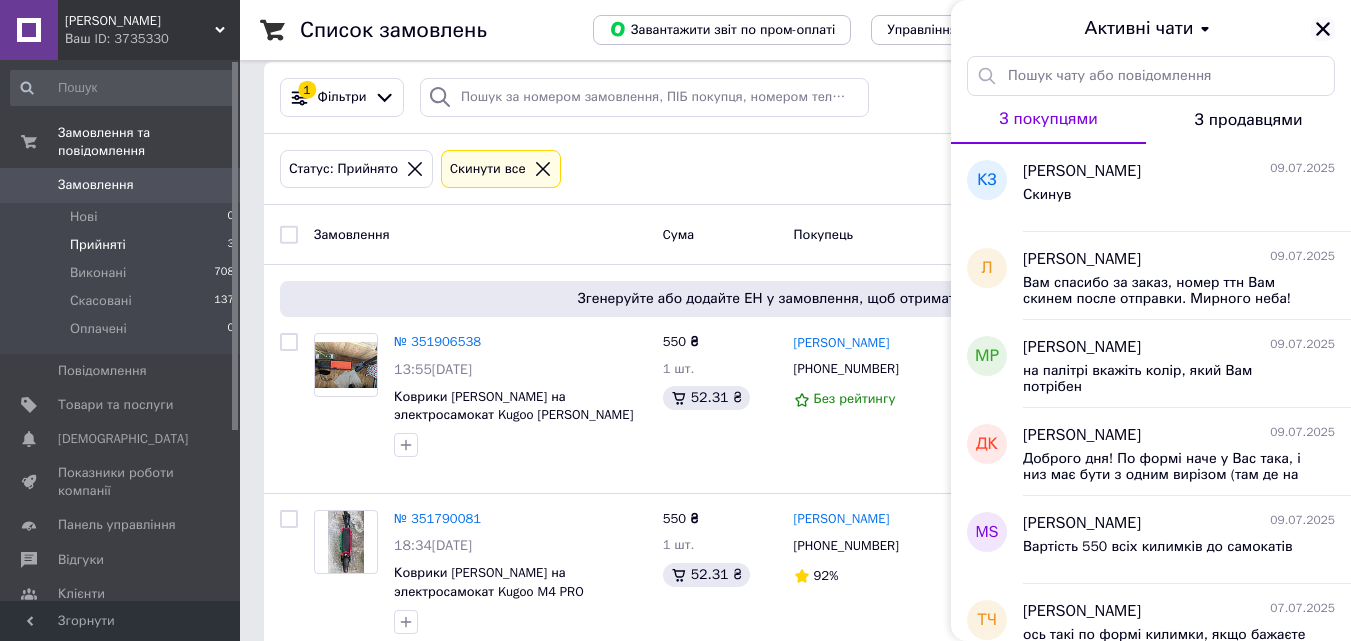 click 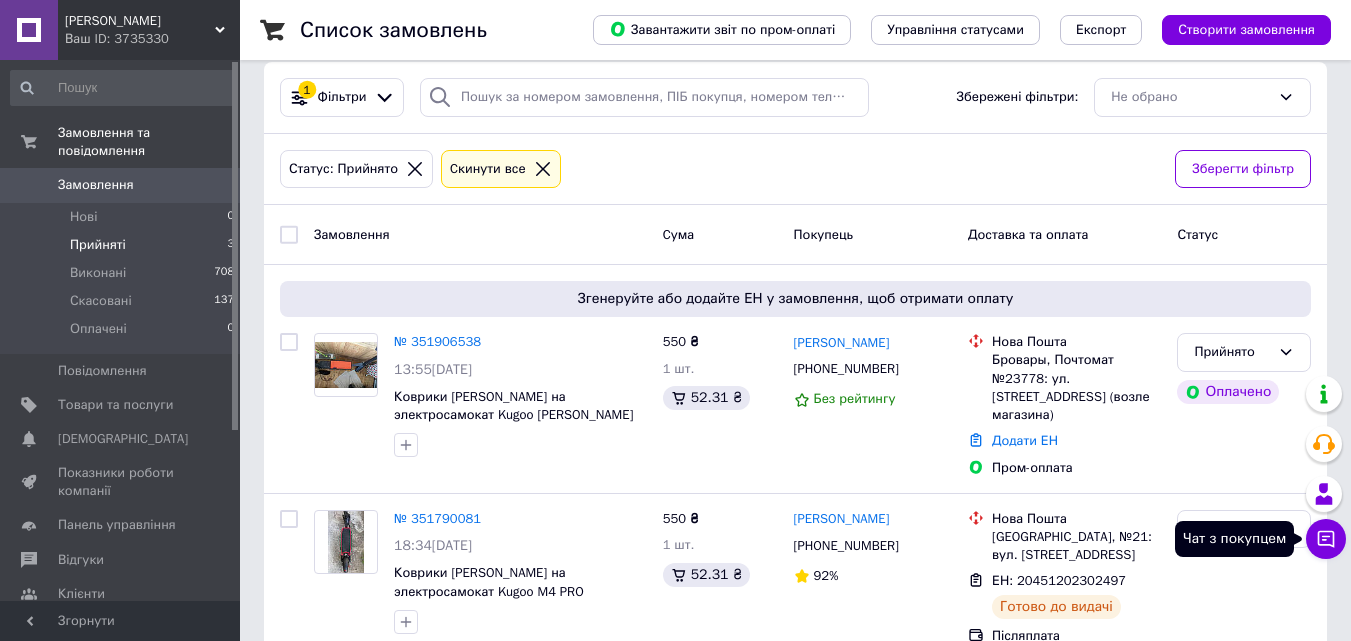 click 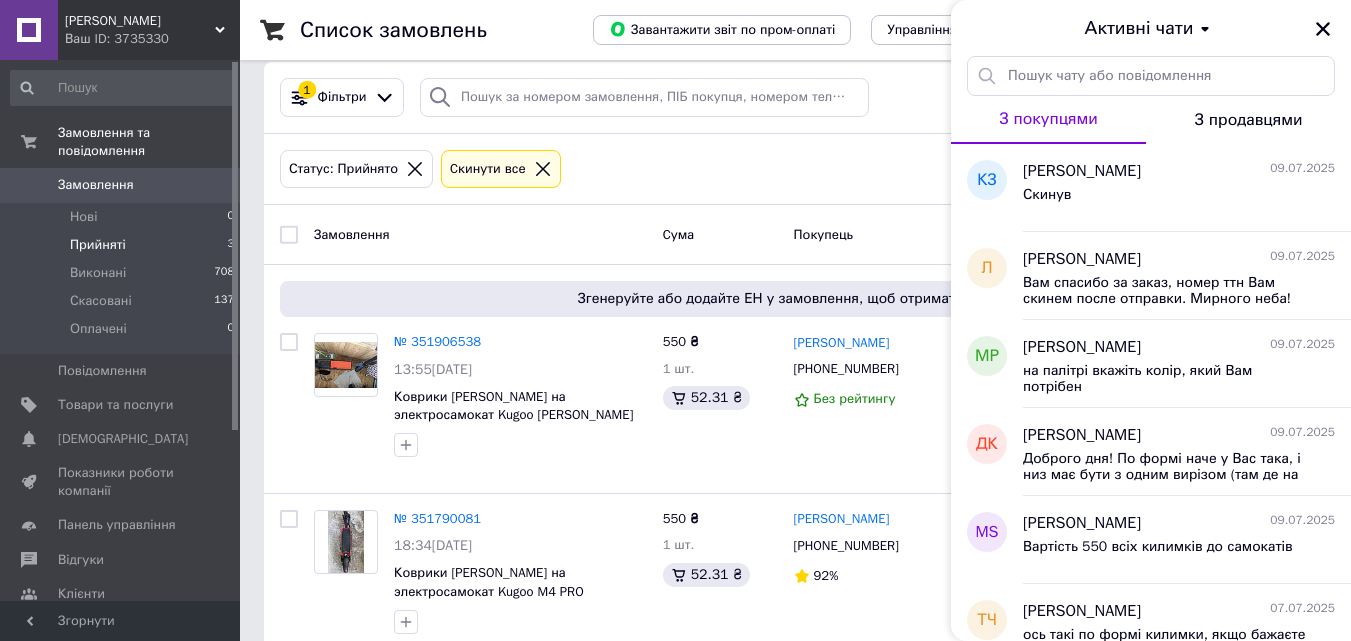 click on "Активні чати" at bounding box center [1151, 28] 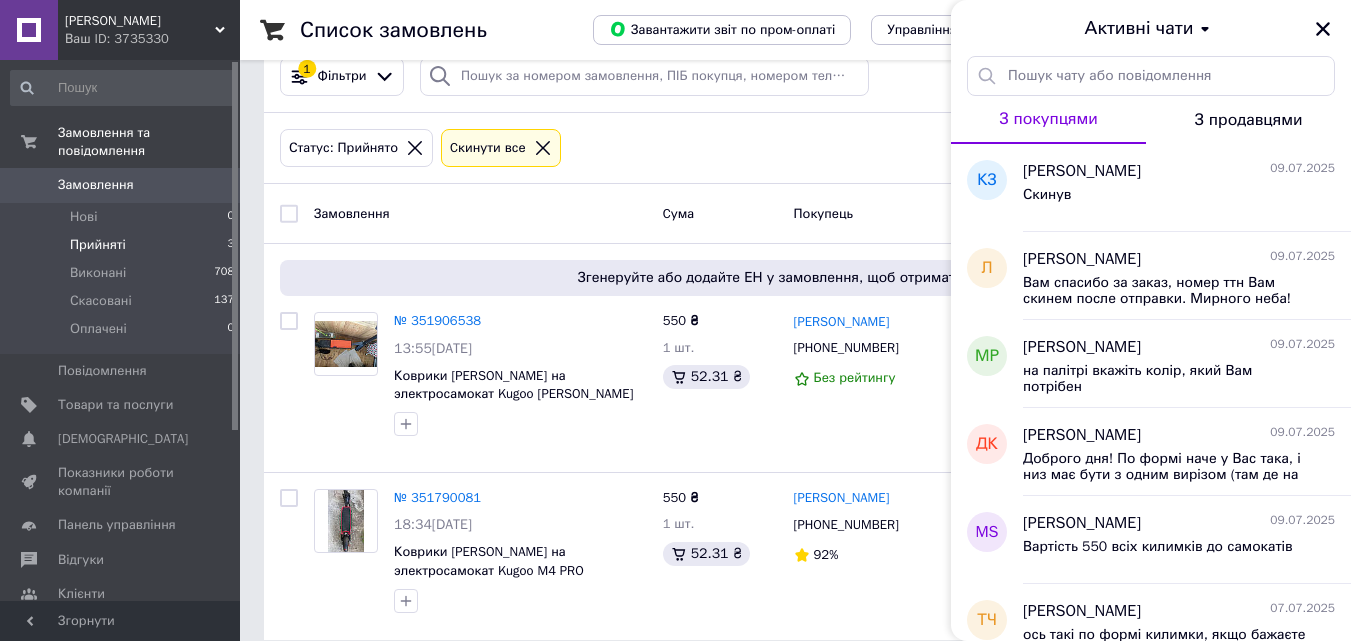 scroll, scrollTop: 48, scrollLeft: 0, axis: vertical 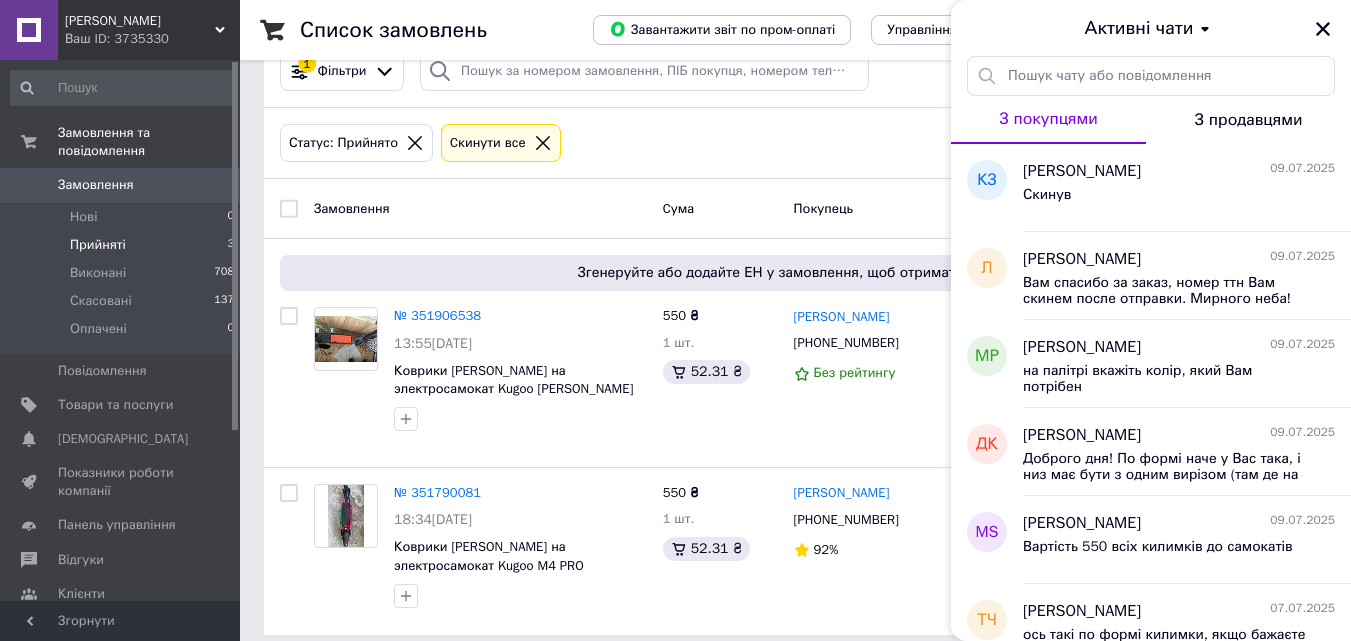 drag, startPoint x: 1321, startPoint y: 29, endPoint x: 849, endPoint y: 3, distance: 472.71555 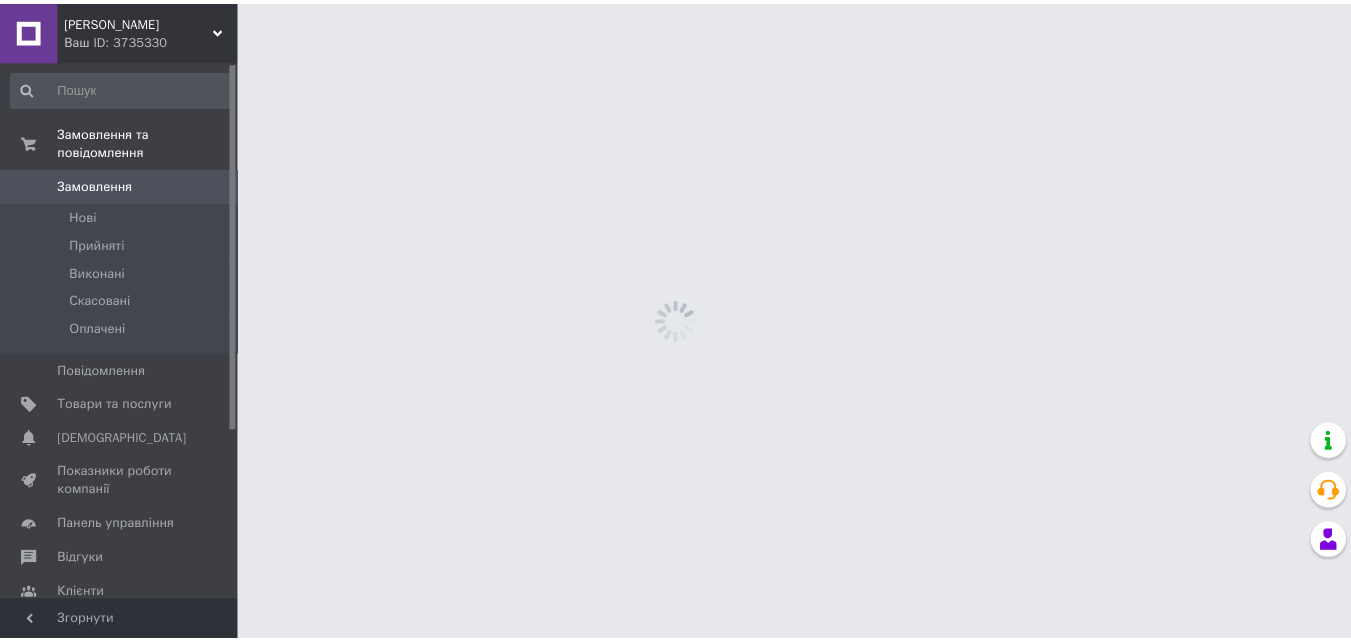 scroll, scrollTop: 0, scrollLeft: 0, axis: both 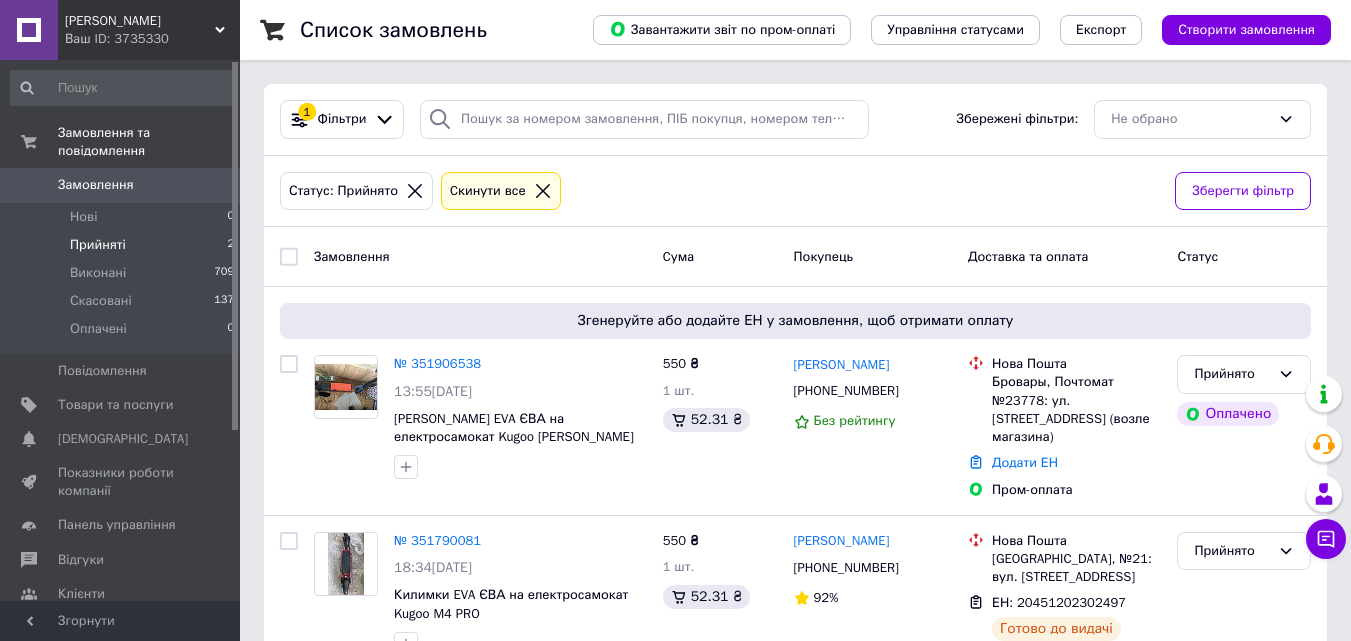 click on "Прийняті 2" at bounding box center (123, 245) 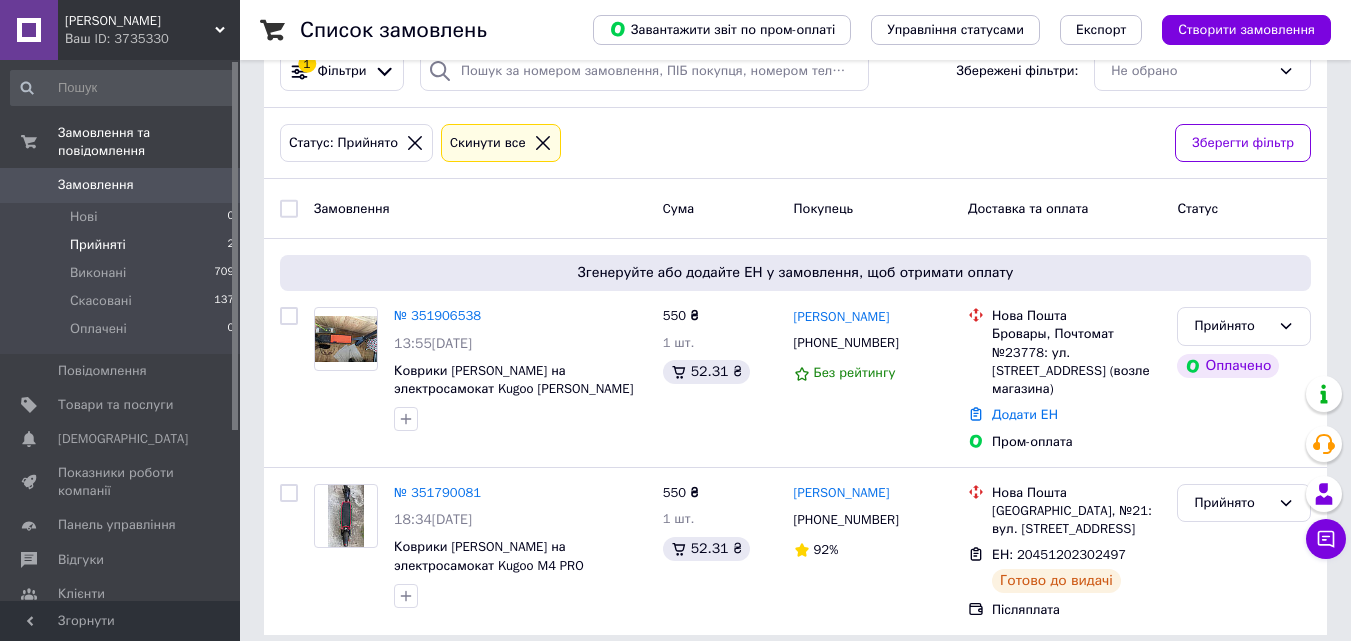 scroll, scrollTop: 0, scrollLeft: 0, axis: both 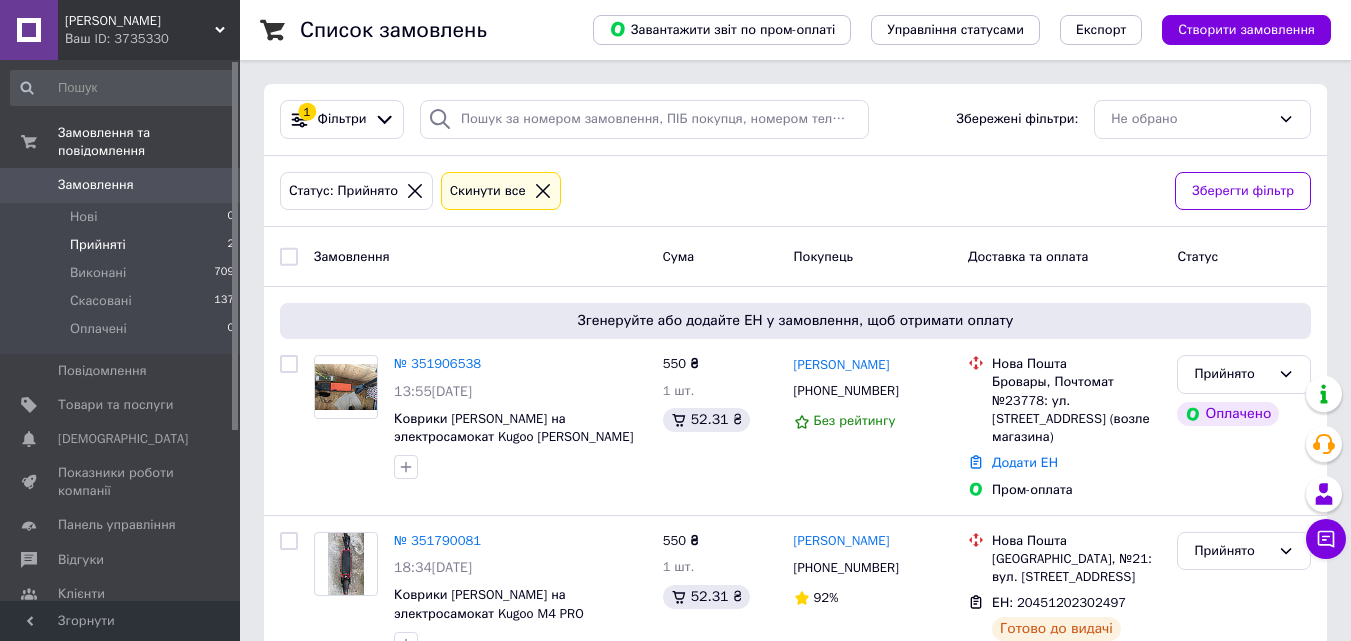 click on "Прийняті" at bounding box center [98, 245] 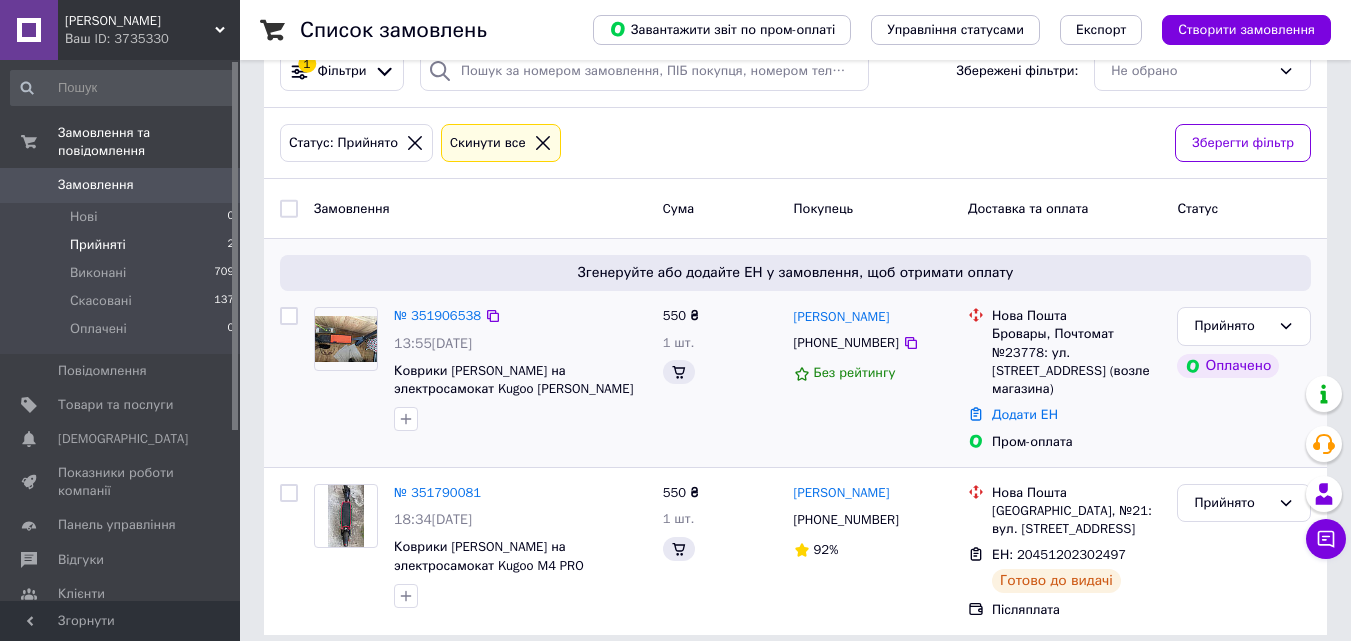 scroll, scrollTop: 0, scrollLeft: 0, axis: both 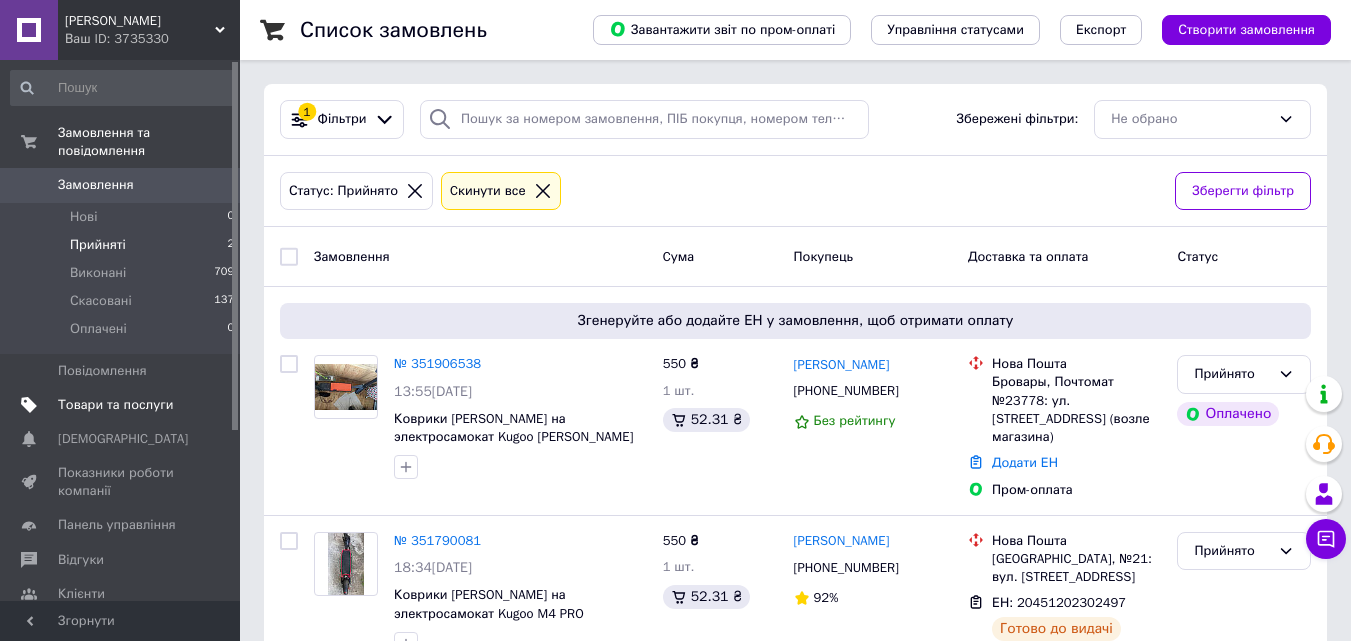 click on "Товари та послуги" at bounding box center (115, 405) 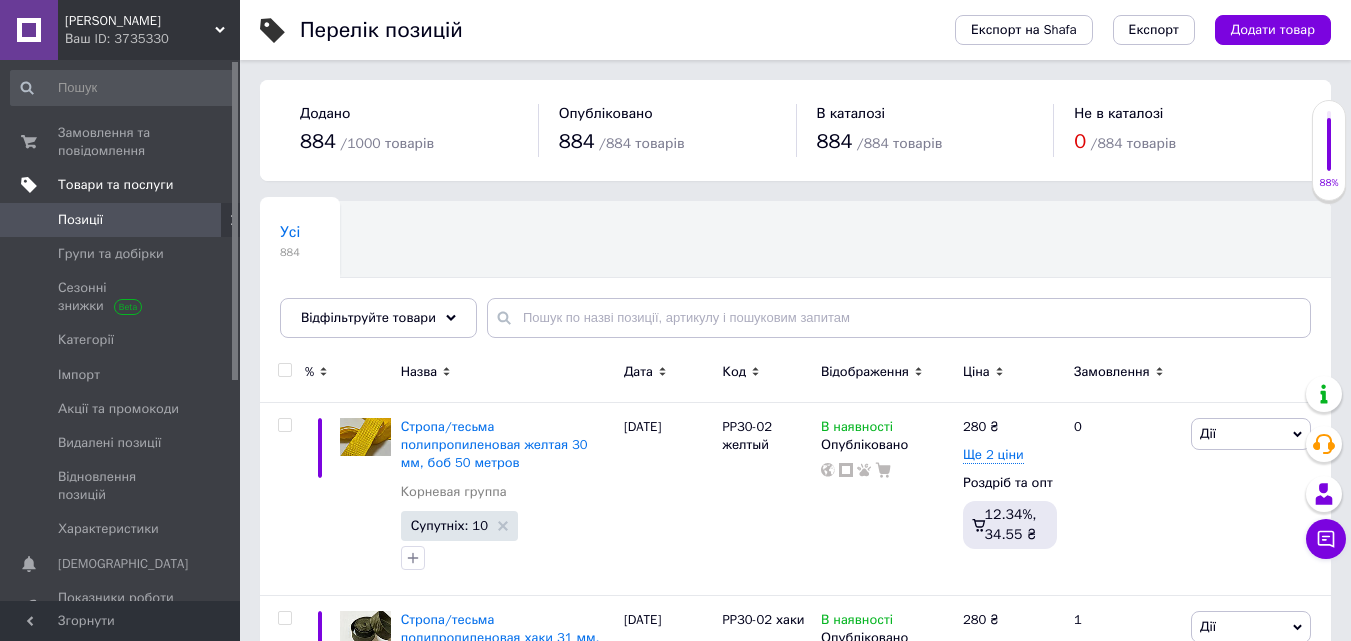 click on "Товари та послуги" at bounding box center [123, 185] 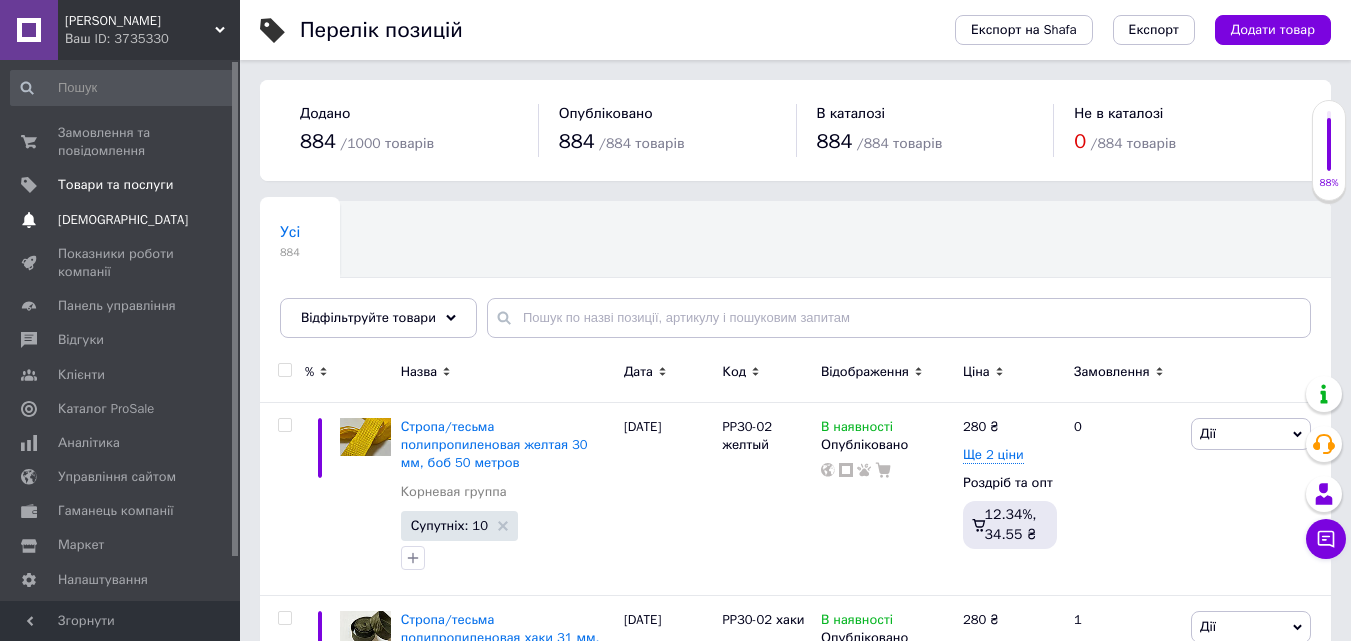 click on "[DEMOGRAPHIC_DATA]" at bounding box center [123, 220] 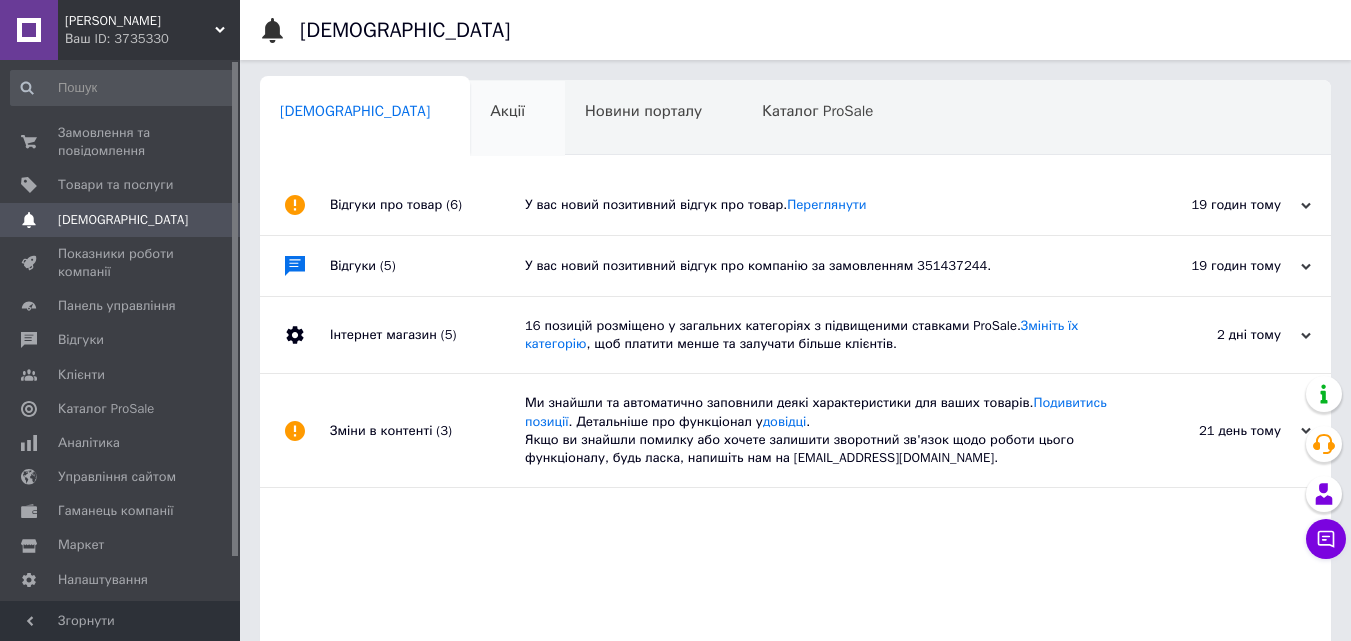 click on "Акції" at bounding box center (507, 111) 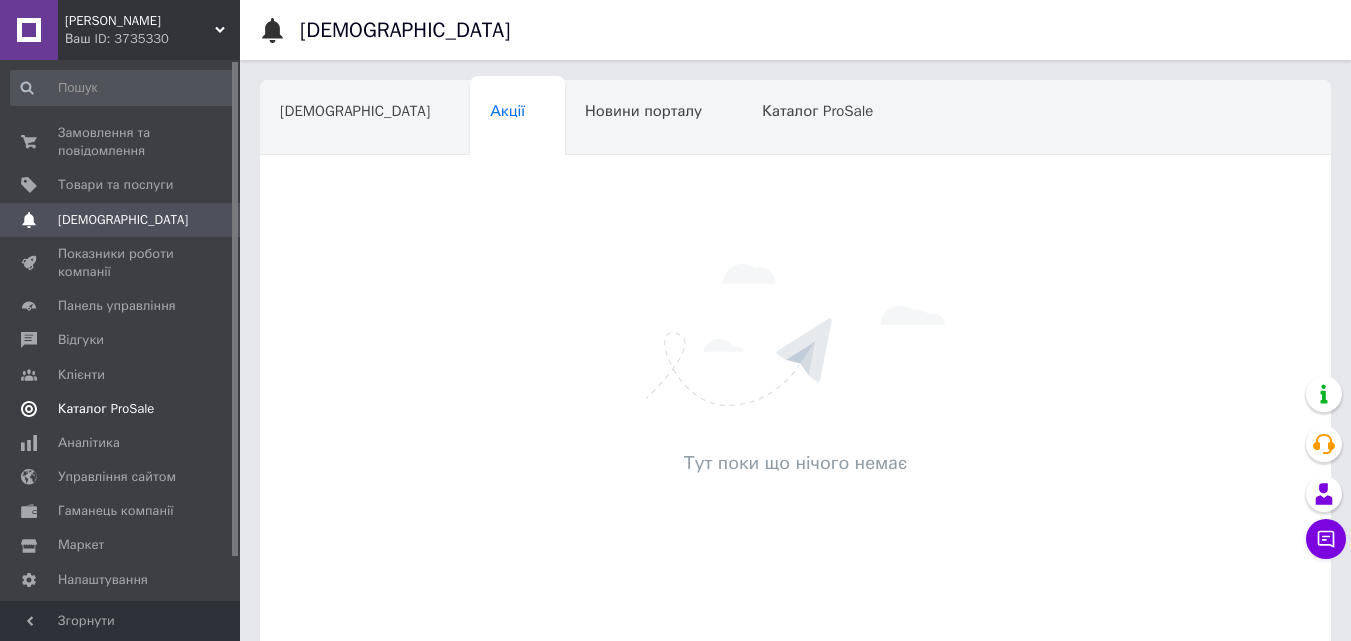 click on "Каталог ProSale" at bounding box center [106, 409] 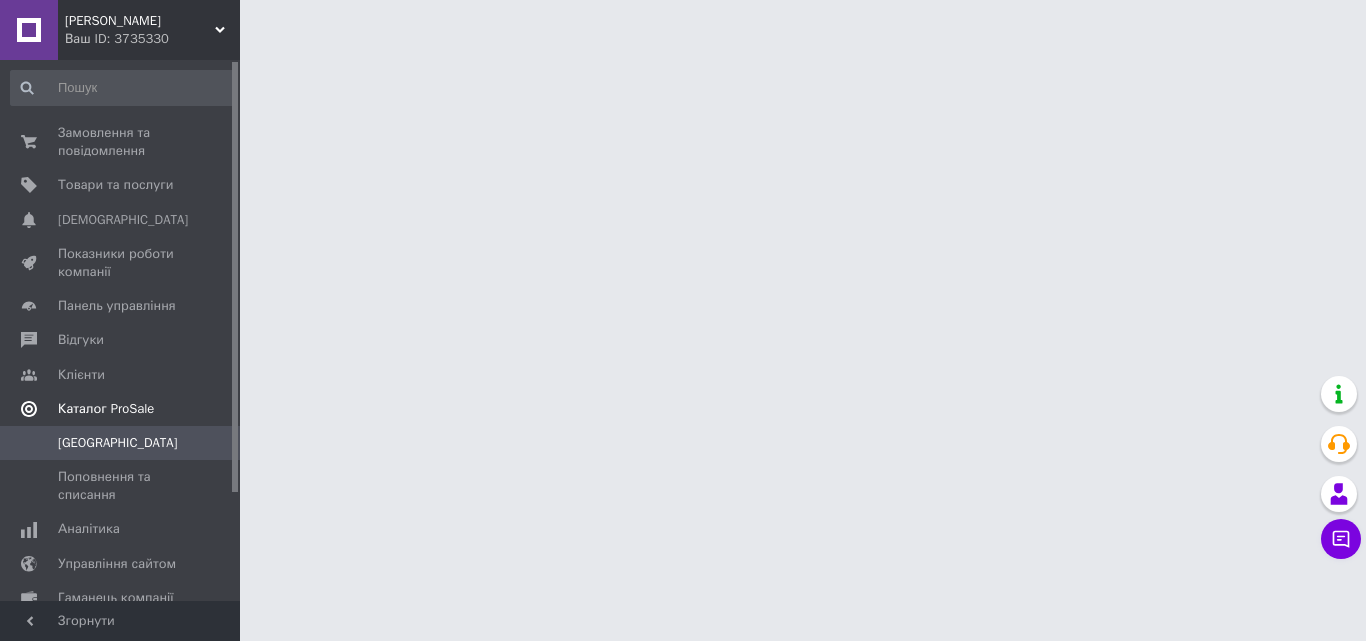 click on "Каталог ProSale" at bounding box center [106, 409] 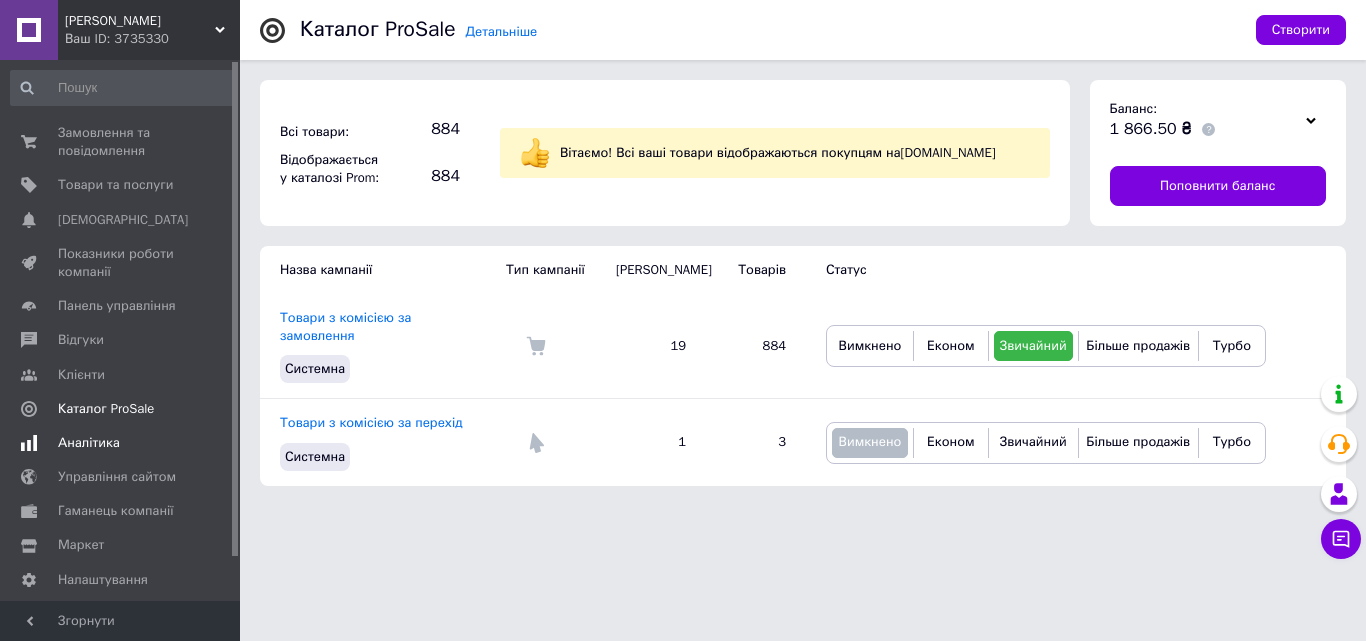 click on "Аналітика" at bounding box center [89, 443] 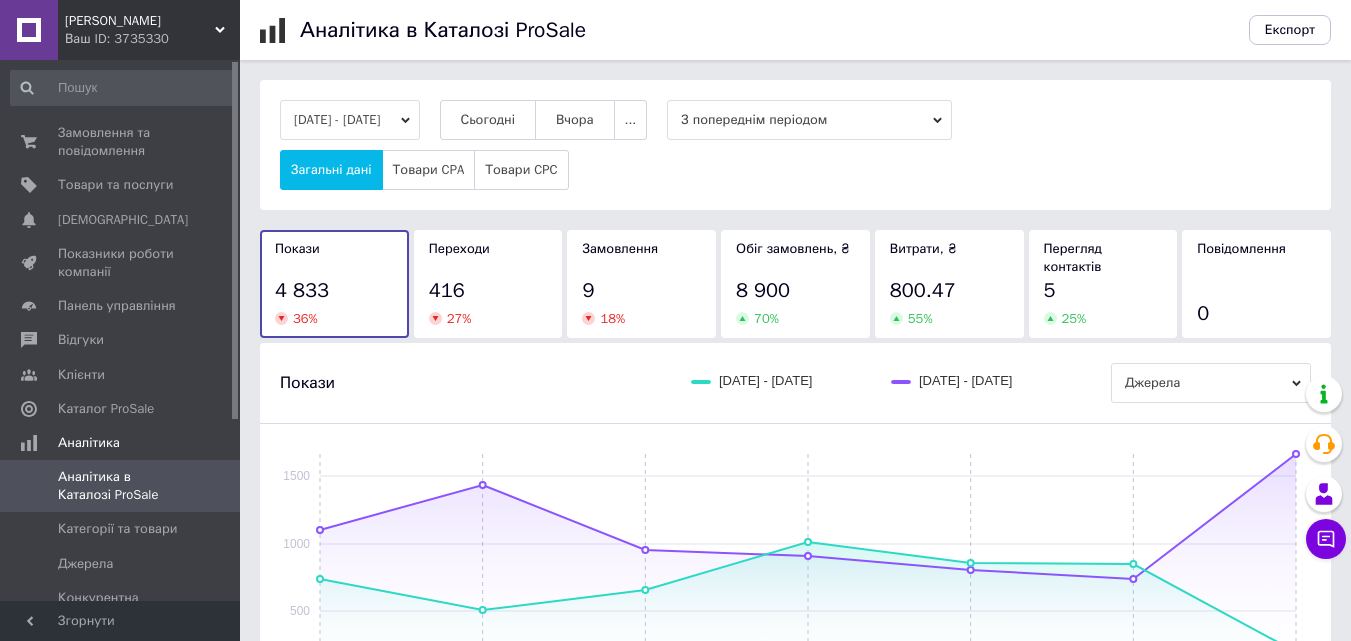 drag, startPoint x: 625, startPoint y: 374, endPoint x: 1041, endPoint y: 361, distance: 416.20306 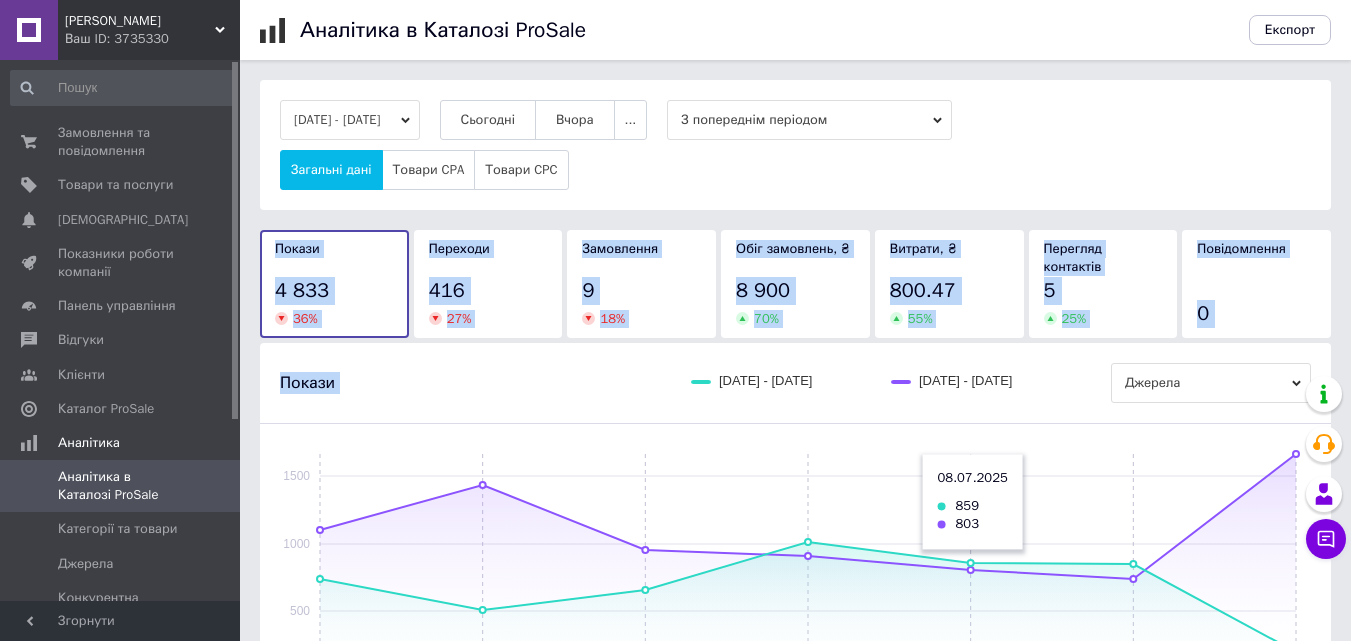 drag, startPoint x: 487, startPoint y: 147, endPoint x: 1052, endPoint y: 480, distance: 655.83075 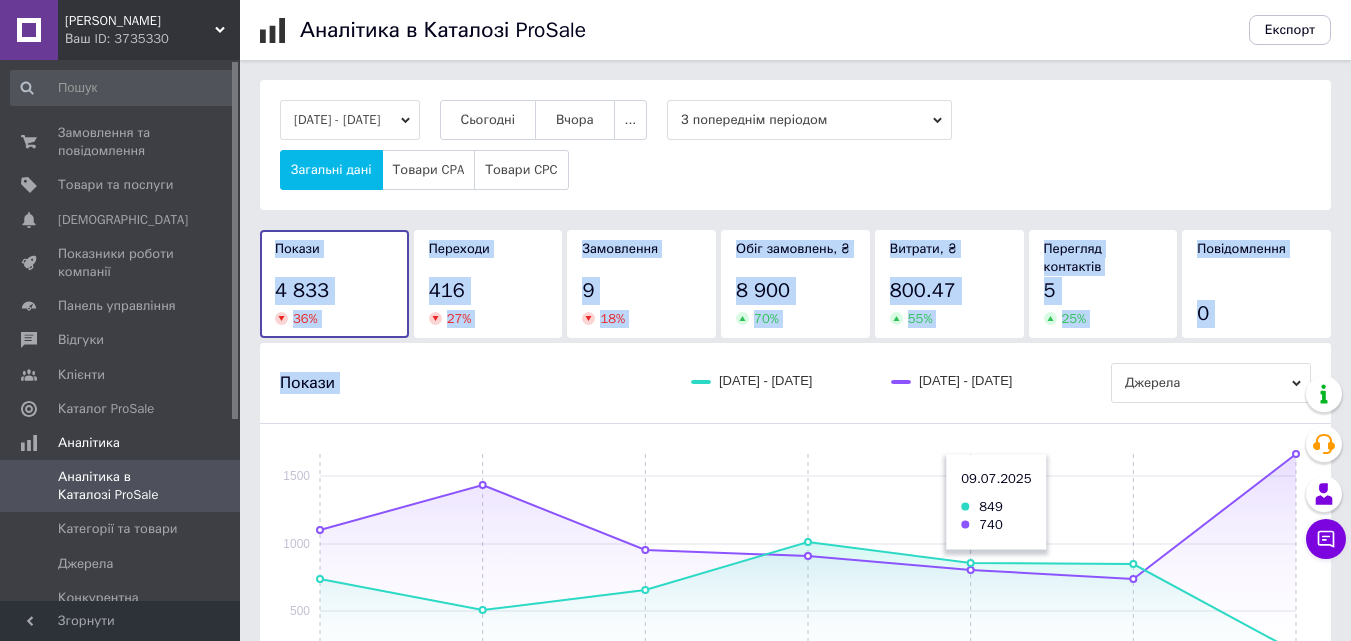 click 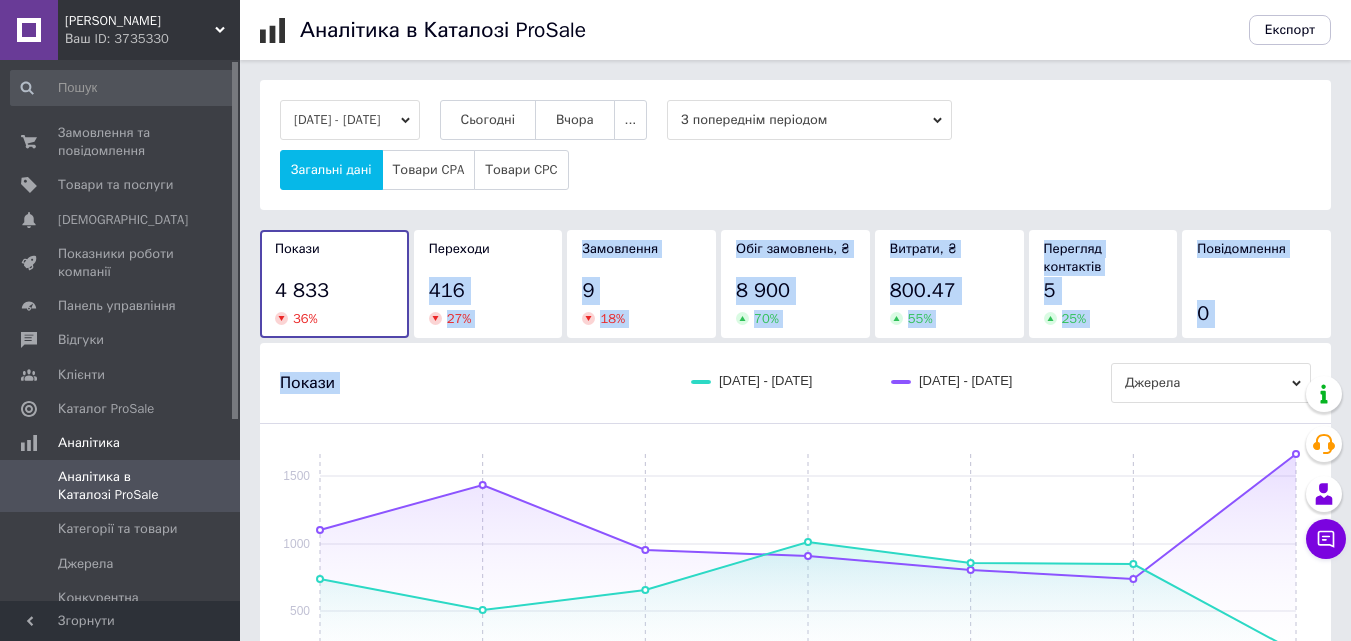 drag, startPoint x: 1115, startPoint y: 405, endPoint x: 562, endPoint y: 255, distance: 572.98254 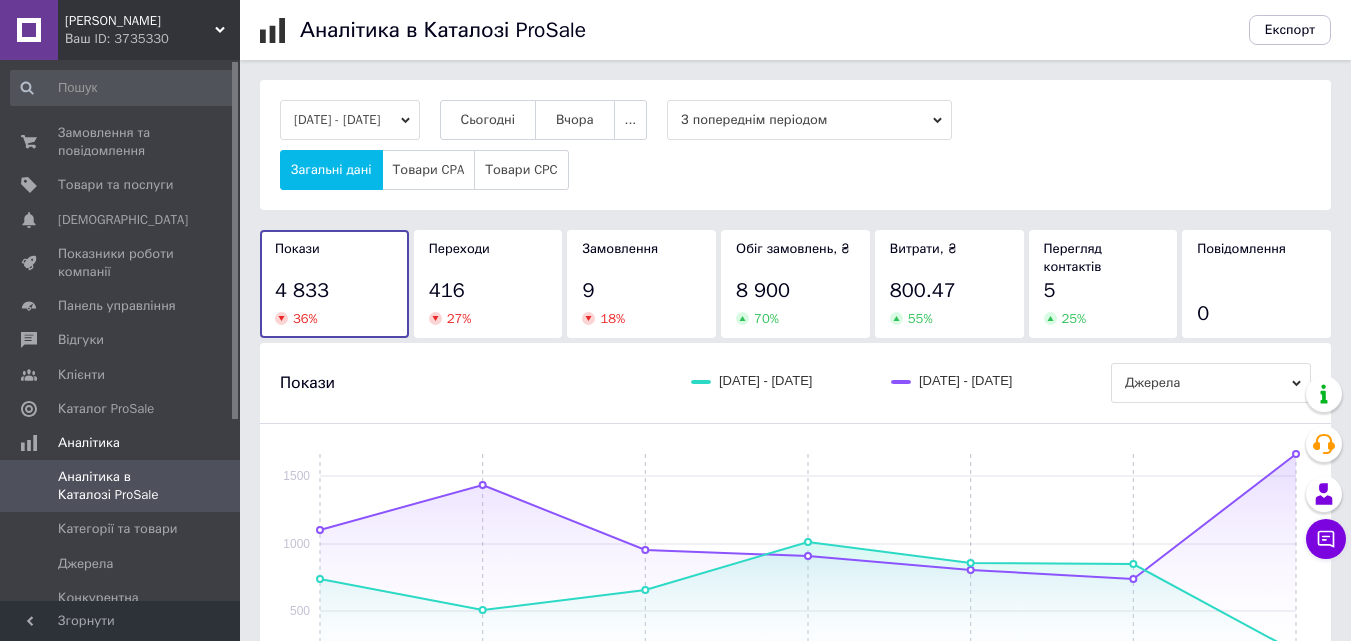 click on "04.07.2025 - 10.07.2025 Сьогодні Вчора ... З попереднім періодом Загальні дані Товари CPA Товари CPC" at bounding box center (795, 145) 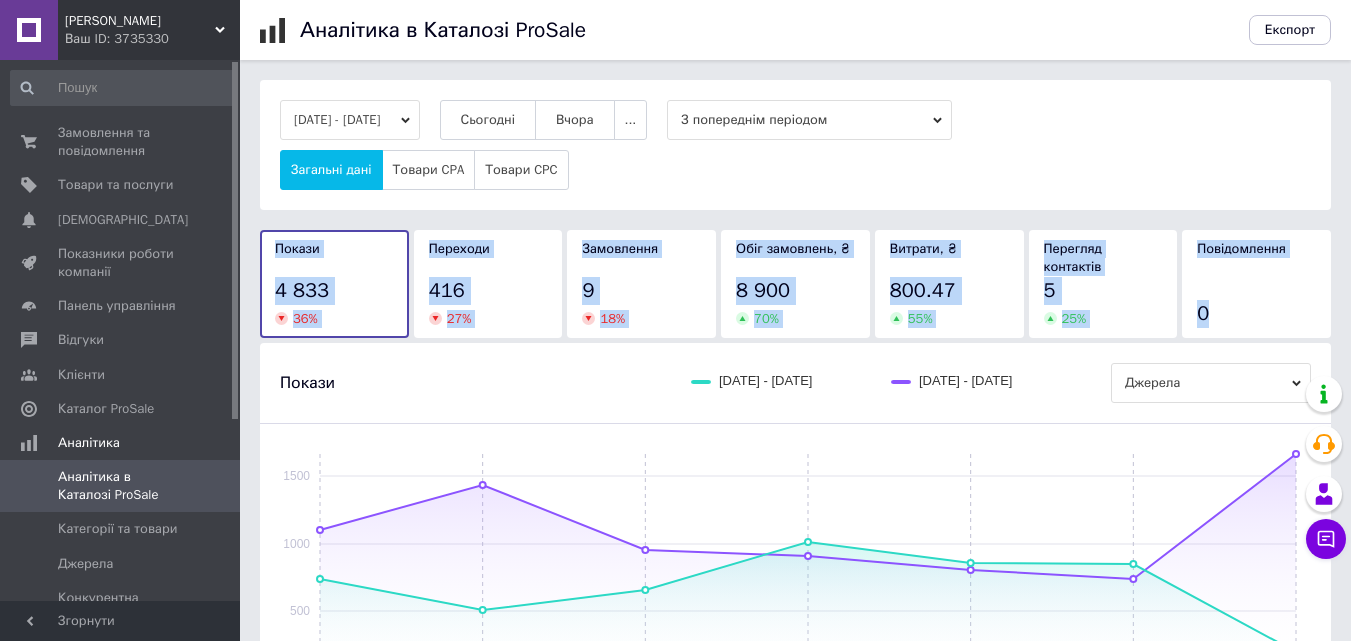 drag, startPoint x: 639, startPoint y: 200, endPoint x: 1029, endPoint y: 344, distance: 415.7355 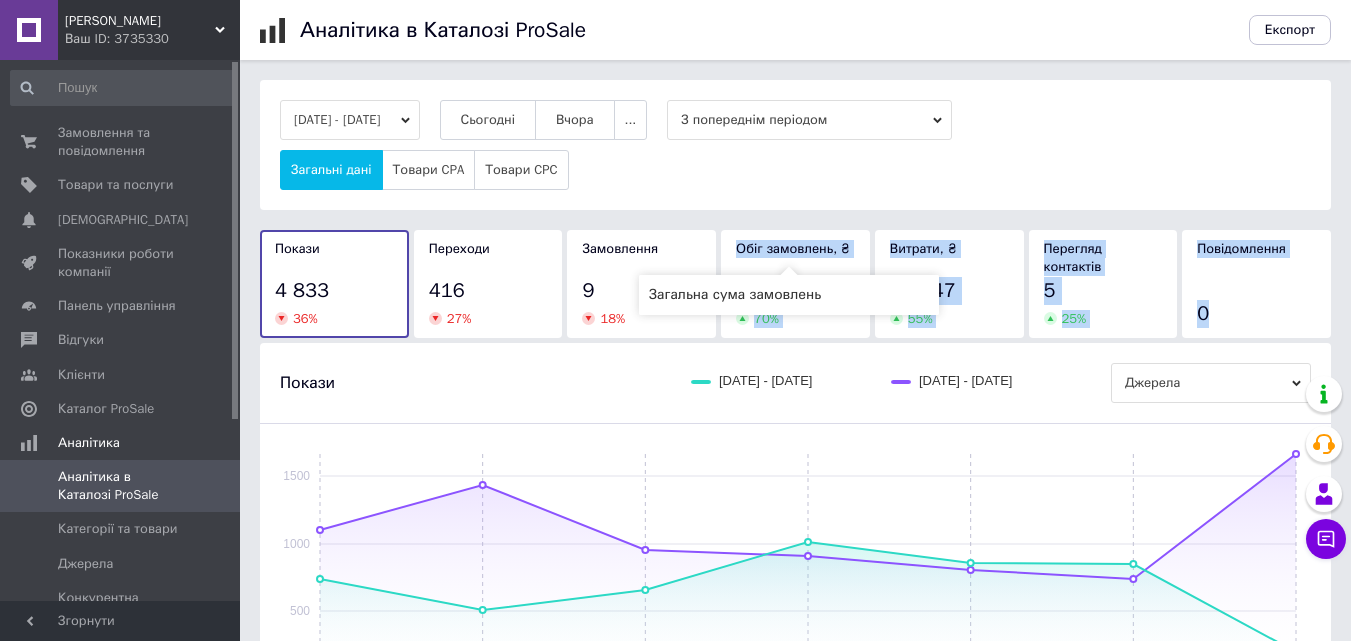 drag, startPoint x: 1043, startPoint y: 334, endPoint x: 735, endPoint y: 215, distance: 330.18933 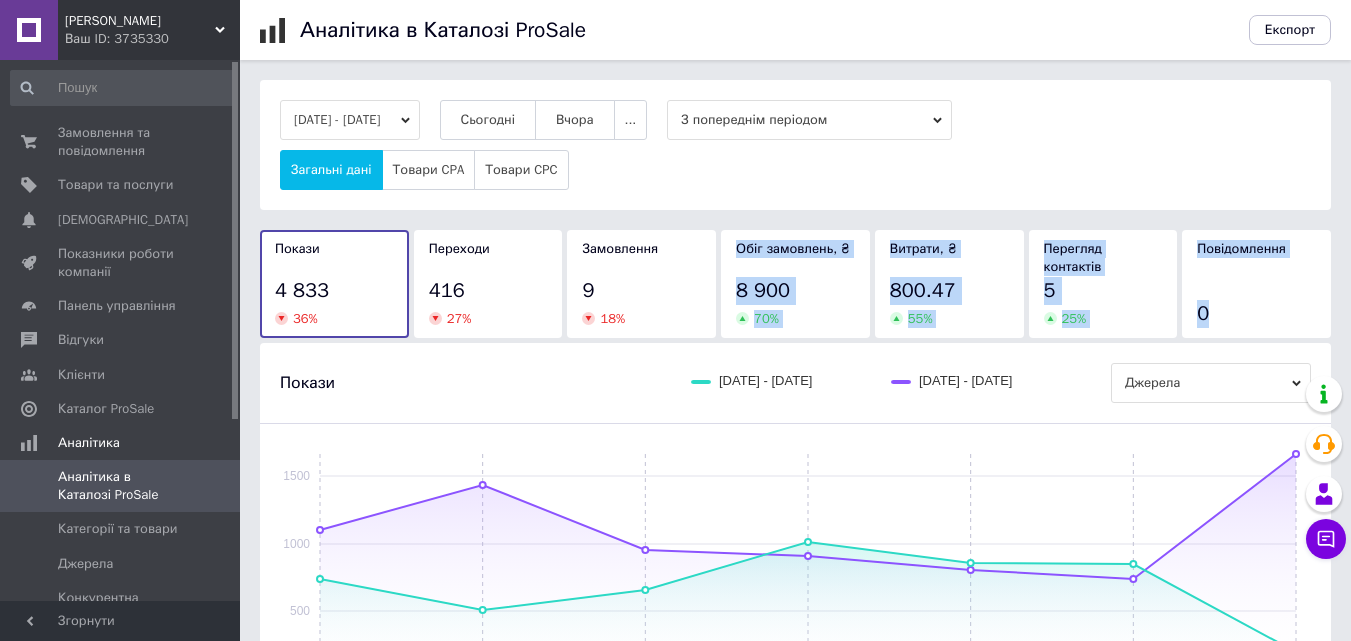 click on "04.07.2025 - 10.07.2025 Сьогодні Вчора ... З попереднім періодом Загальні дані Товари CPA Товари CPC Покази 4 833 36 % Переходи 416 27 % Замовлення 9 18 % Обіг замовлень, ₴ 8 900 70 % Витрати, ₴ 800.47 55 % Перегляд контактів 5 25 % Повідомлення 0 Покази 04.07.2025 - 10.07.2025 27.06.2025 - 03.07.2025 Джерела 04.07 05.07 06.07 07.07 08.07 09.07 10.07 0 500 1000 1500 Всі кампанії Виберіть категорію Покази Переходи Замовлення Обіг замовлень, ₴ Витрати, ₴ Товари з комісією за замовлення Подивитись по каналах 4 833 416 (9%) 9 (0%) 8 900 ₴ 800.47 ₴ (9%)" at bounding box center [795, 540] 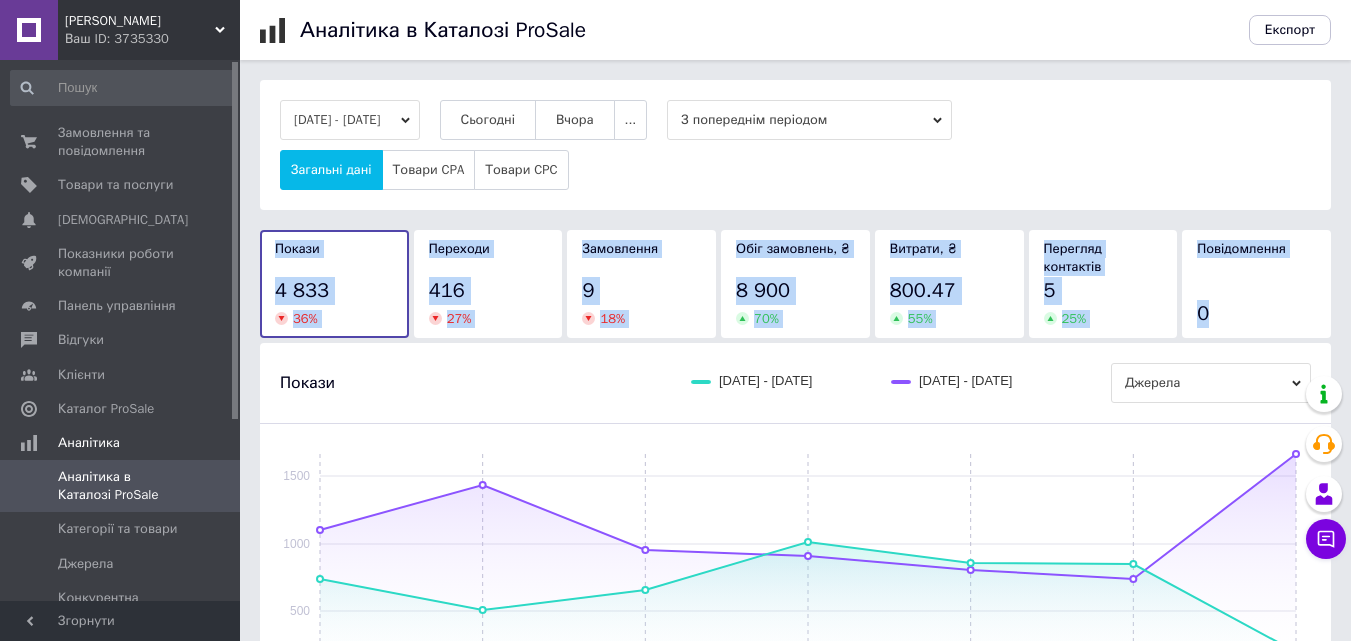 drag, startPoint x: 709, startPoint y: 201, endPoint x: 949, endPoint y: 340, distance: 277.34634 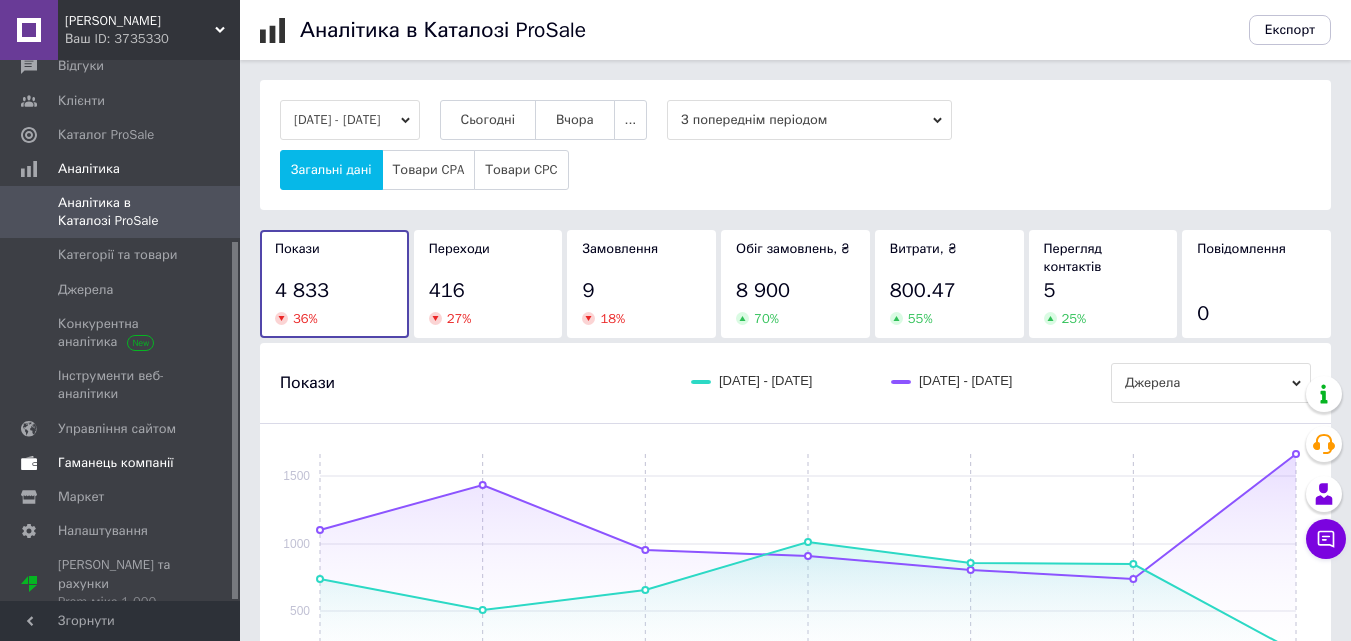 click on "Гаманець компанії" at bounding box center (116, 463) 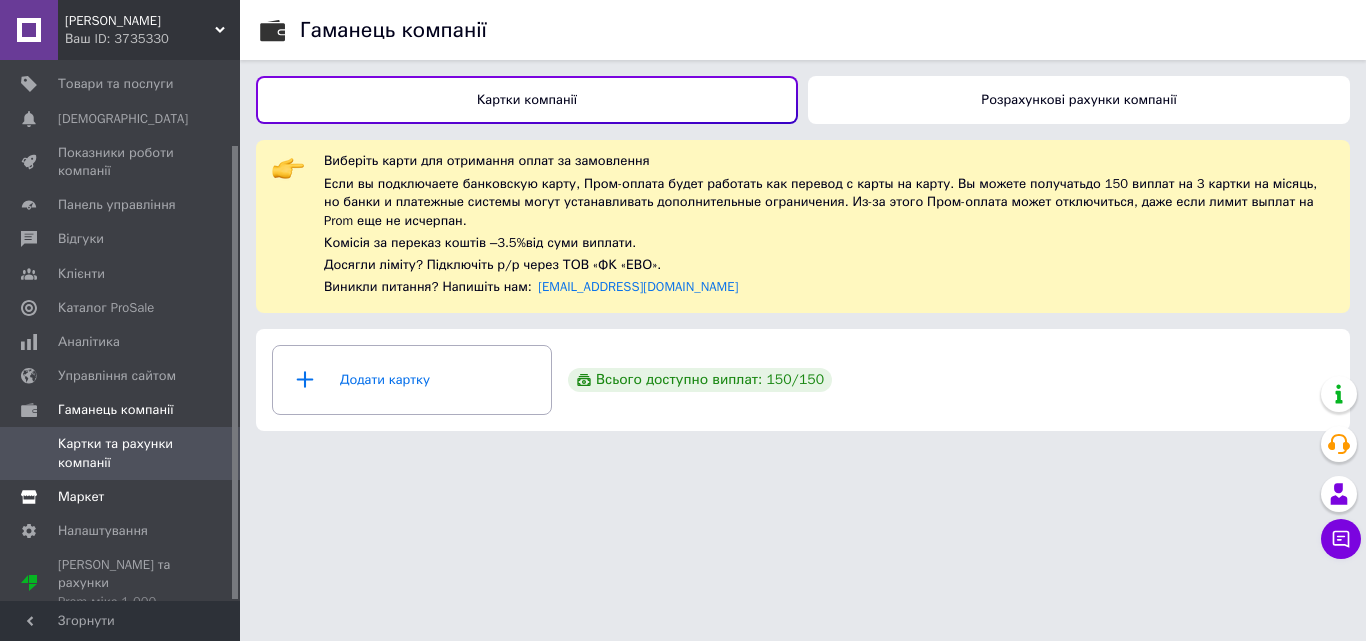 click on "Маркет" at bounding box center (81, 497) 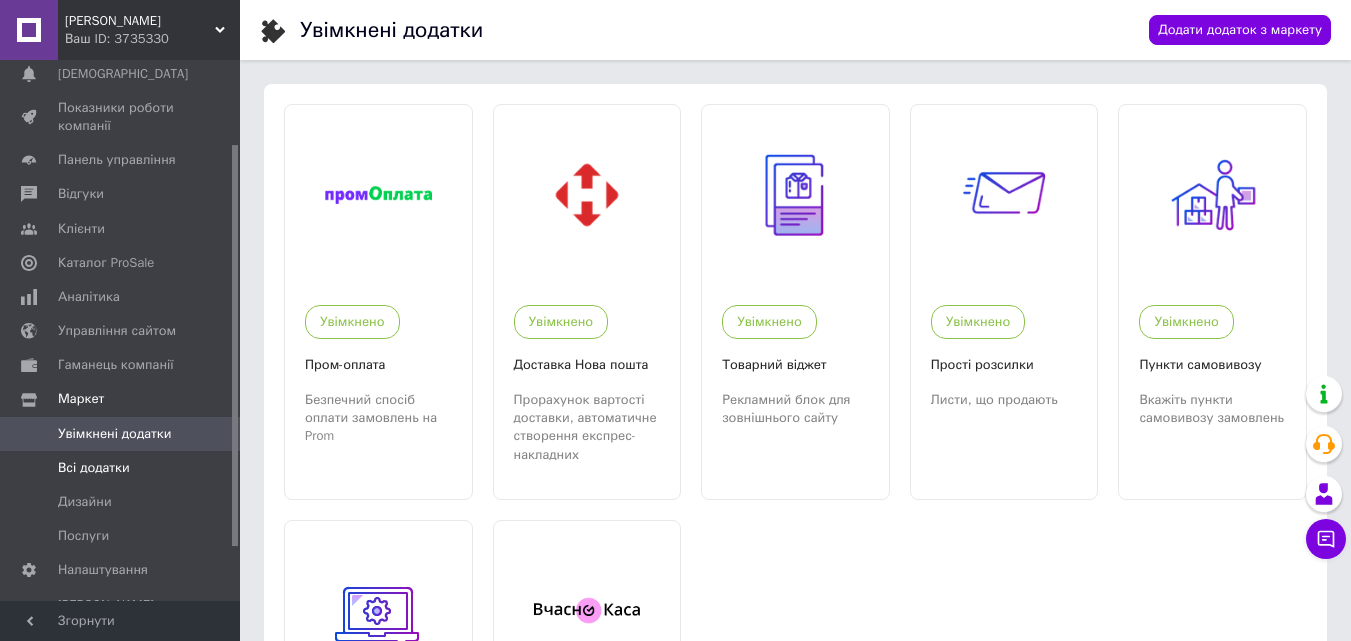 scroll, scrollTop: 185, scrollLeft: 0, axis: vertical 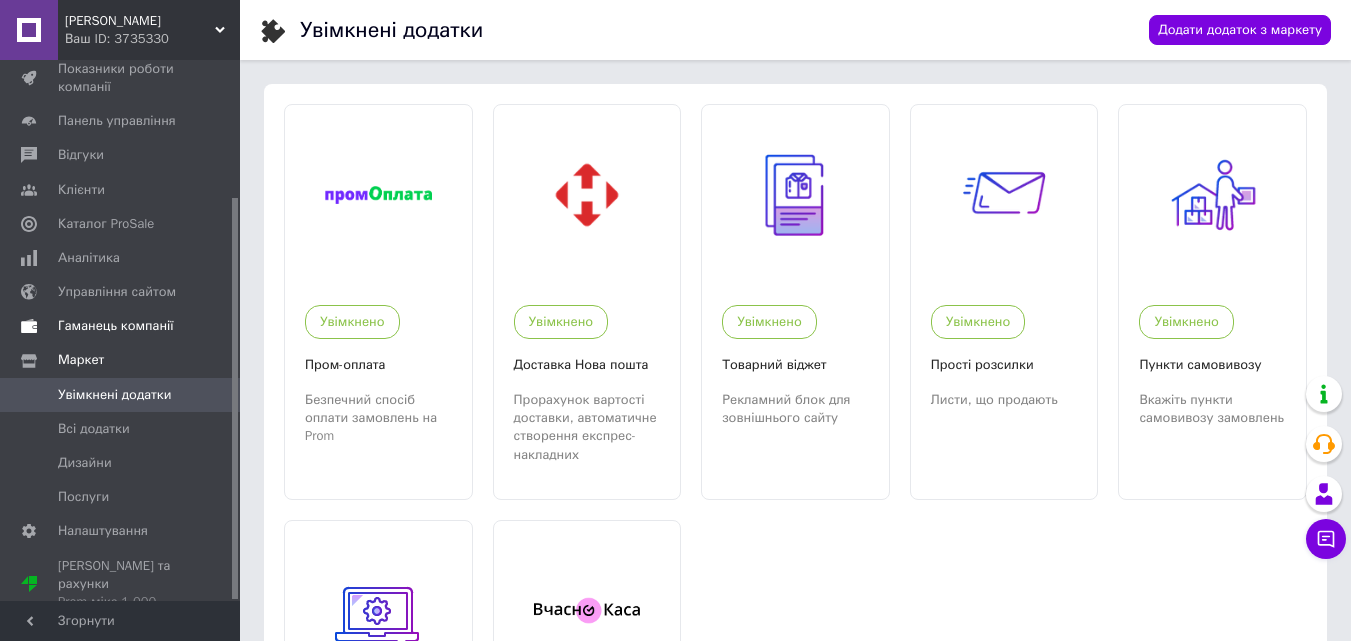 click on "Гаманець компанії" at bounding box center (116, 326) 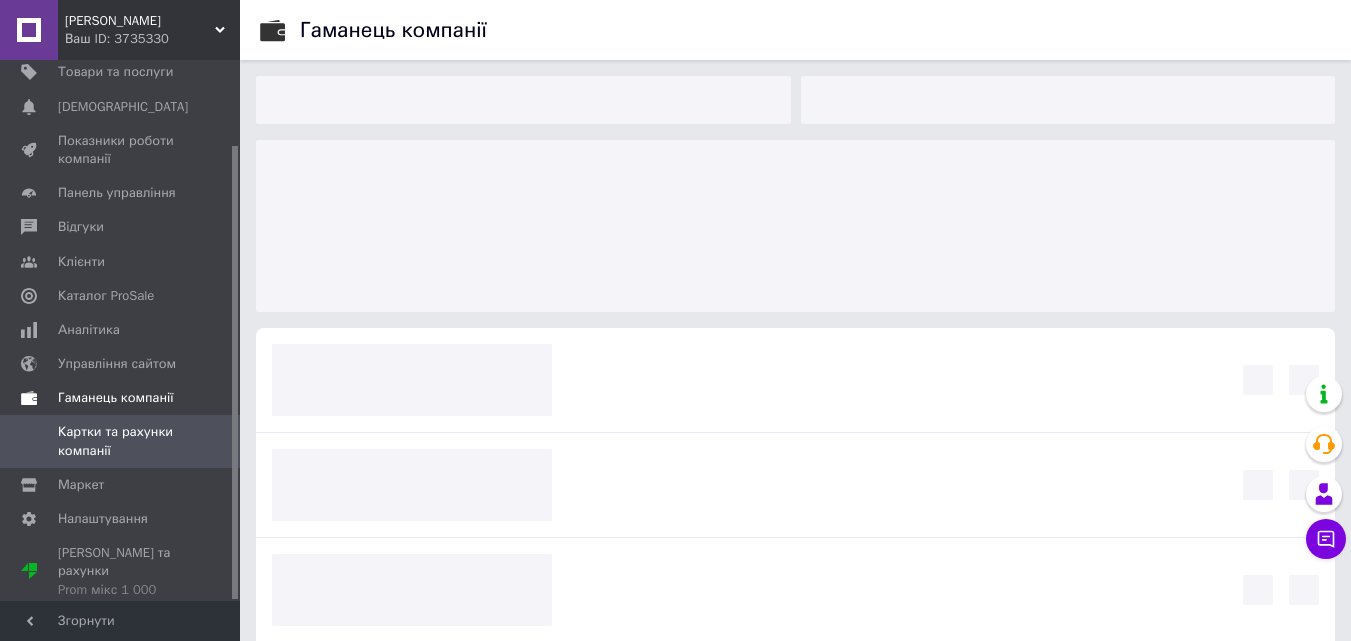 scroll, scrollTop: 101, scrollLeft: 0, axis: vertical 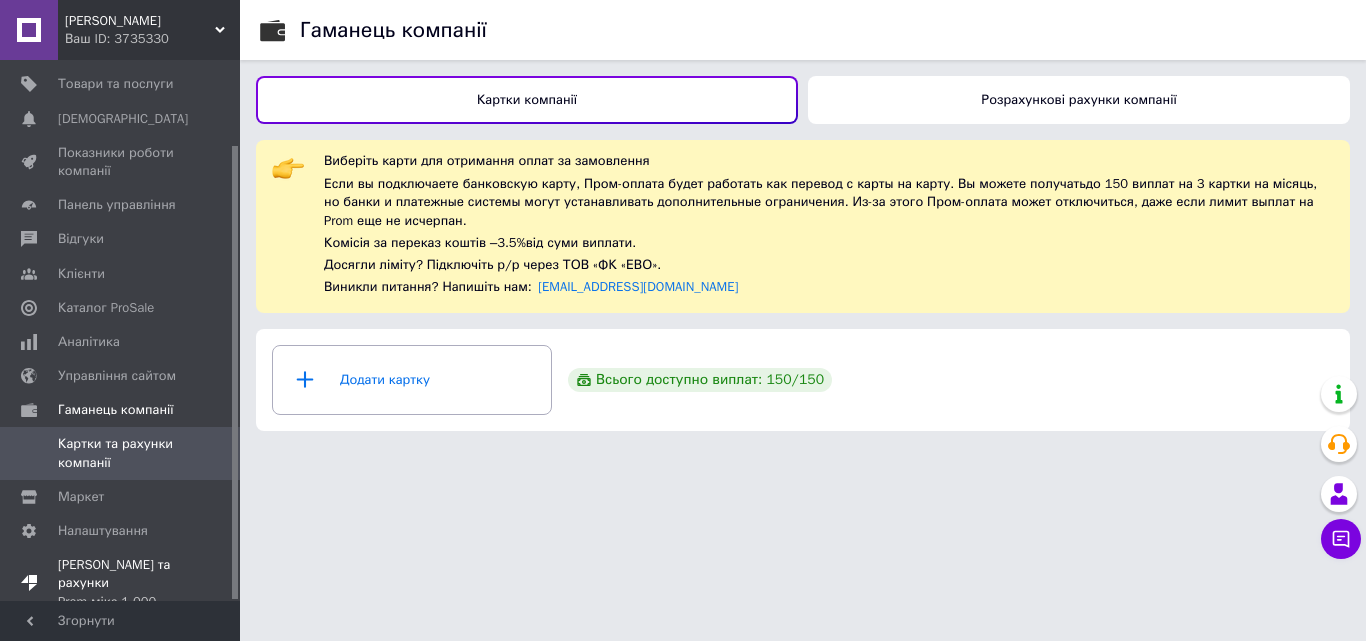 click on "Тарифи та рахунки Prom мікс 1 000" at bounding box center (121, 583) 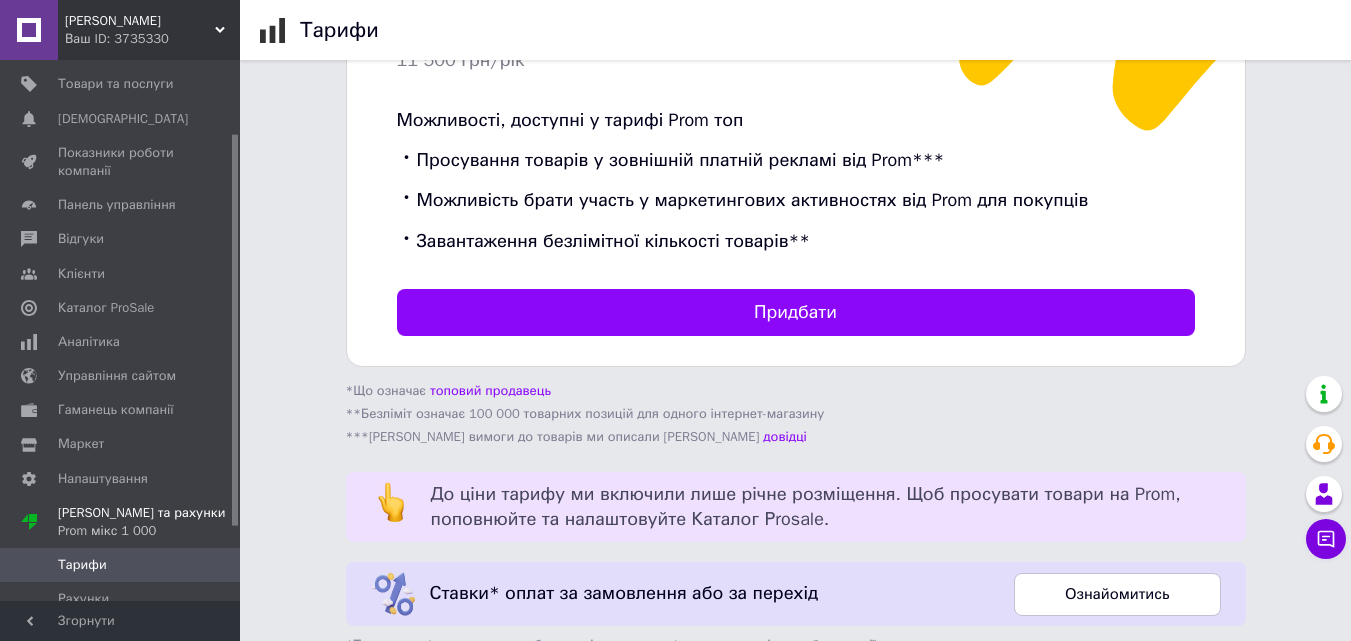 scroll, scrollTop: 785, scrollLeft: 0, axis: vertical 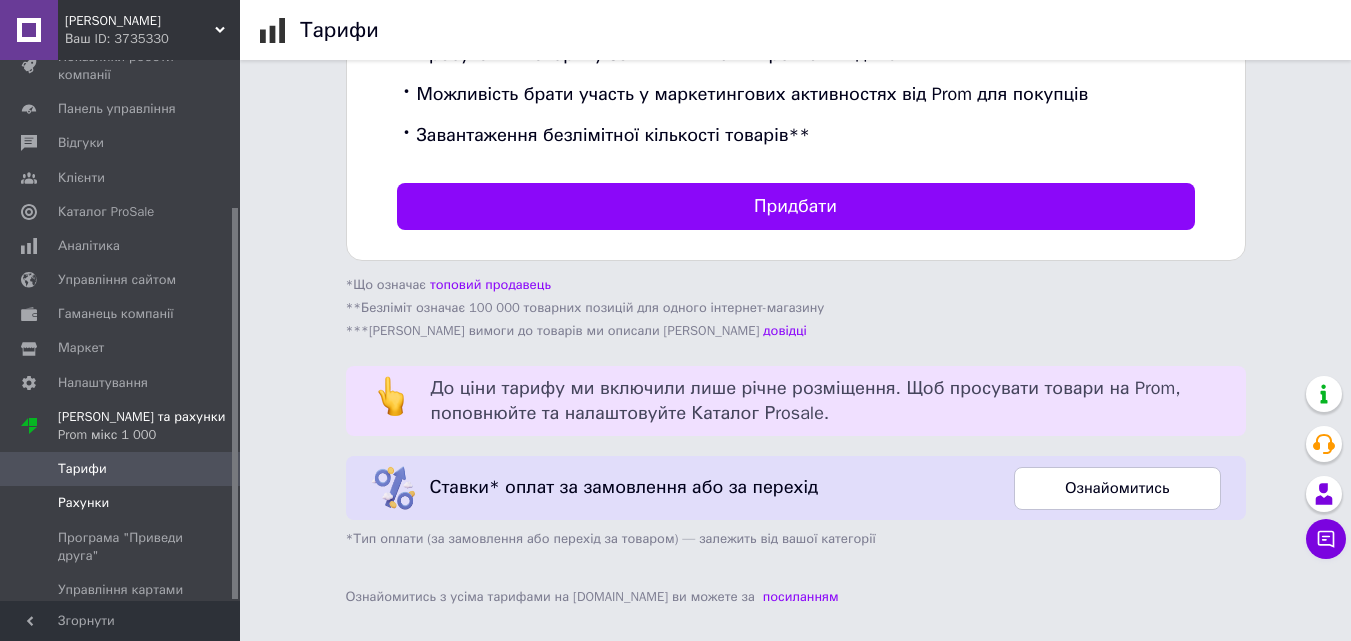 click on "Рахунки" at bounding box center (83, 503) 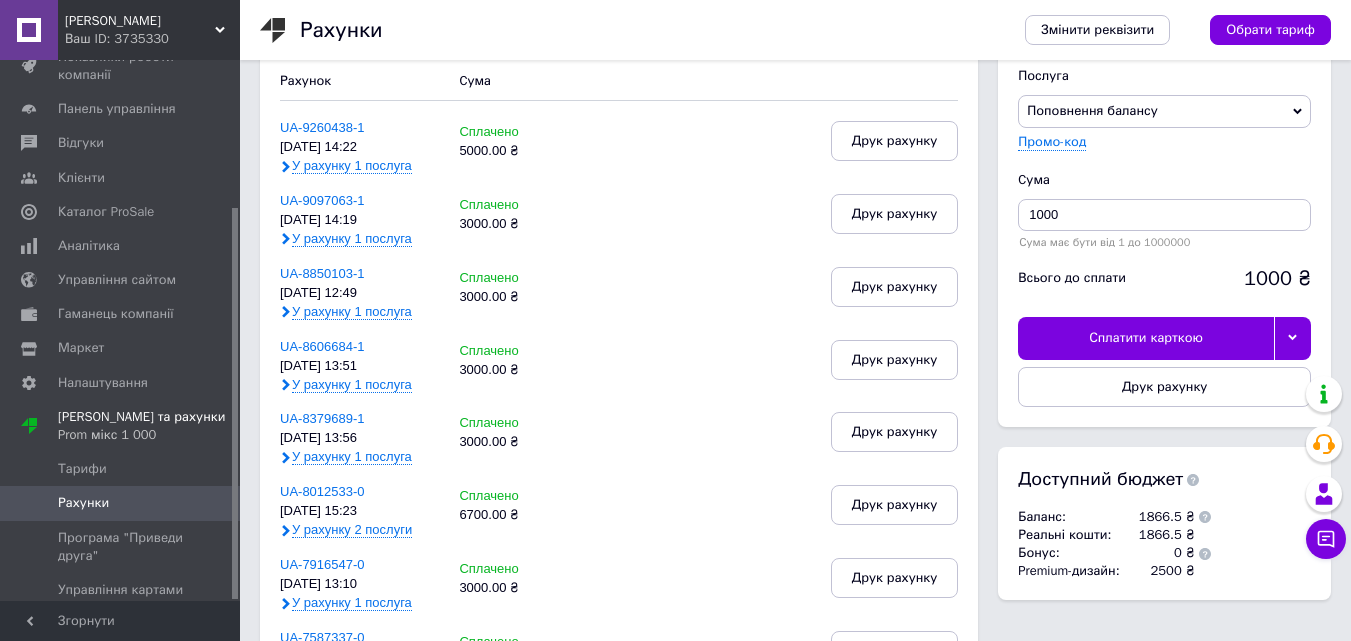 scroll, scrollTop: 100, scrollLeft: 0, axis: vertical 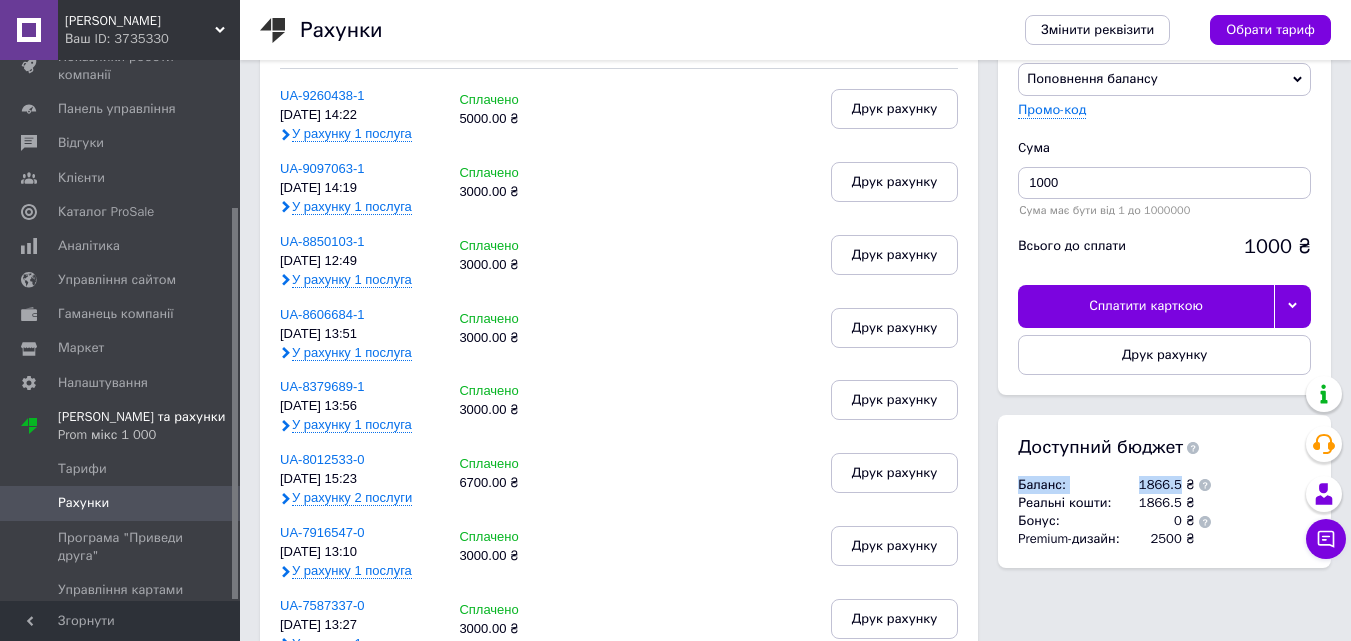 drag, startPoint x: 1020, startPoint y: 489, endPoint x: 1185, endPoint y: 486, distance: 165.02727 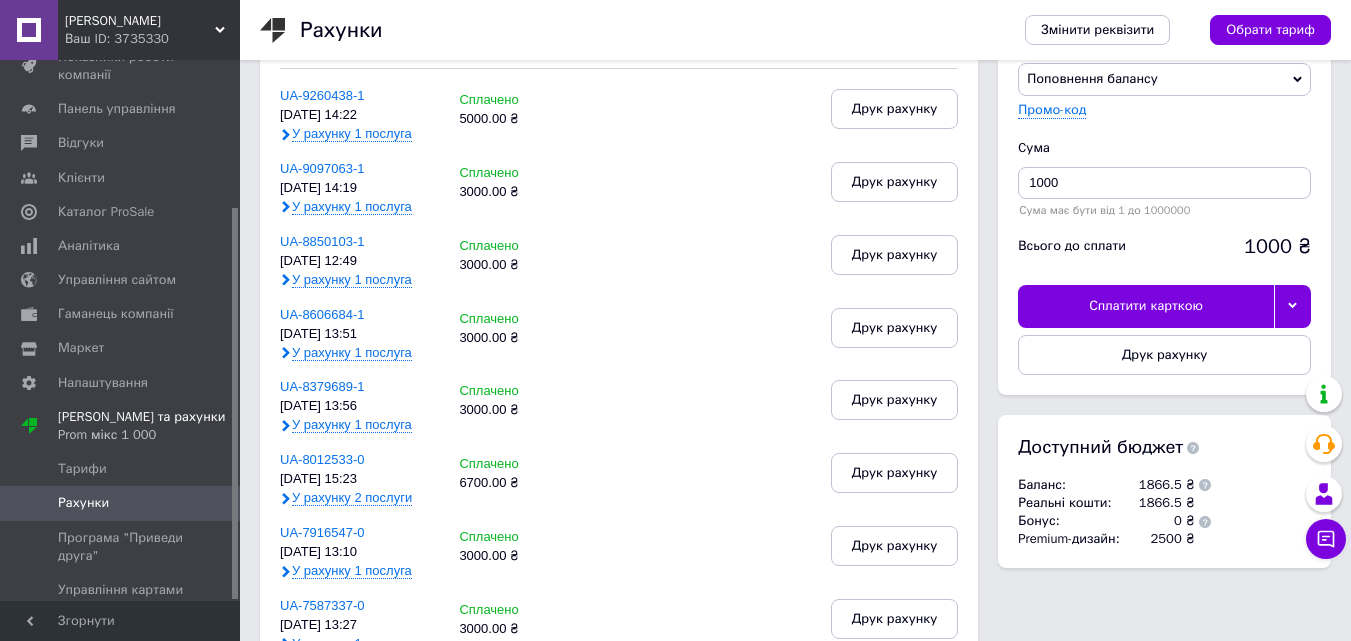 click on "Доступний бюджет   Баланс : 1866.5   ₴   Реальні кошти : 1866.5   ₴ Бонус : 0   ₴   Premium-дизайн : 2500   ₴" at bounding box center (1164, 491) 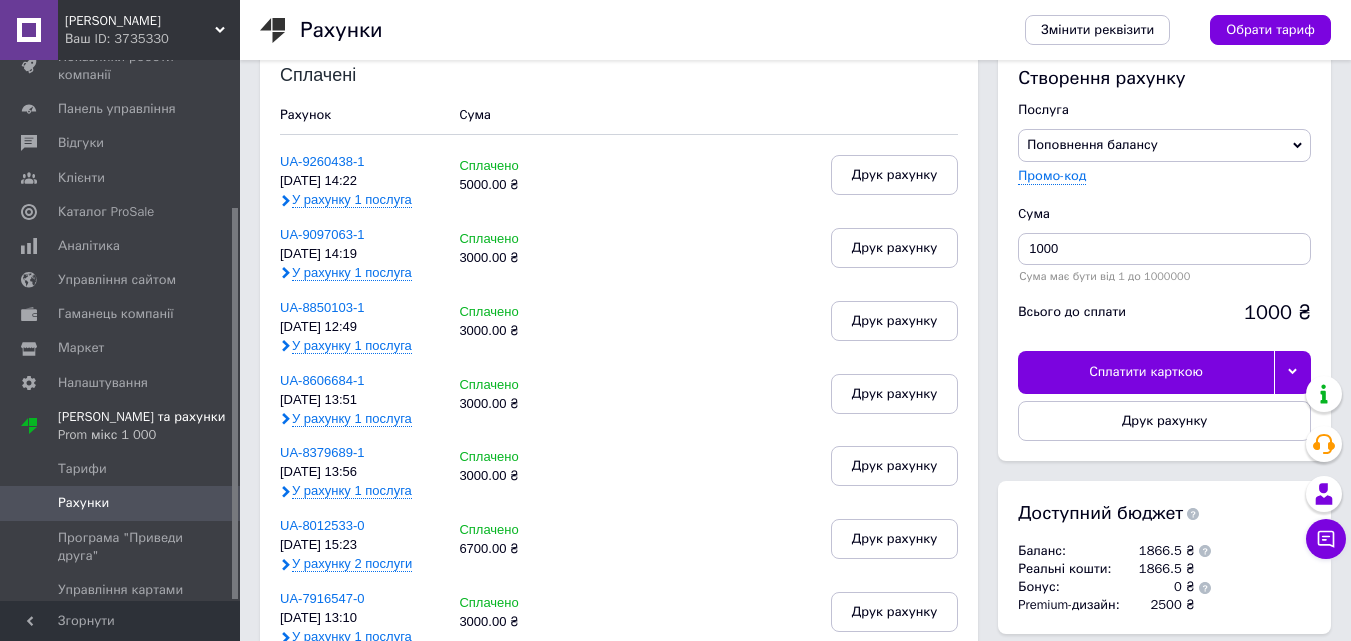 scroll, scrollTop: 0, scrollLeft: 0, axis: both 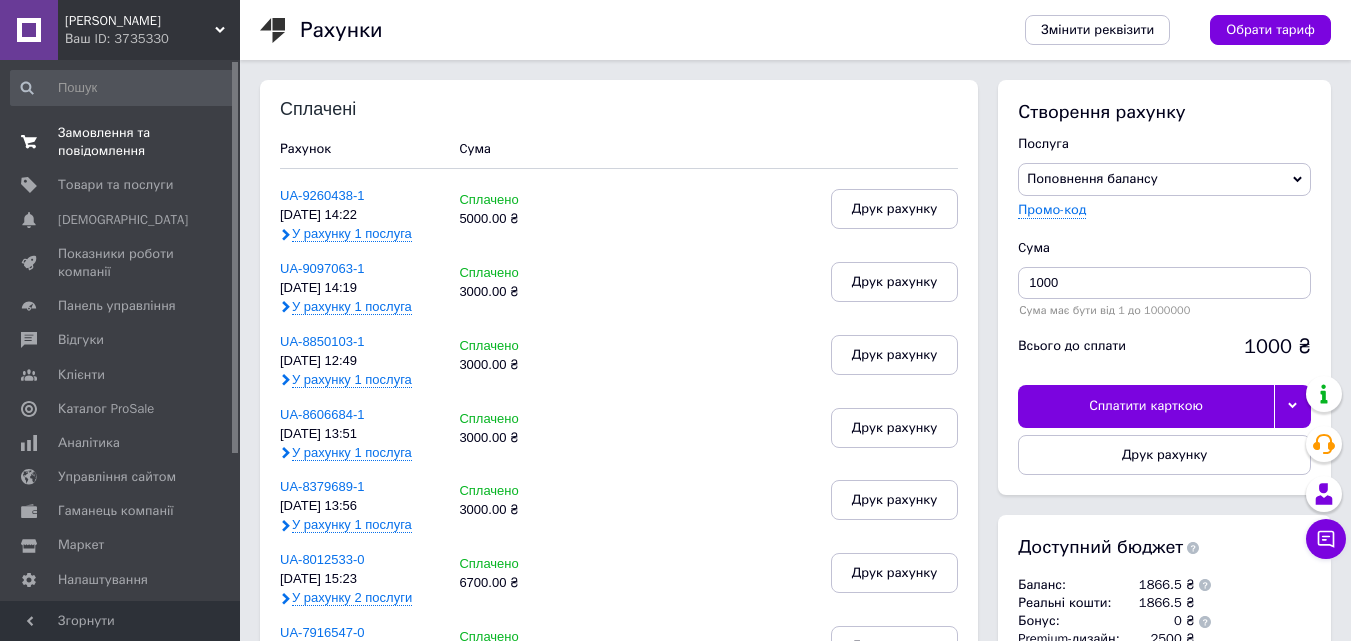 click on "Замовлення та повідомлення" at bounding box center [121, 142] 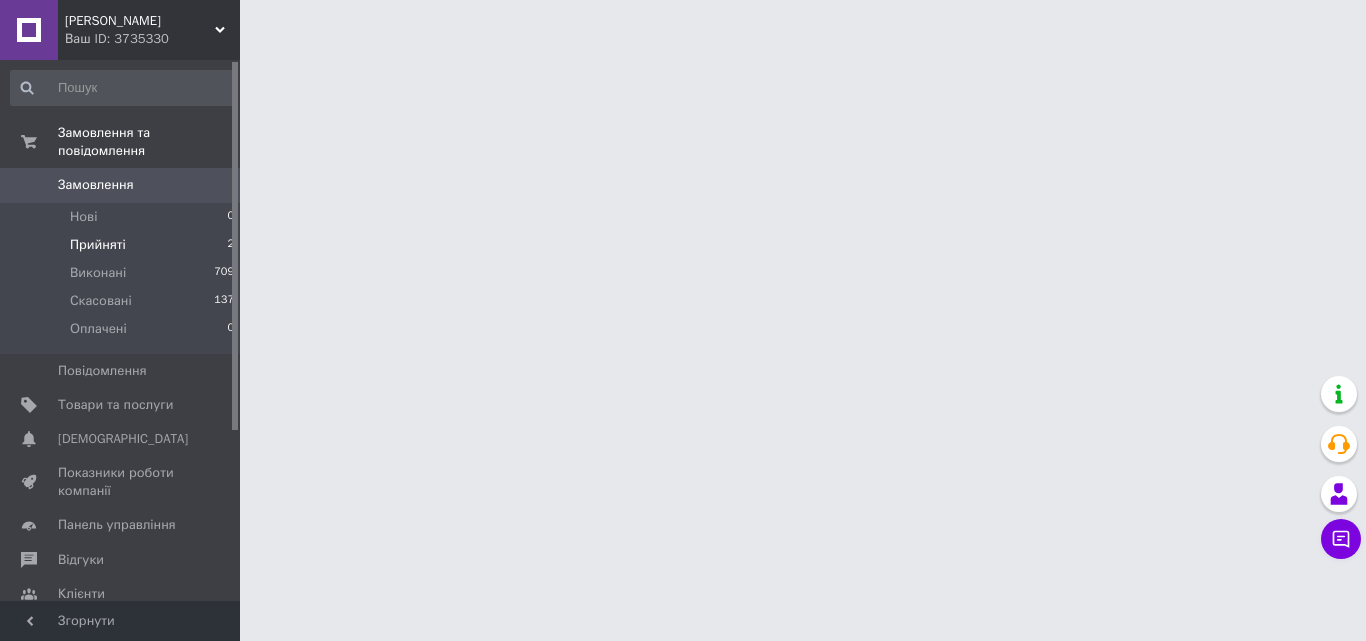 click on "Прийняті" at bounding box center (98, 245) 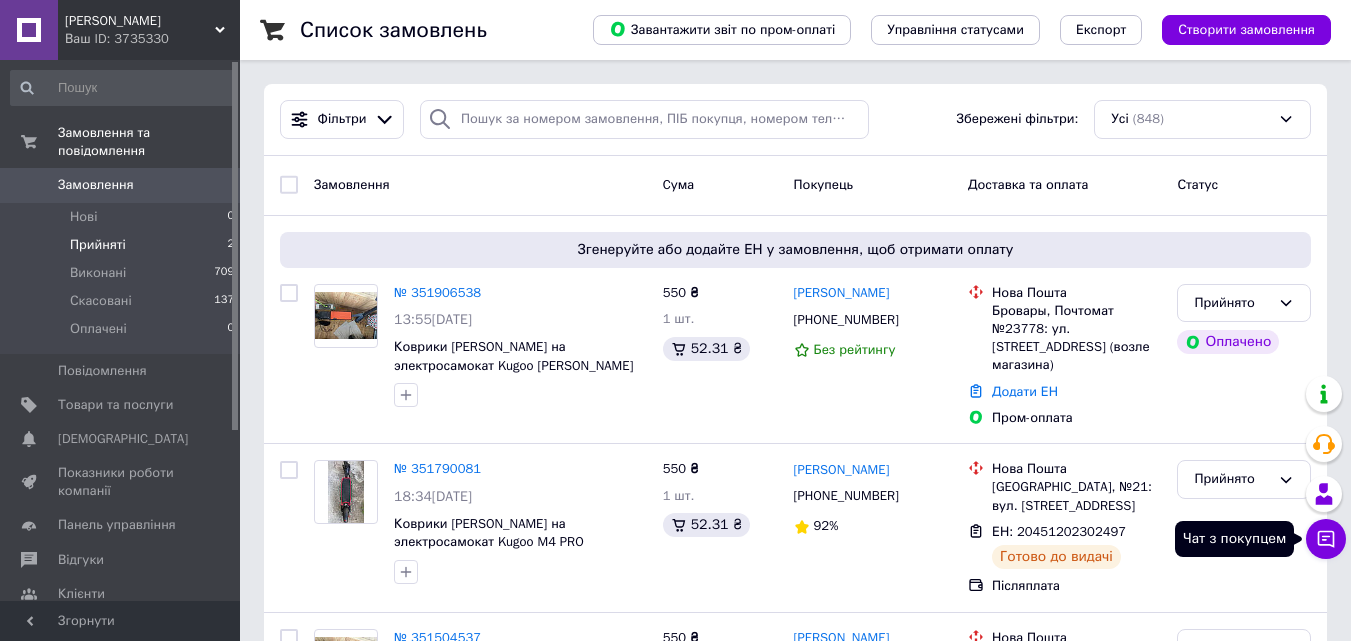 click 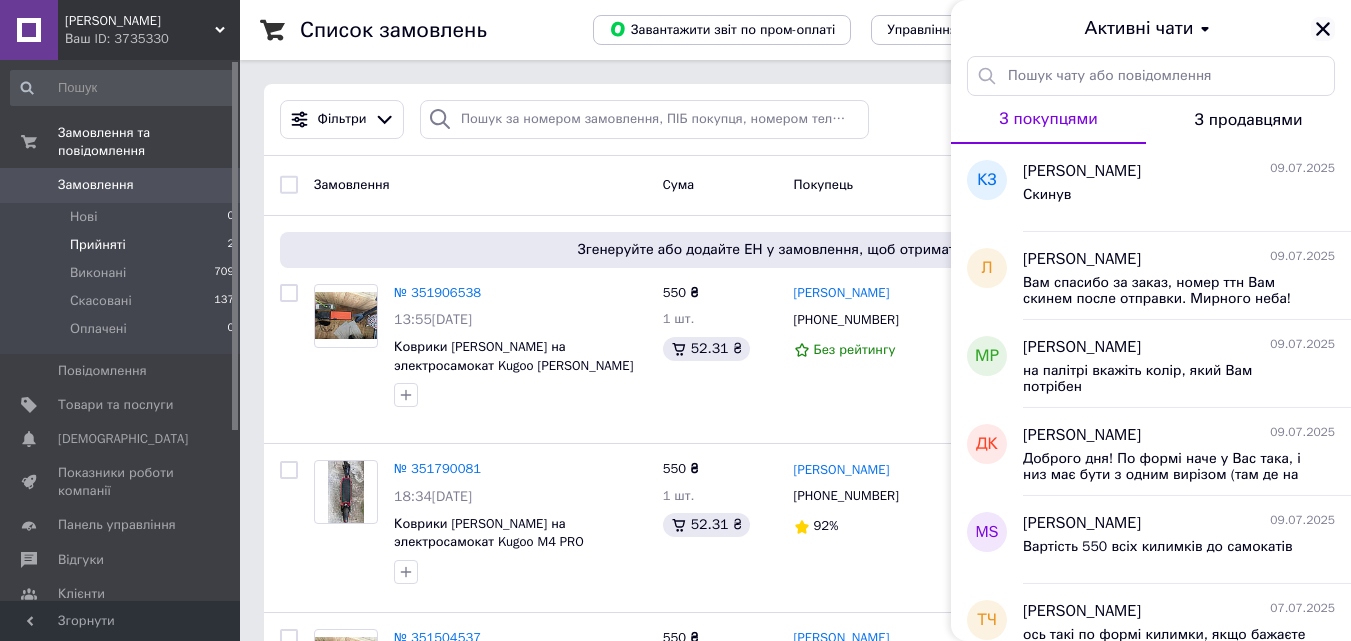 click 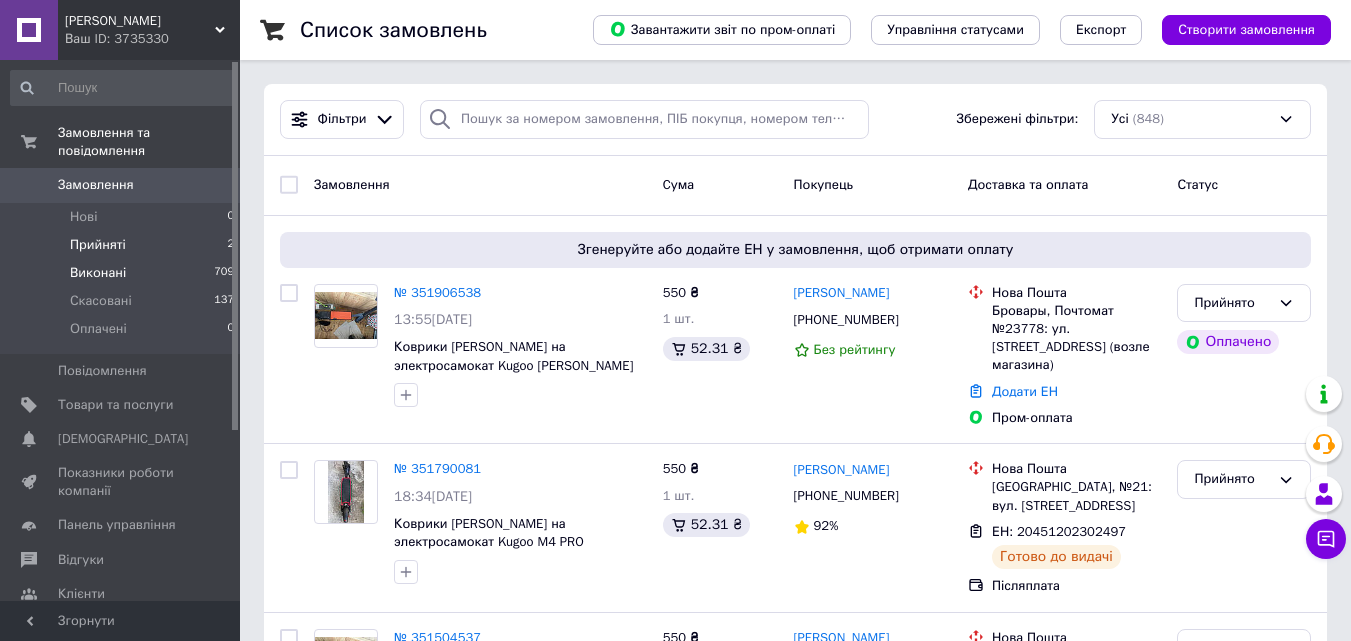 click on "Виконані 709" at bounding box center [123, 273] 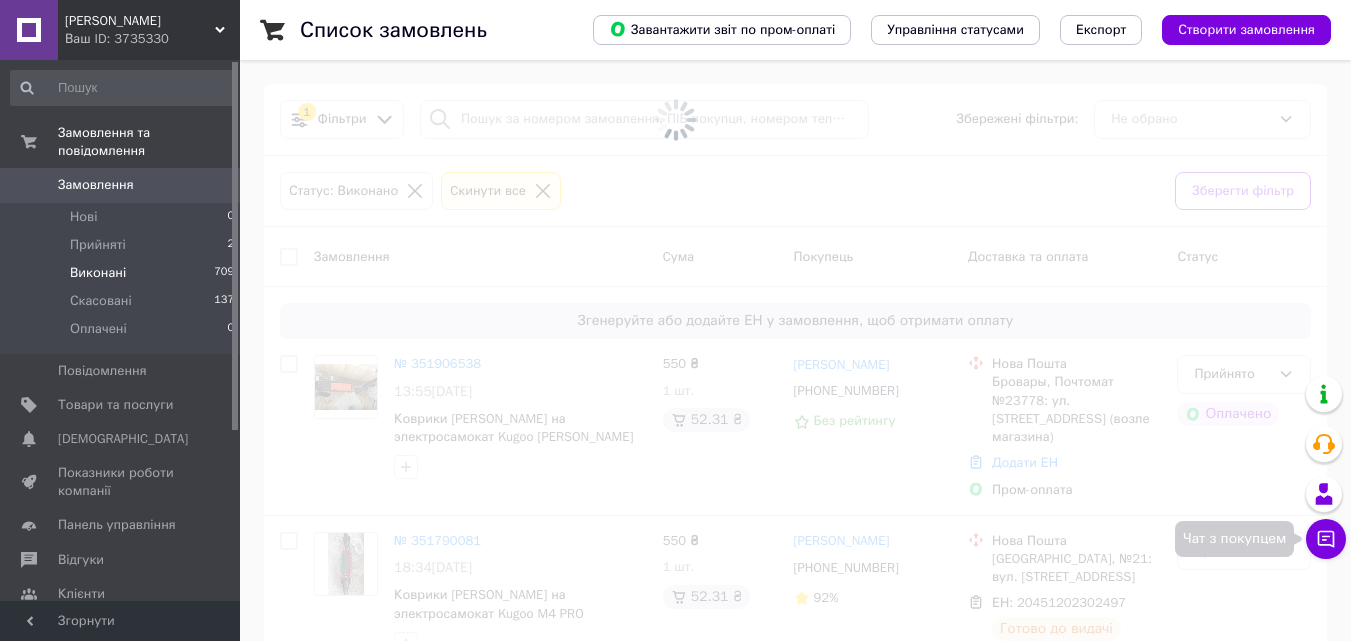click on "Чат з покупцем" at bounding box center [1326, 539] 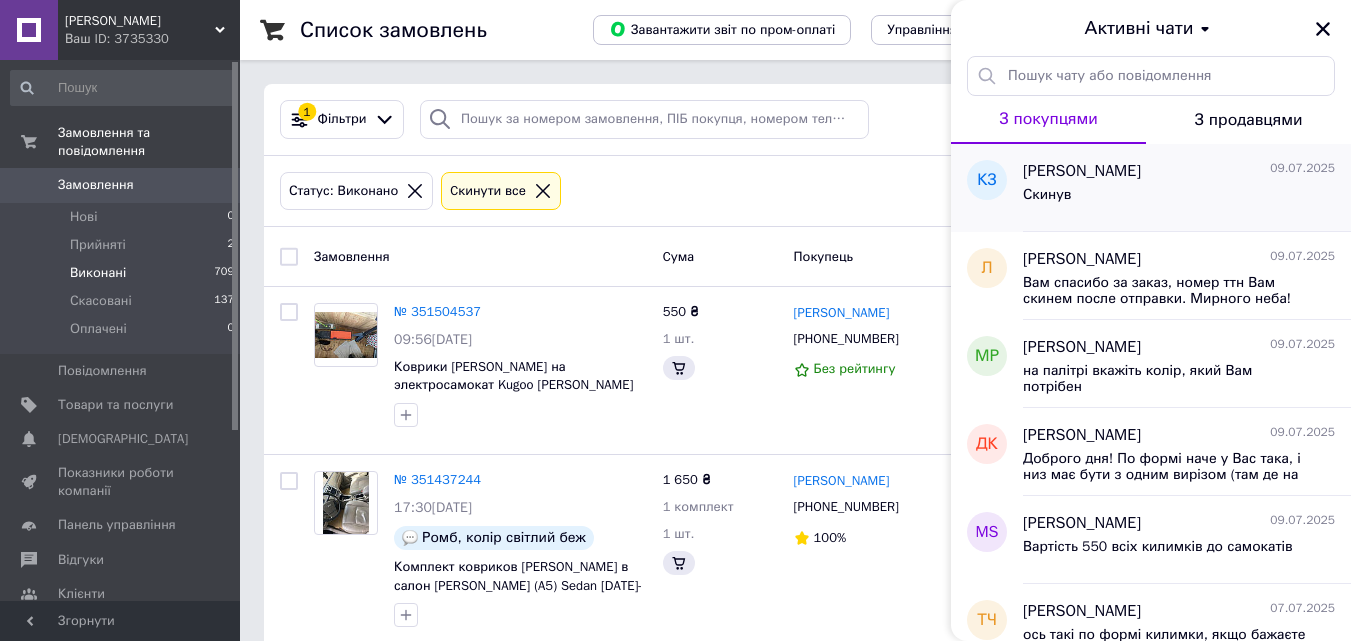click on "Скинув" at bounding box center [1179, 199] 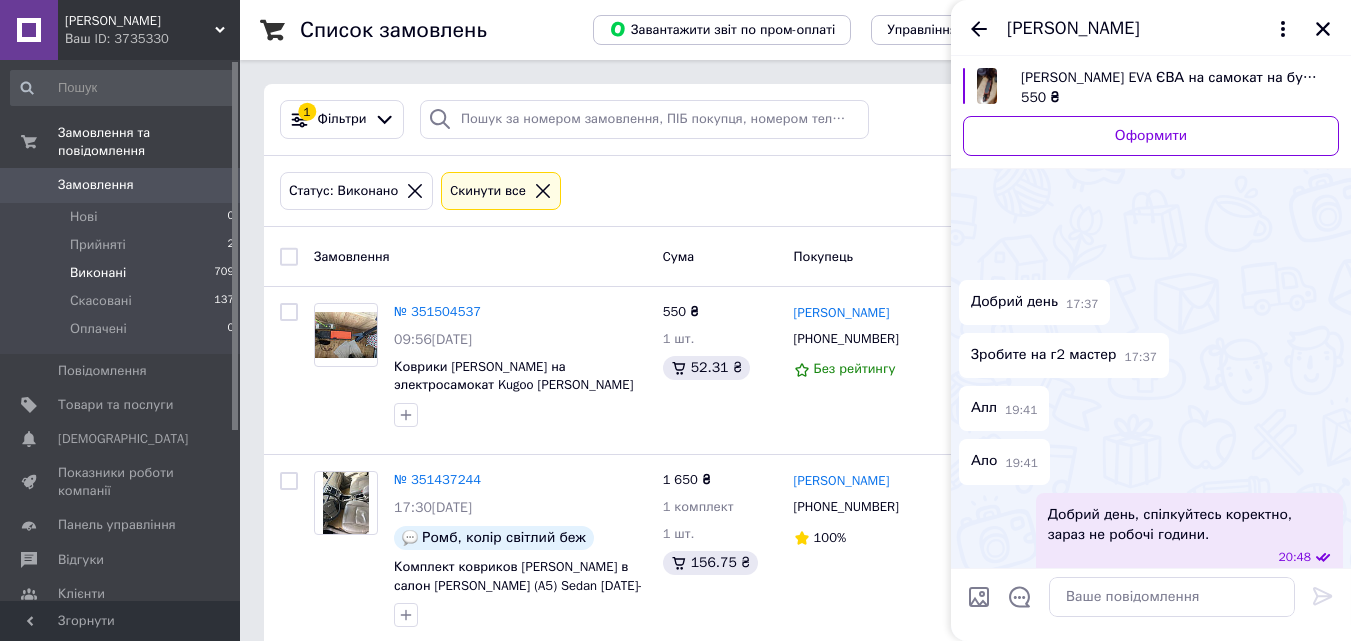 scroll, scrollTop: 337, scrollLeft: 0, axis: vertical 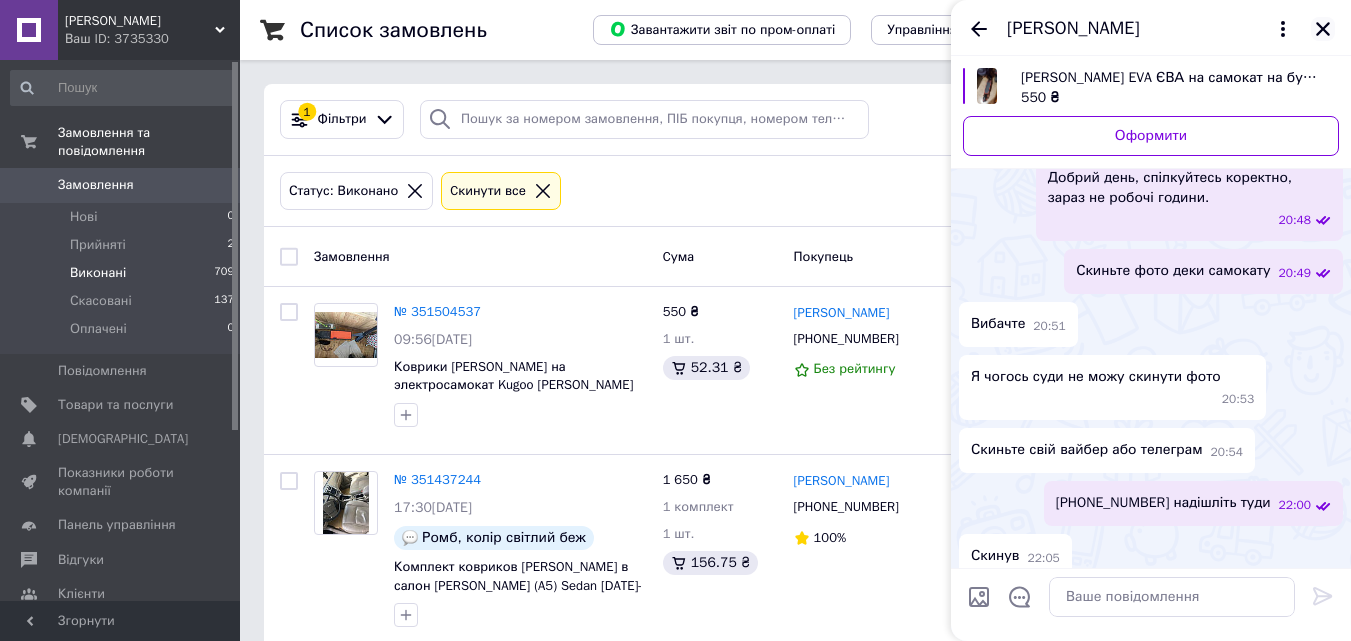 click 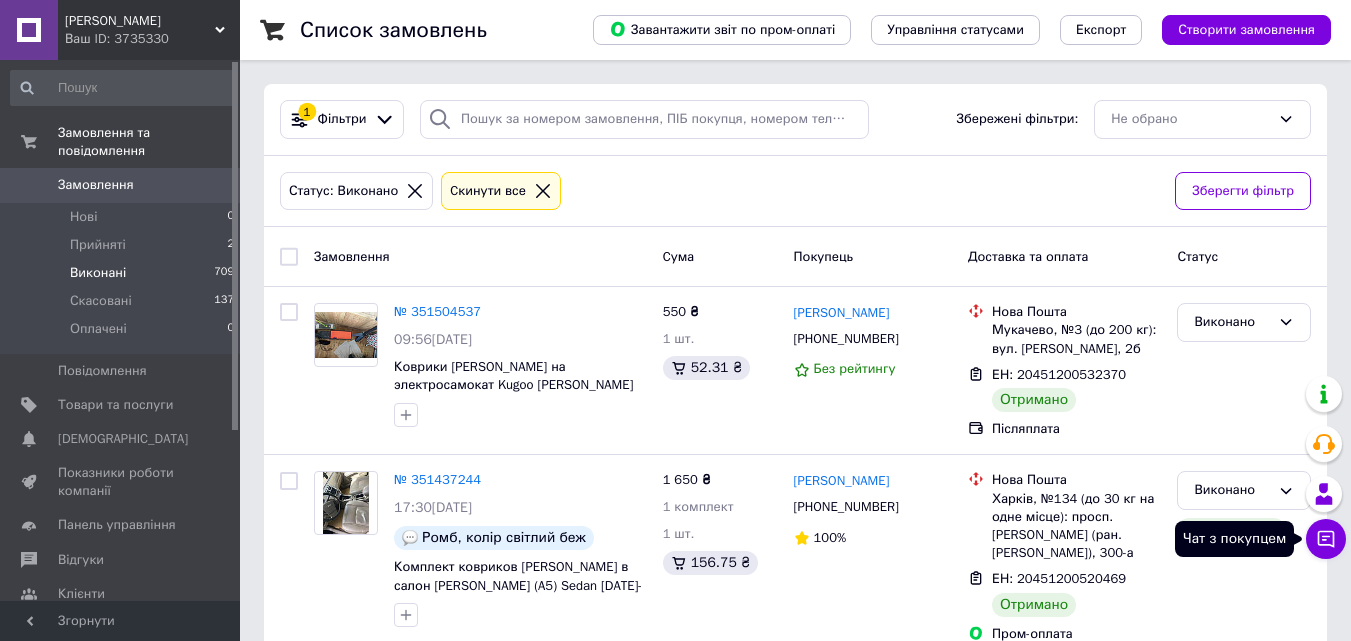 click 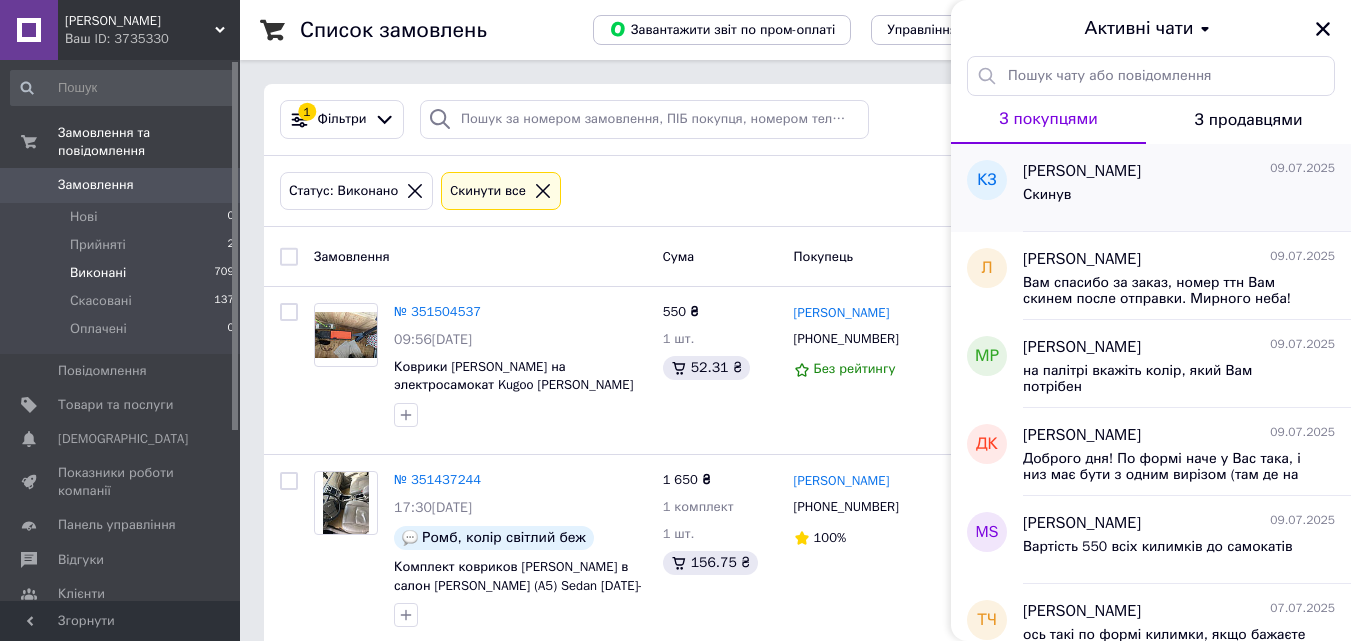 click on "Скинув" at bounding box center (1179, 199) 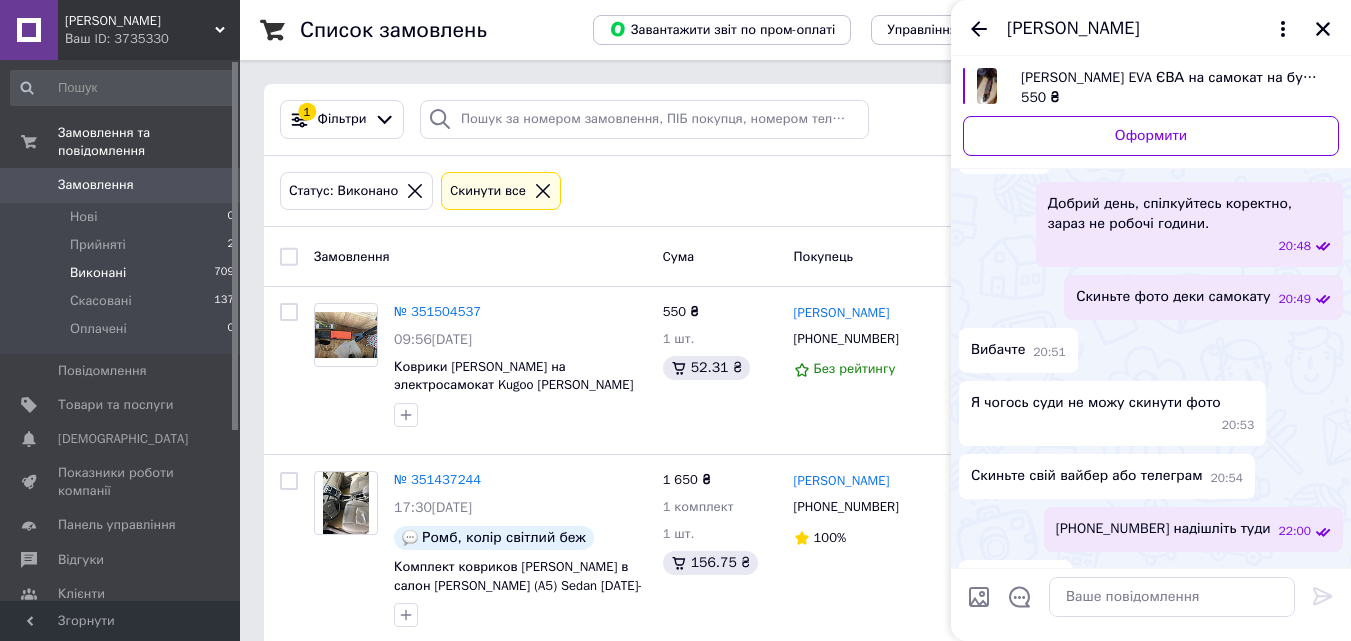 scroll, scrollTop: 286, scrollLeft: 0, axis: vertical 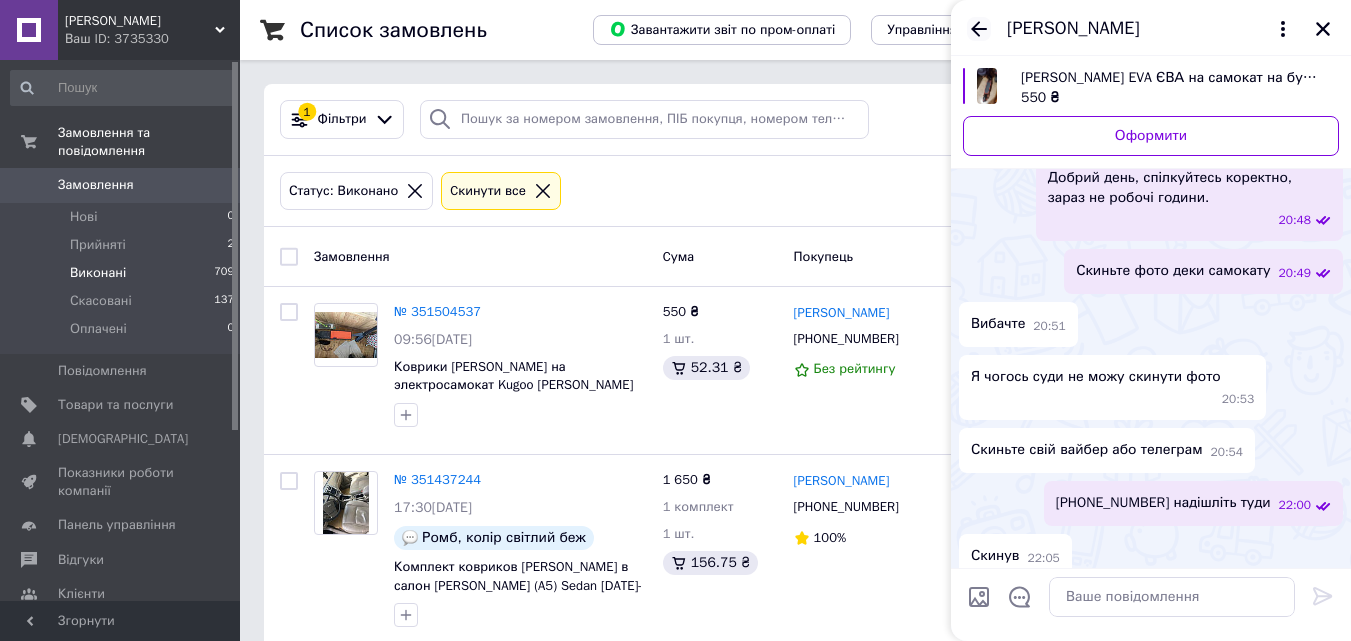 click 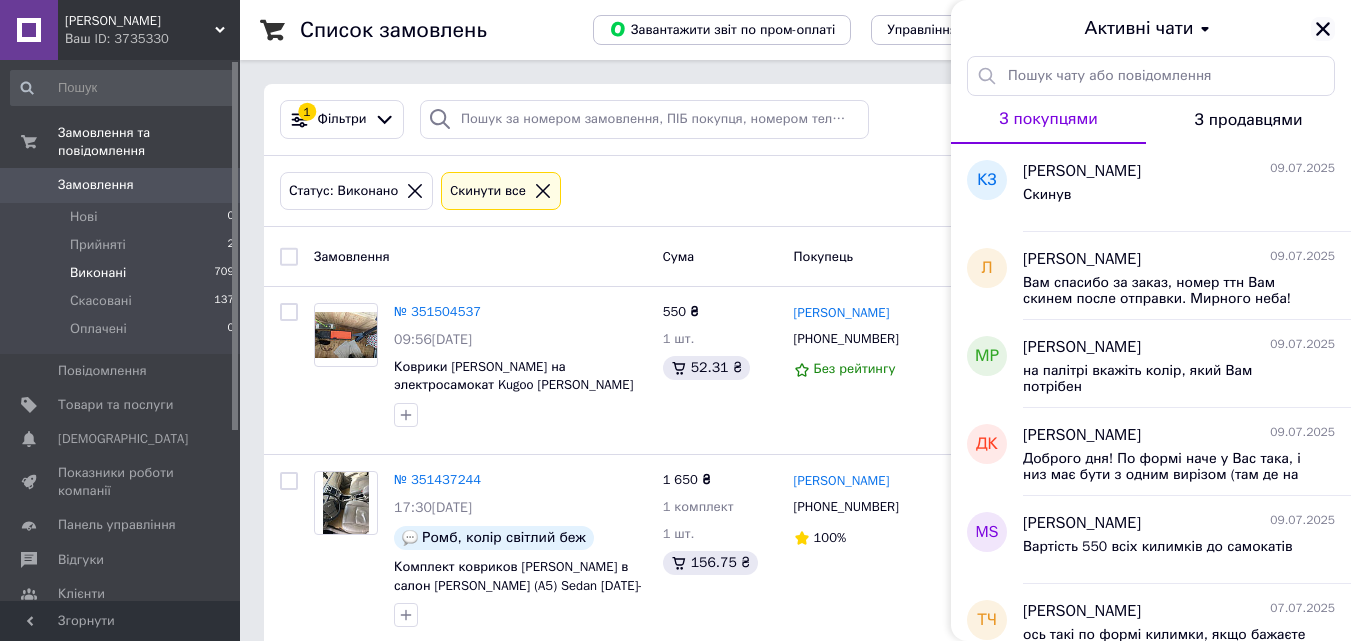 click at bounding box center [1323, 29] 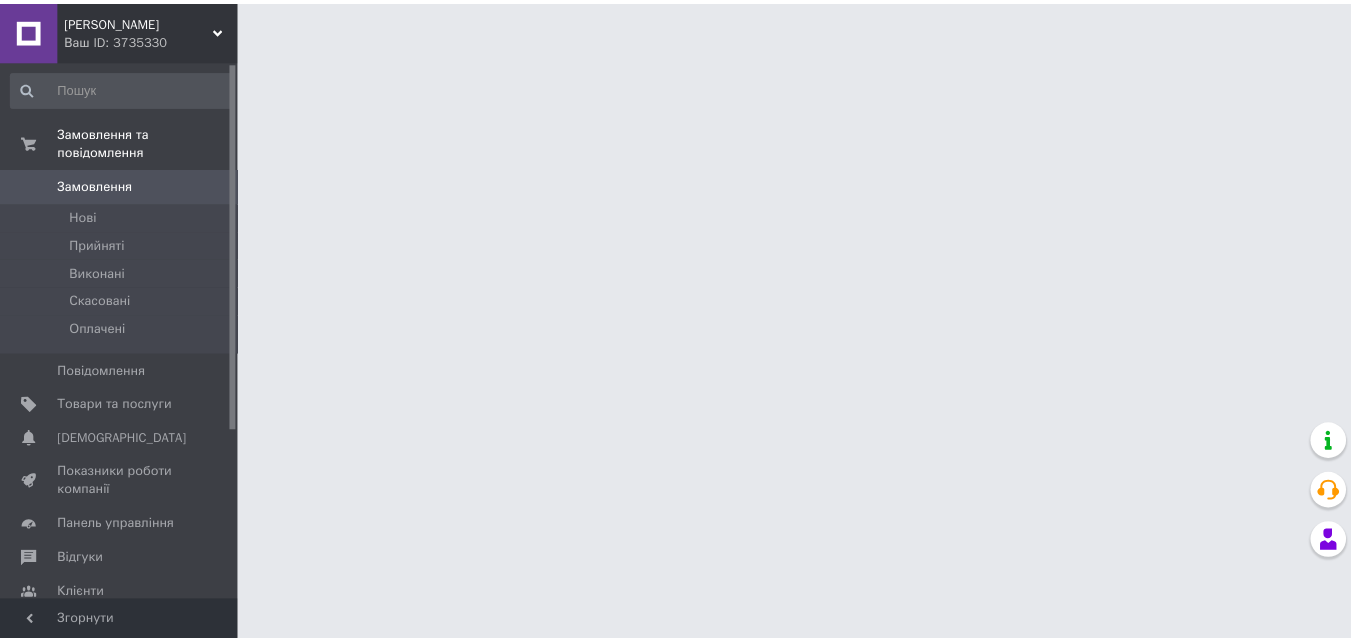 scroll, scrollTop: 0, scrollLeft: 0, axis: both 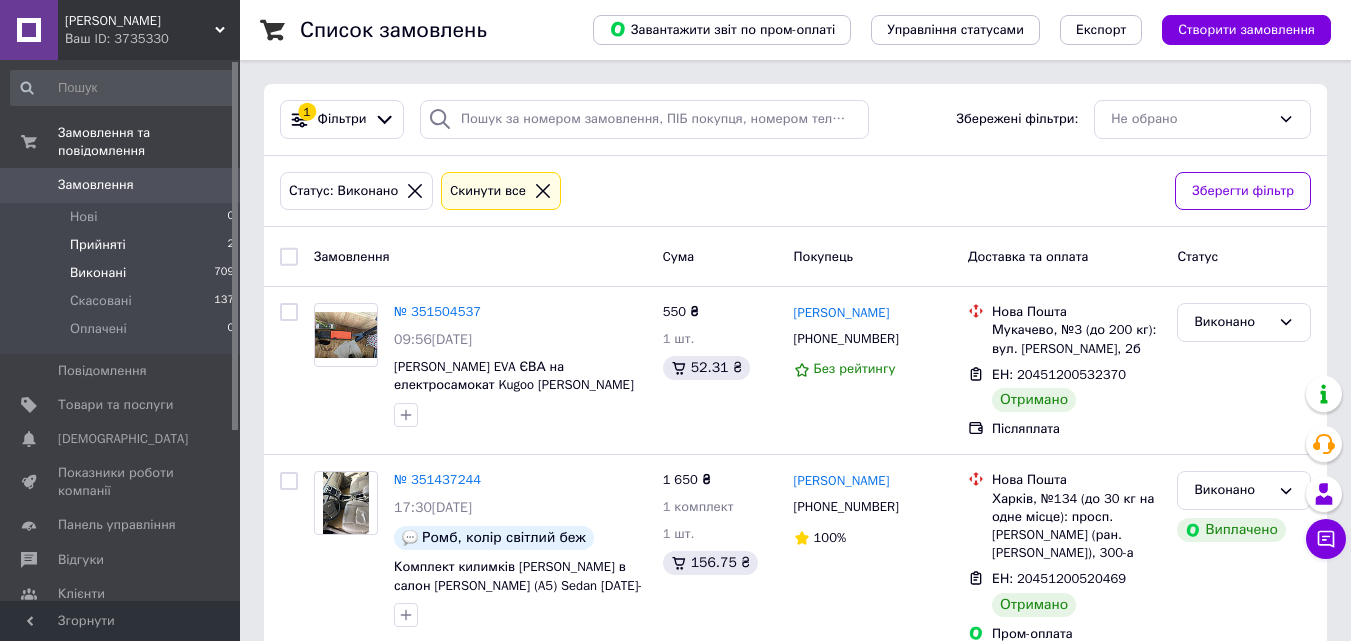 click on "Прийняті 2" at bounding box center [123, 245] 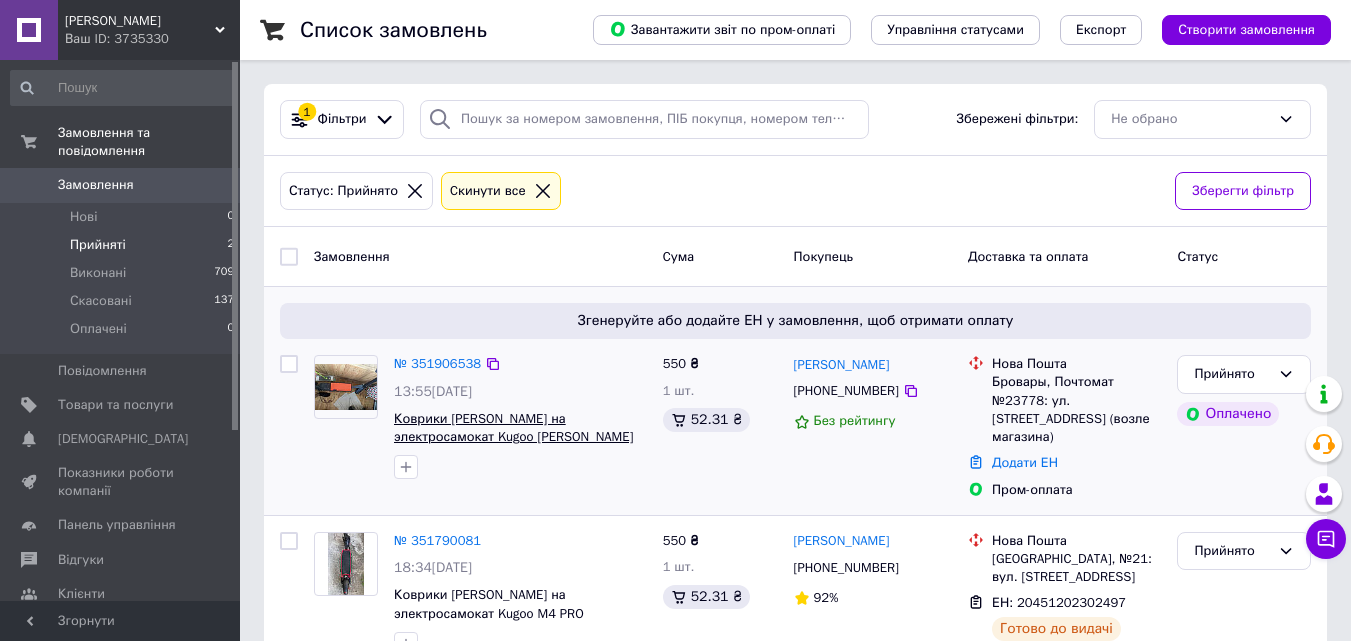 scroll, scrollTop: 48, scrollLeft: 0, axis: vertical 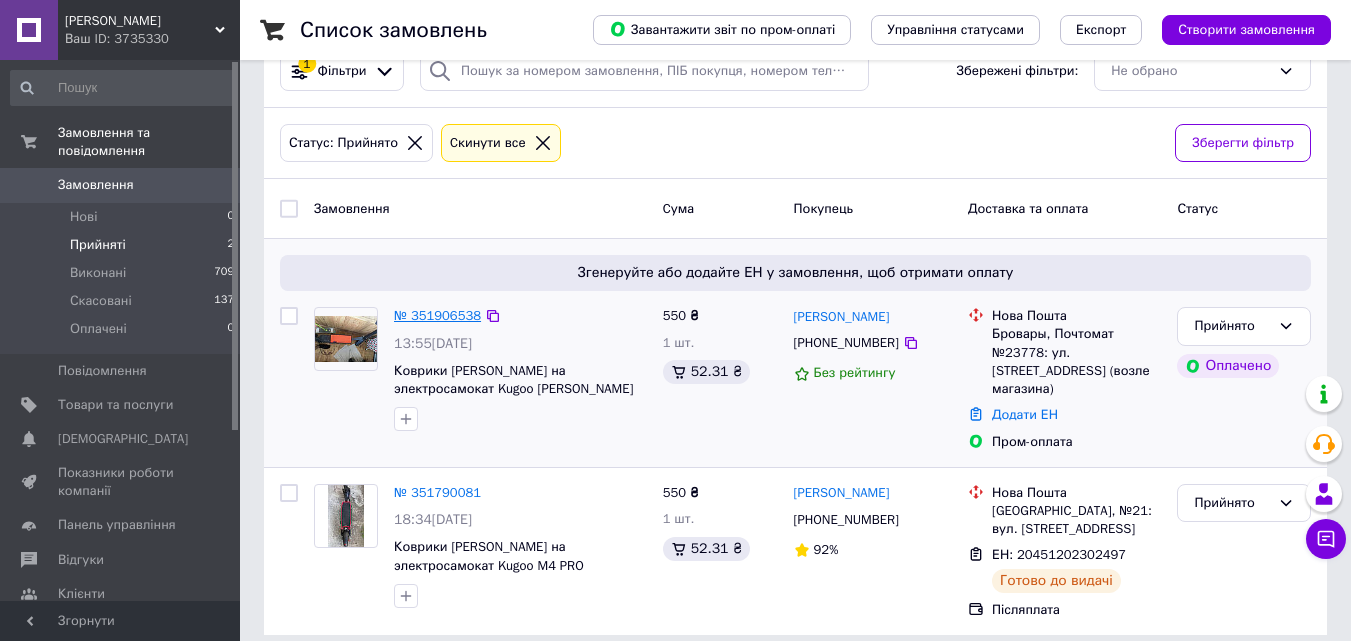 click on "№ 351906538" at bounding box center (437, 315) 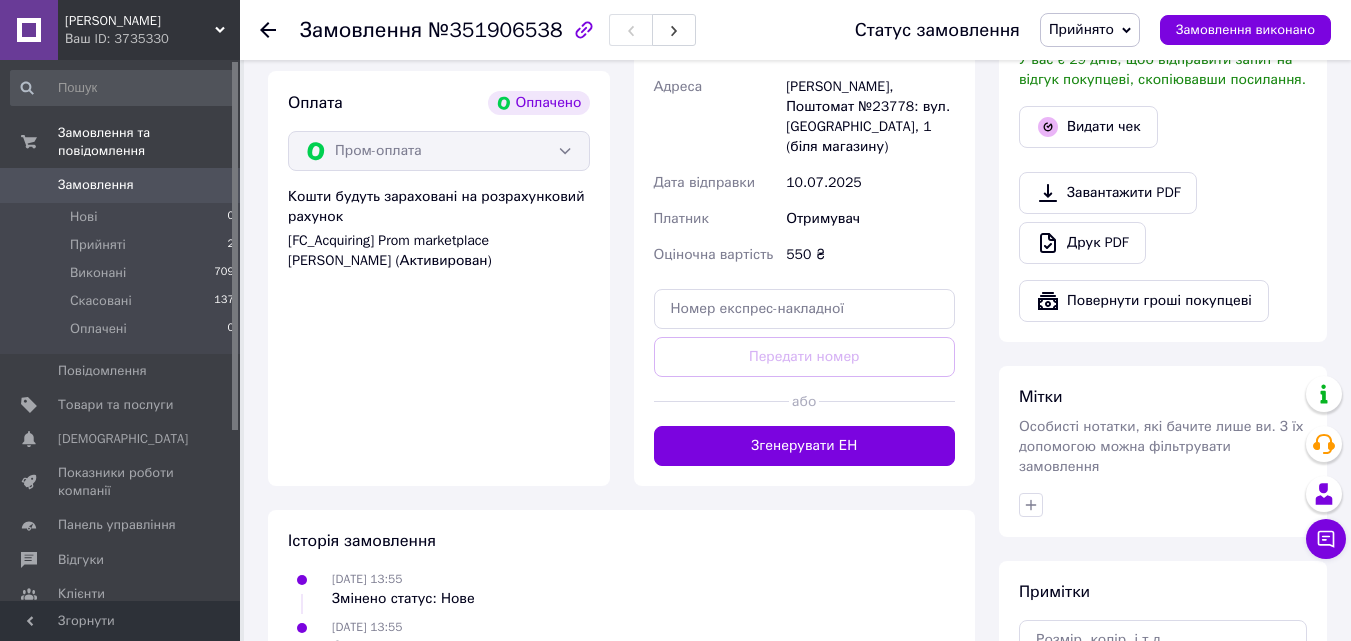 scroll, scrollTop: 700, scrollLeft: 0, axis: vertical 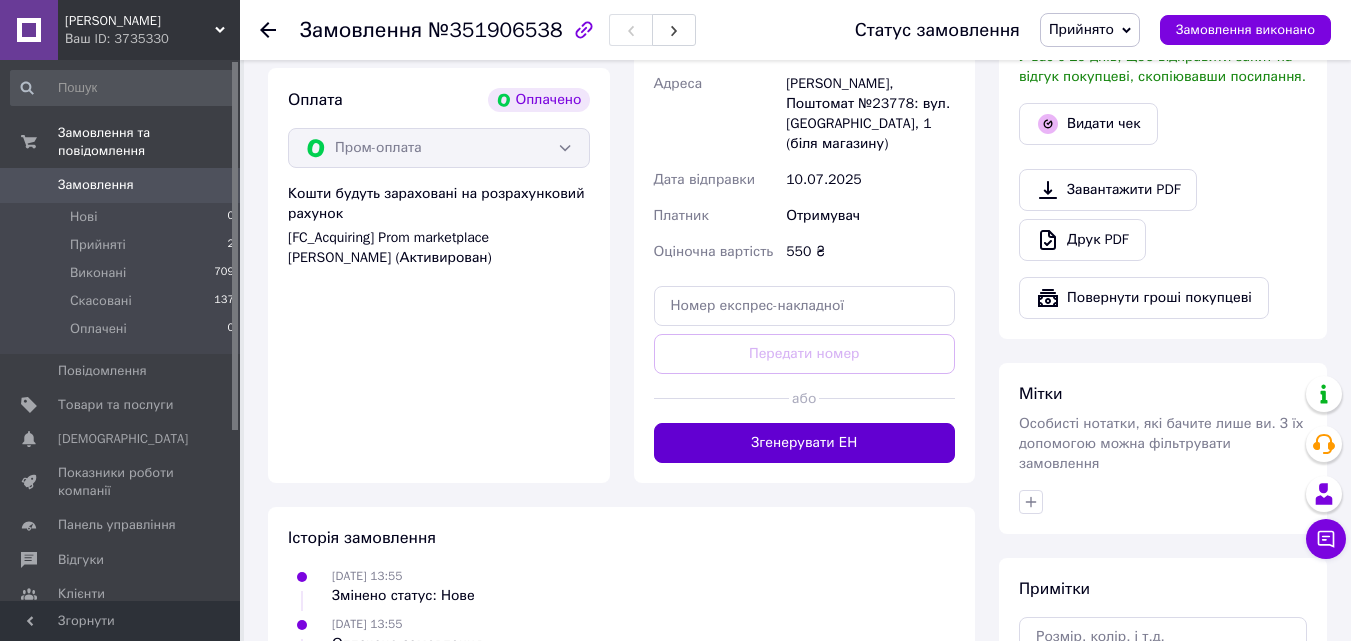 click on "Згенерувати ЕН" at bounding box center [805, 443] 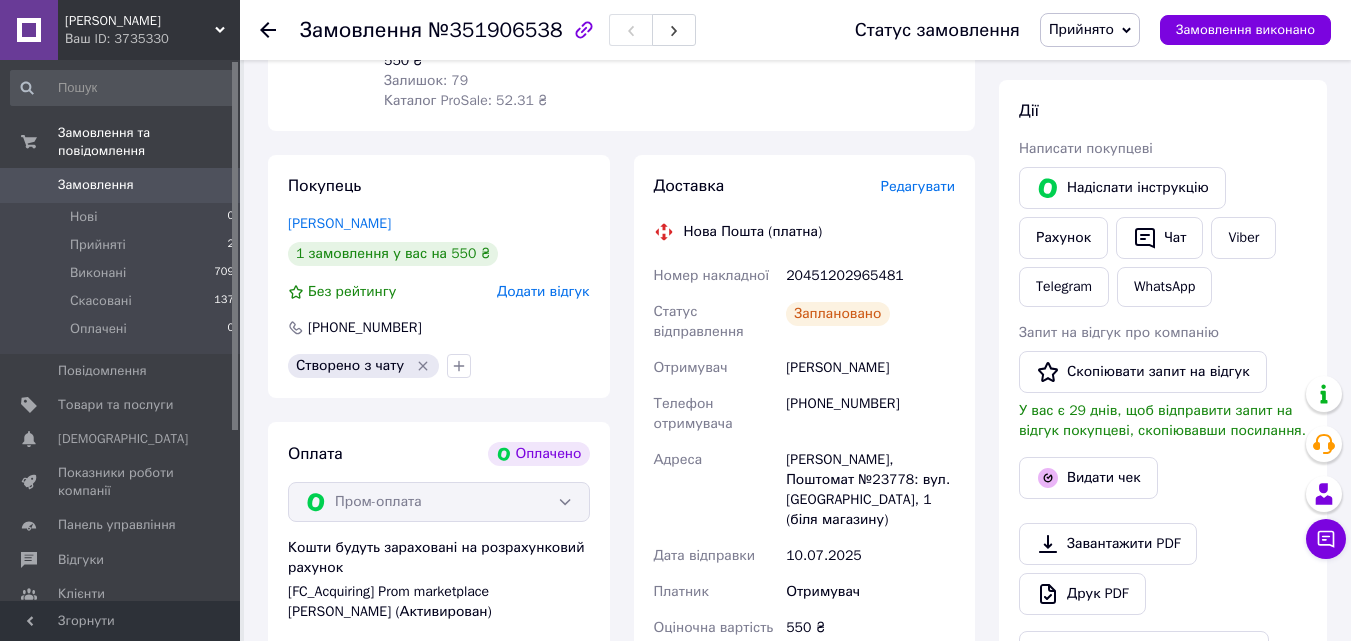 scroll, scrollTop: 300, scrollLeft: 0, axis: vertical 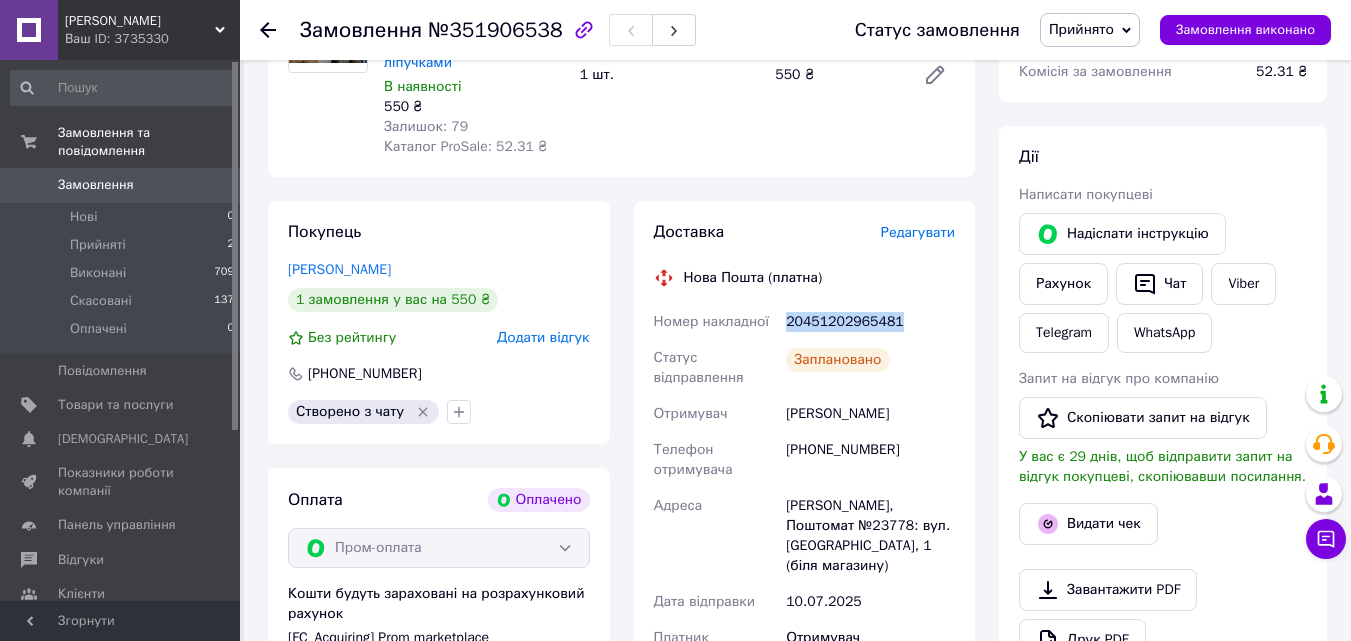 drag, startPoint x: 897, startPoint y: 301, endPoint x: 783, endPoint y: 313, distance: 114.62984 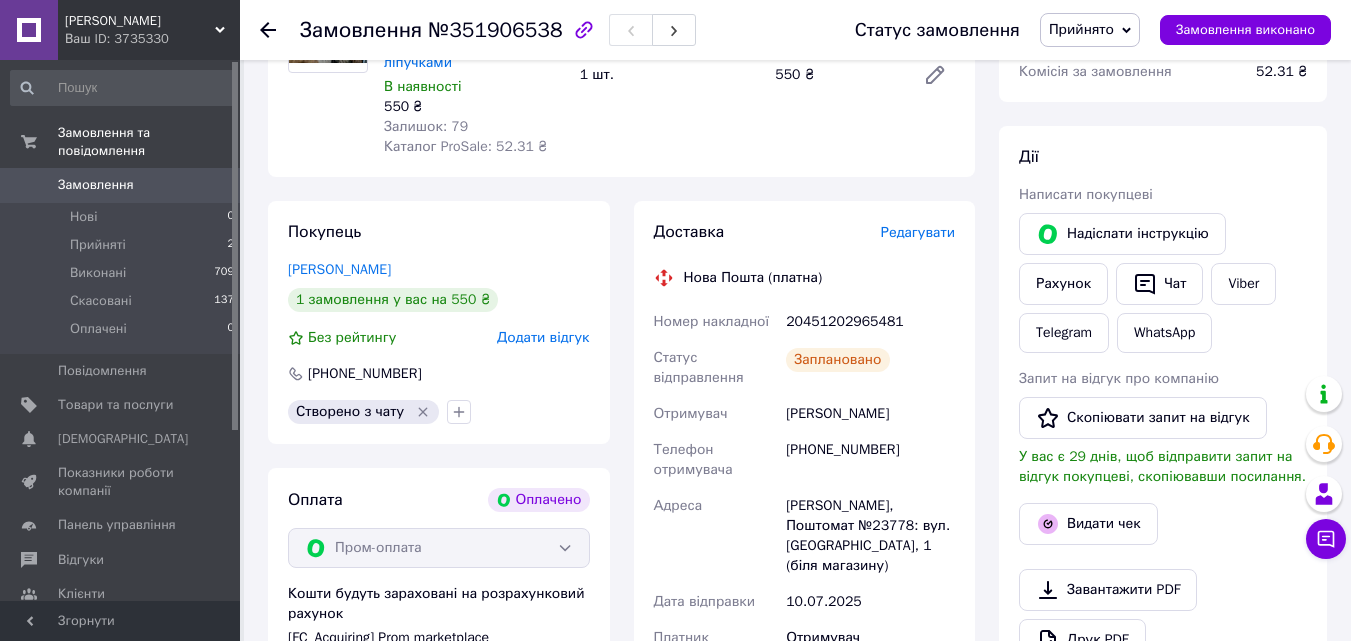 click on "Замовлення №351906538 Статус замовлення Прийнято Виконано Скасовано Оплачено Замовлення виконано" at bounding box center [795, 30] 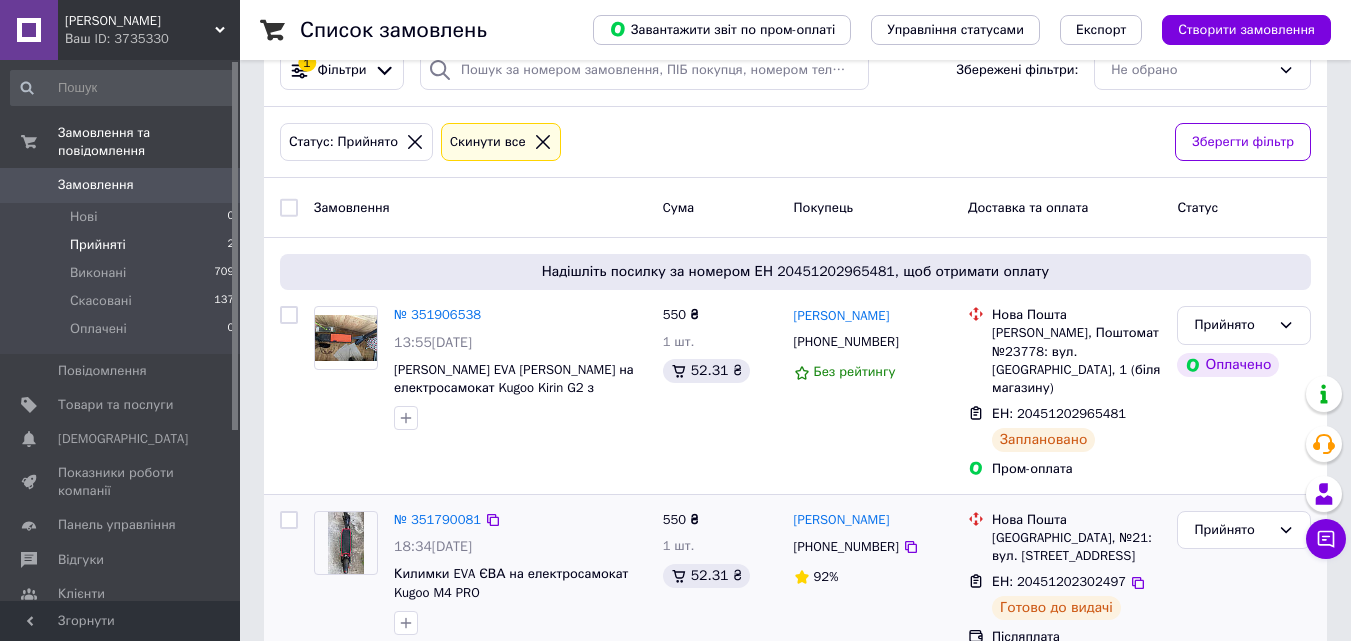 scroll, scrollTop: 76, scrollLeft: 0, axis: vertical 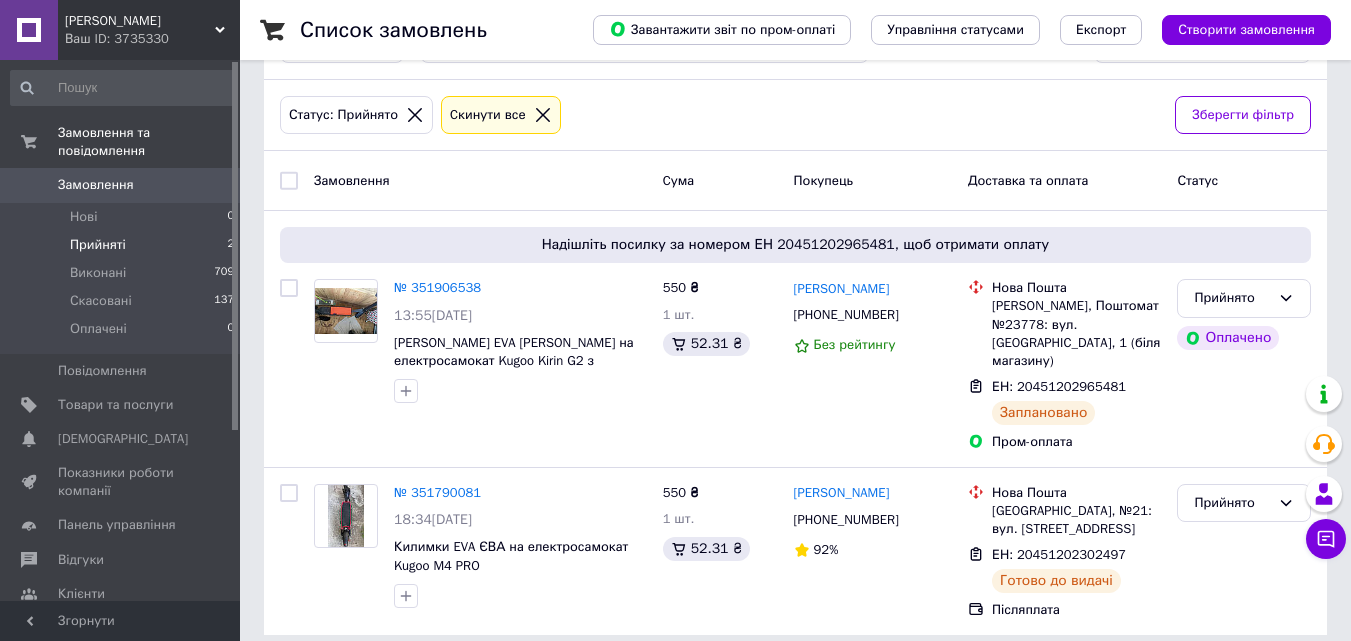 click on "Прийняті 2" at bounding box center [123, 245] 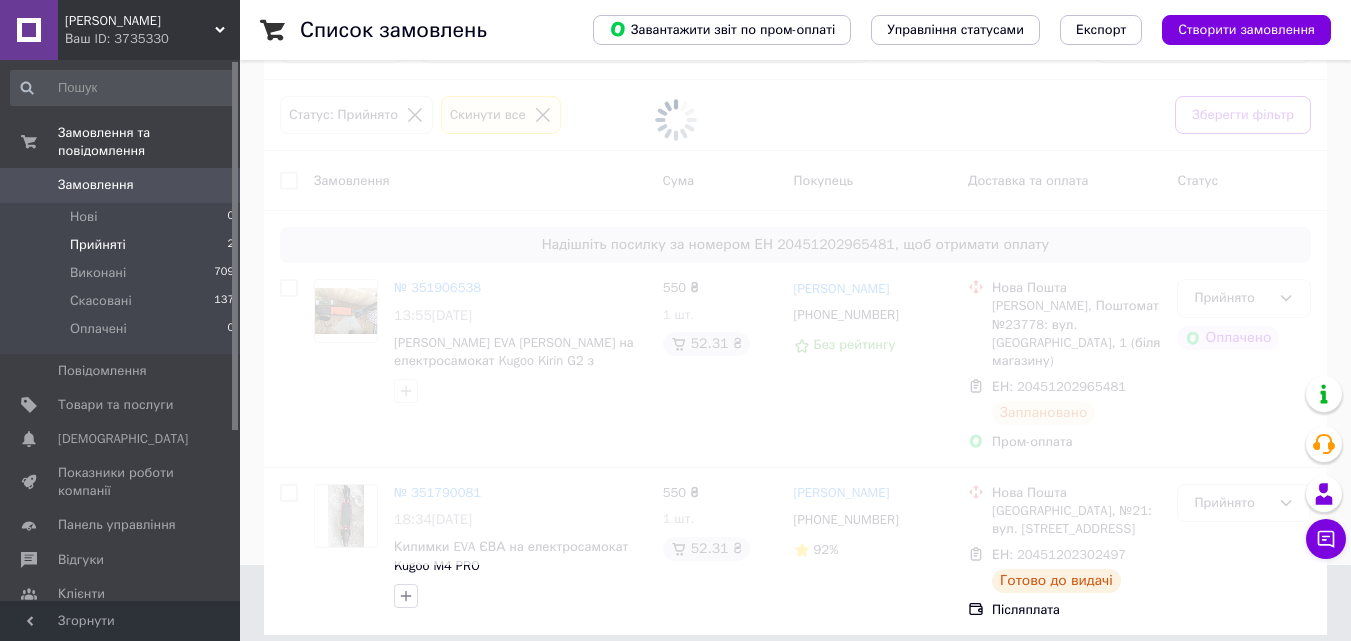 scroll, scrollTop: 0, scrollLeft: 0, axis: both 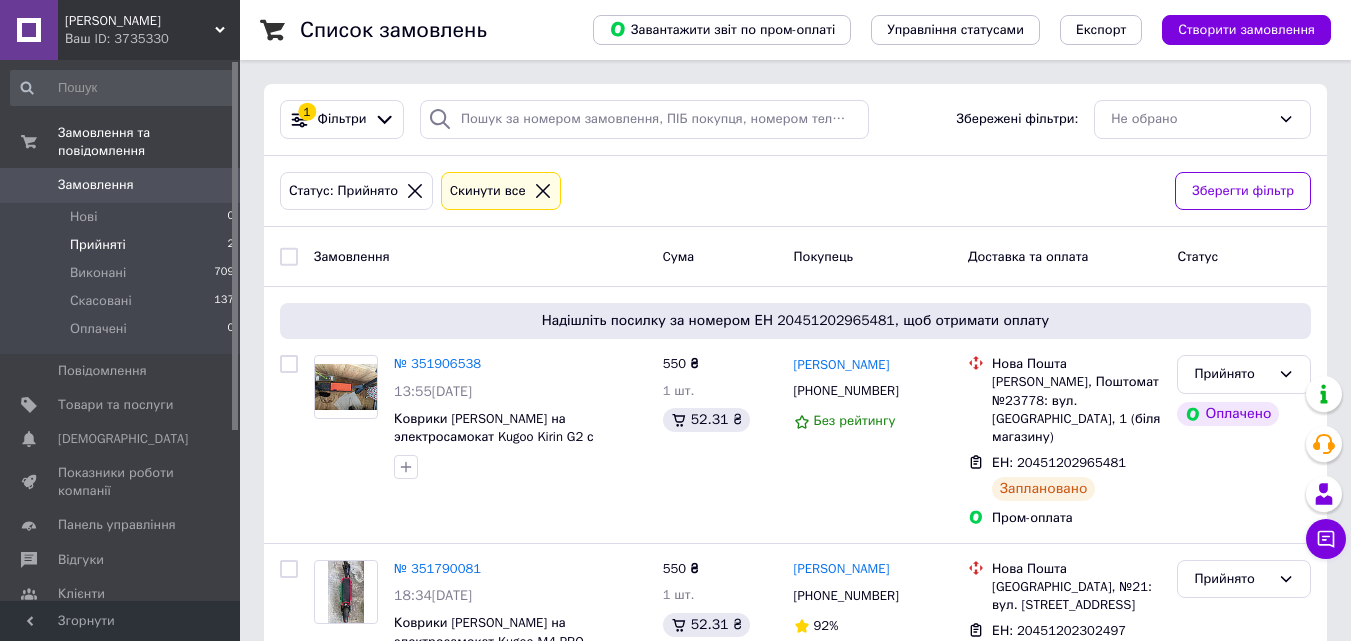 click on "Прийняті 2" at bounding box center [123, 245] 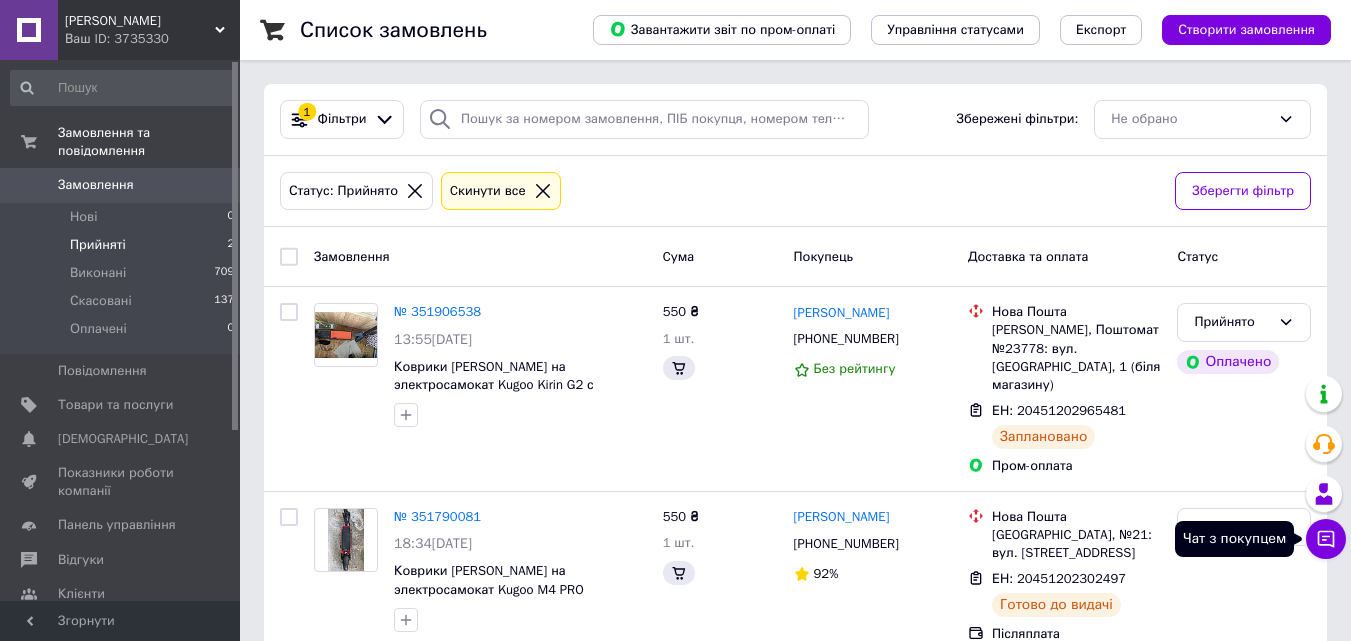 click 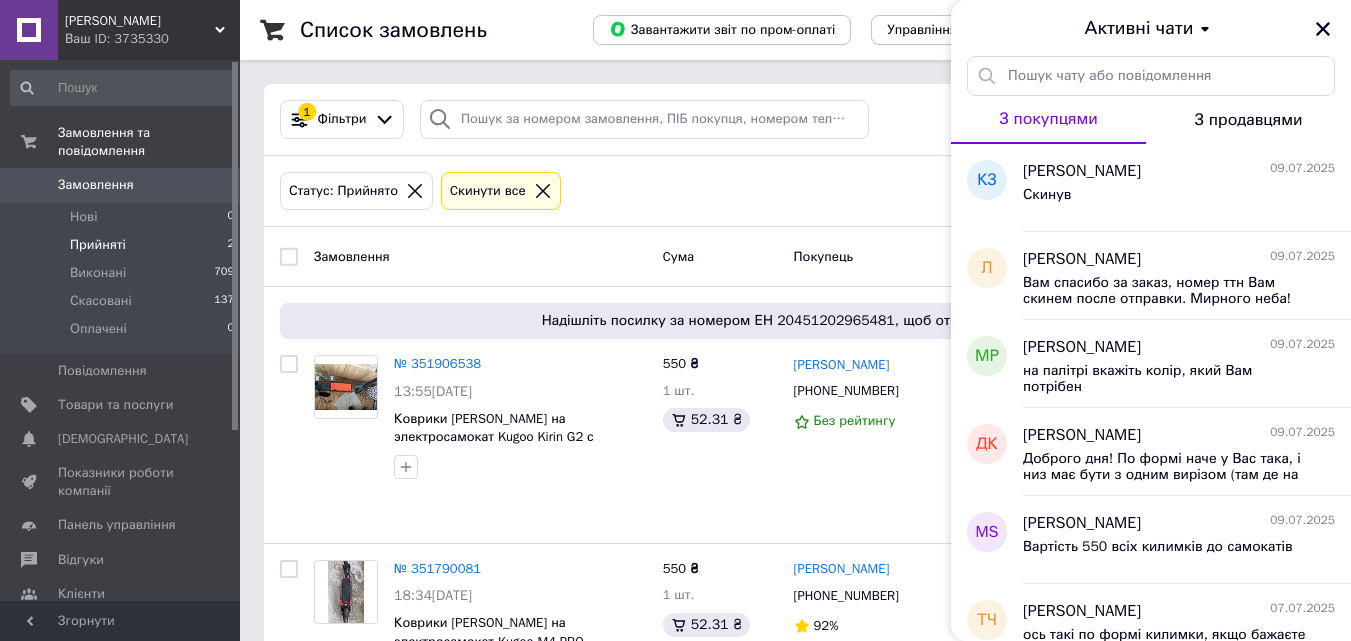 click on "Активні чати" at bounding box center [1151, 28] 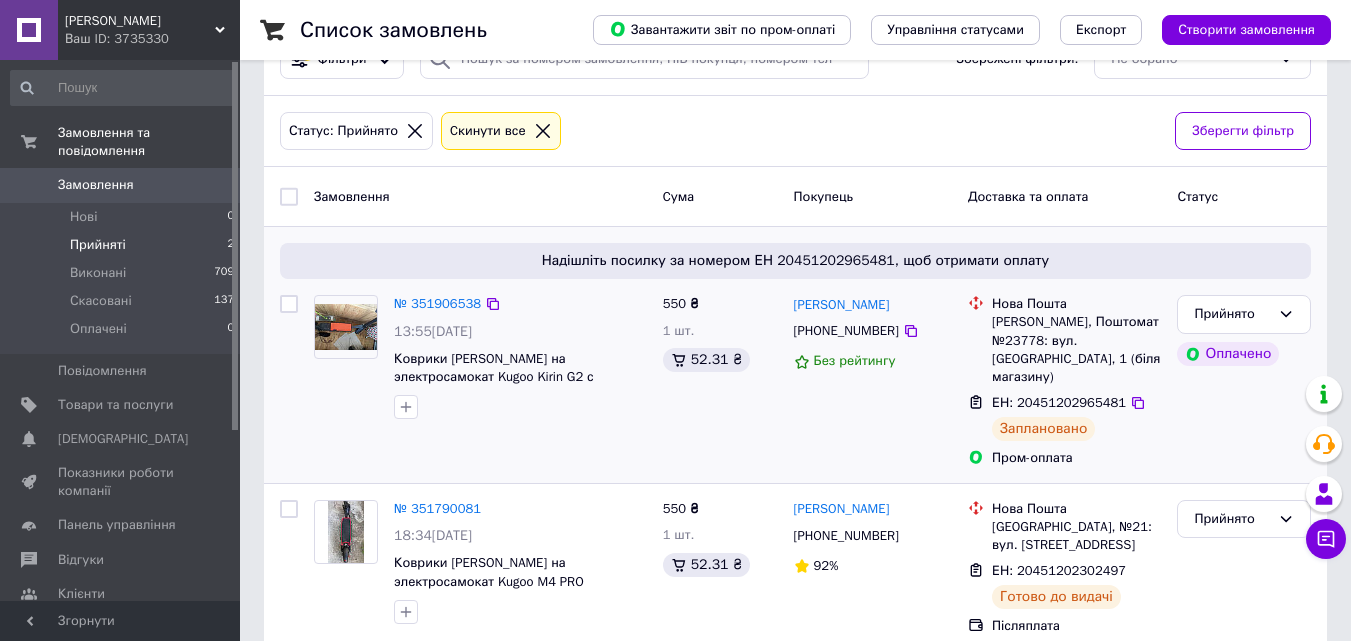 scroll, scrollTop: 76, scrollLeft: 0, axis: vertical 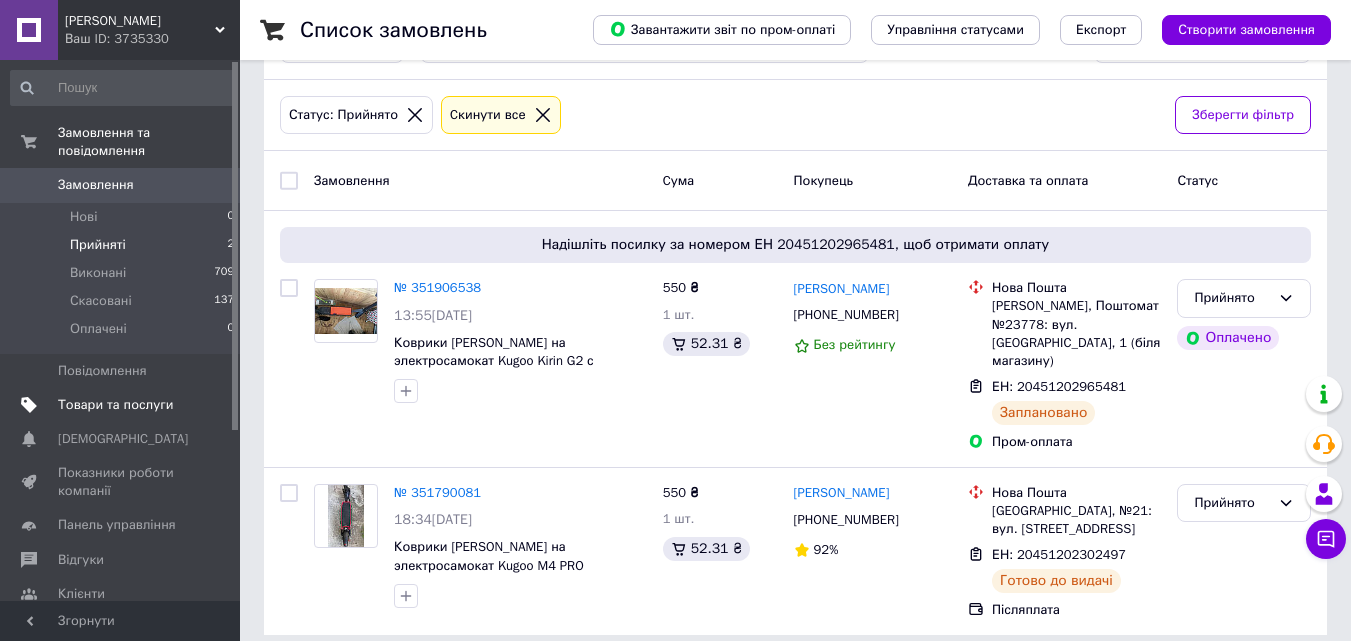 click on "Товари та послуги" at bounding box center [115, 405] 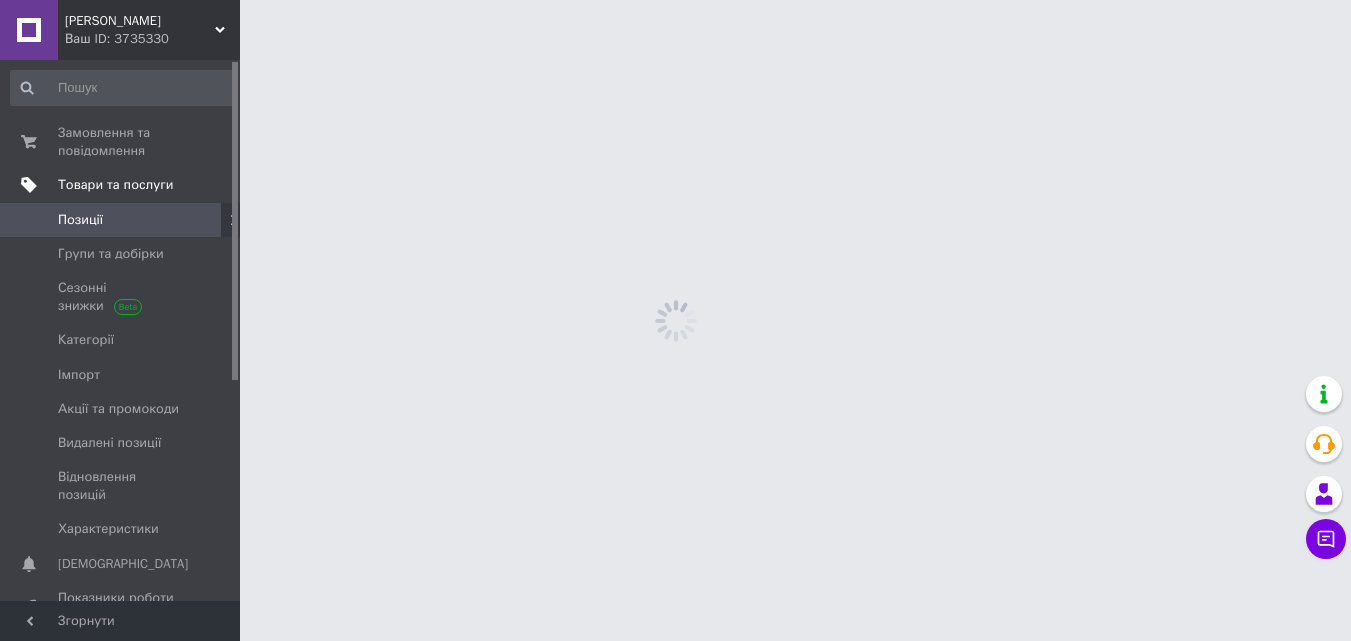 scroll, scrollTop: 0, scrollLeft: 0, axis: both 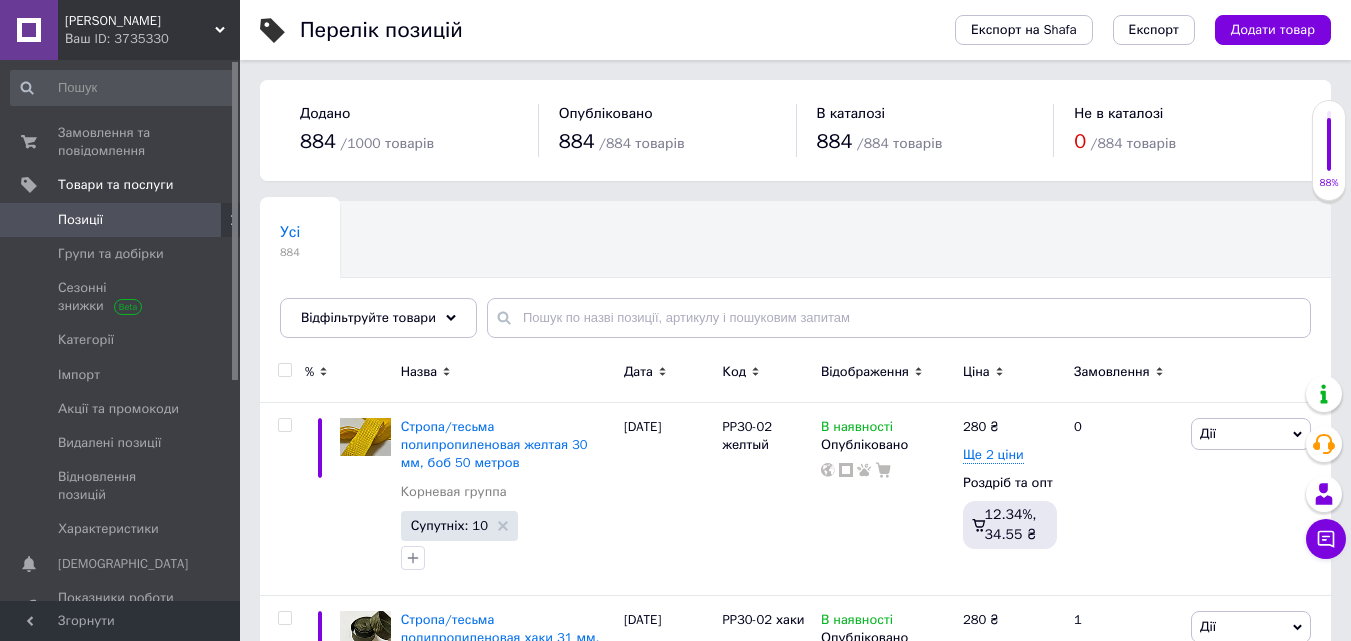 click on "Позиції" at bounding box center (80, 220) 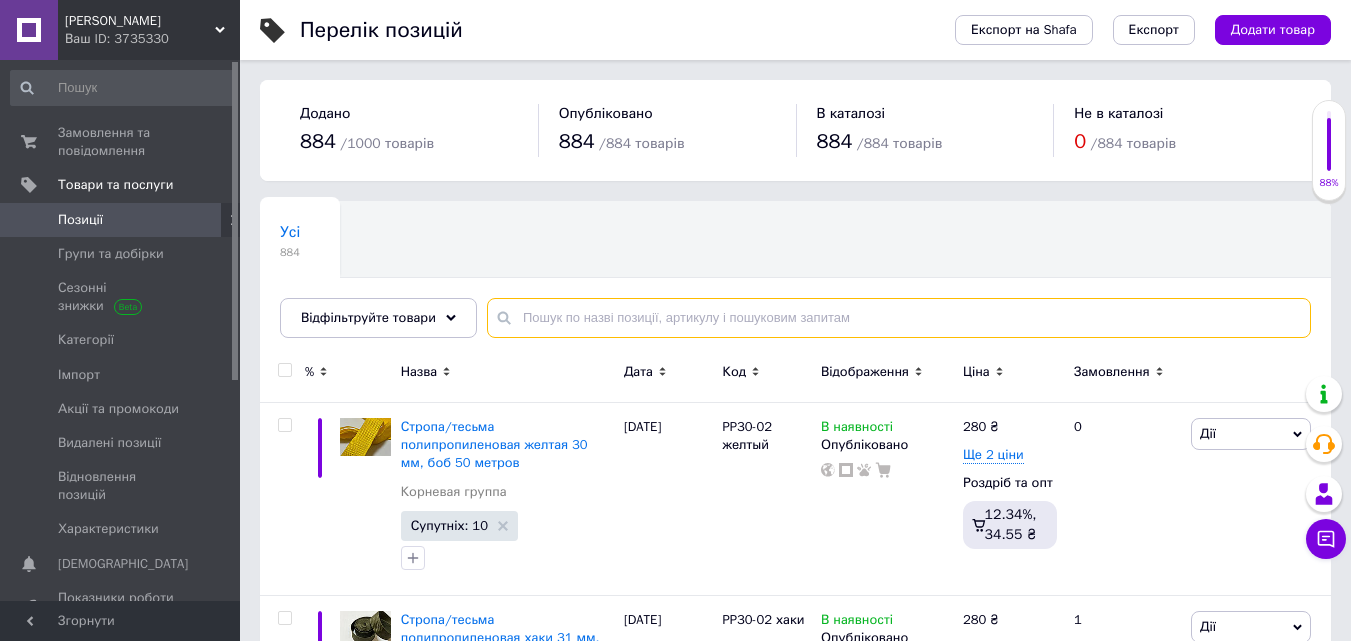 click at bounding box center [899, 318] 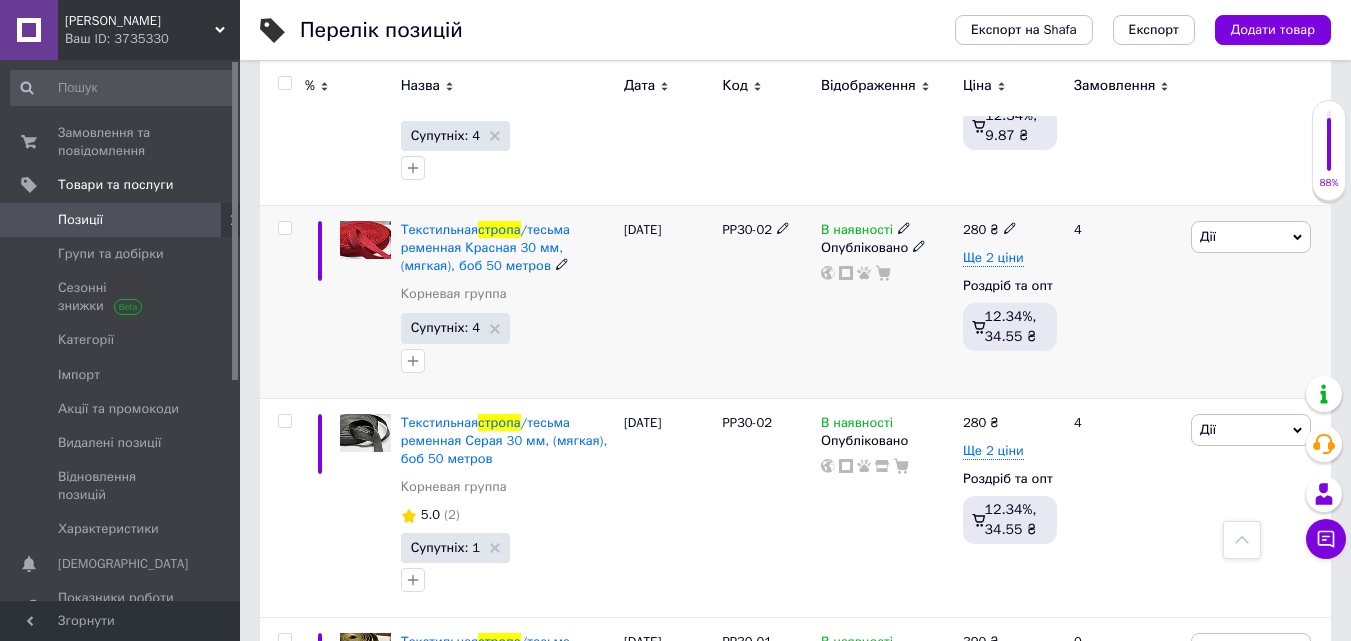 scroll, scrollTop: 700, scrollLeft: 0, axis: vertical 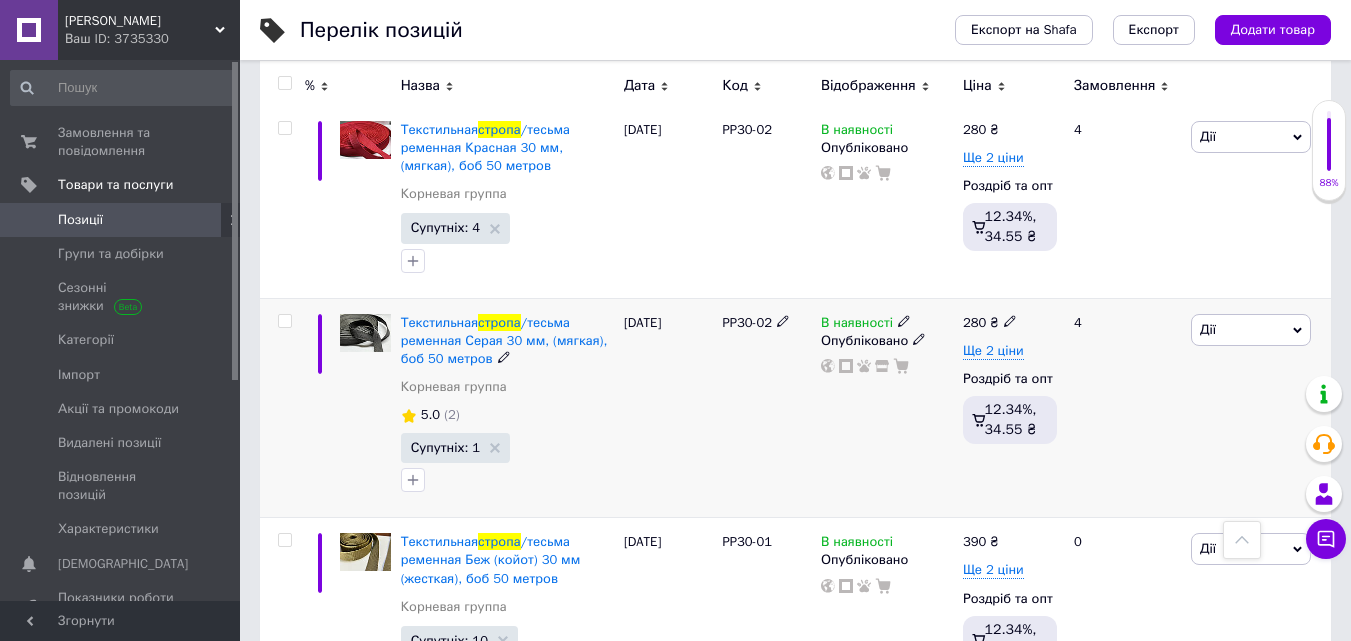 type on "стропа" 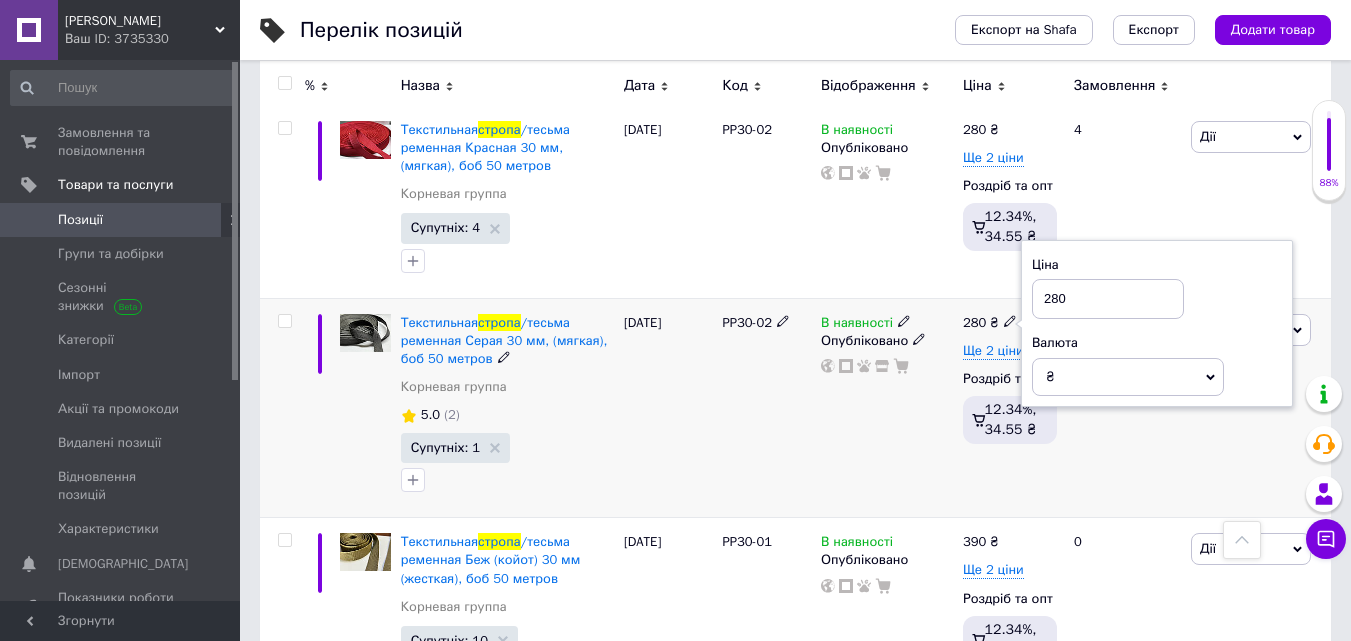 click on "В наявності Опубліковано" at bounding box center [887, 408] 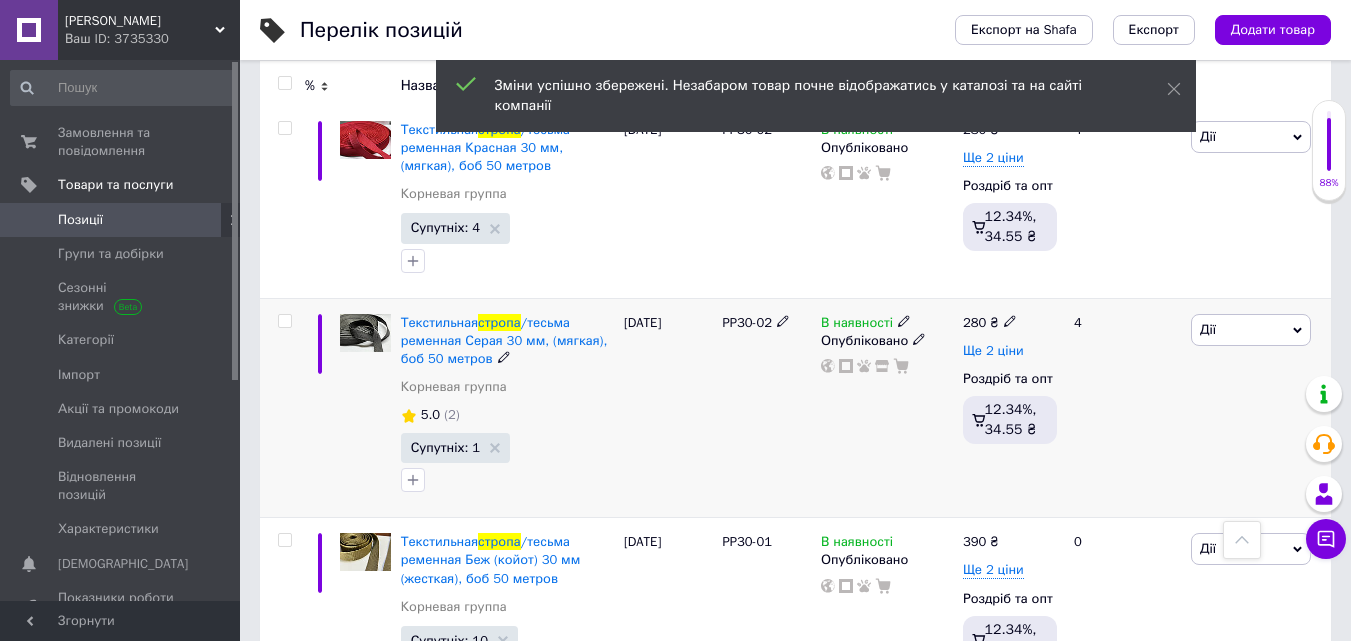 click on "Ще 2 ціни" at bounding box center [993, 351] 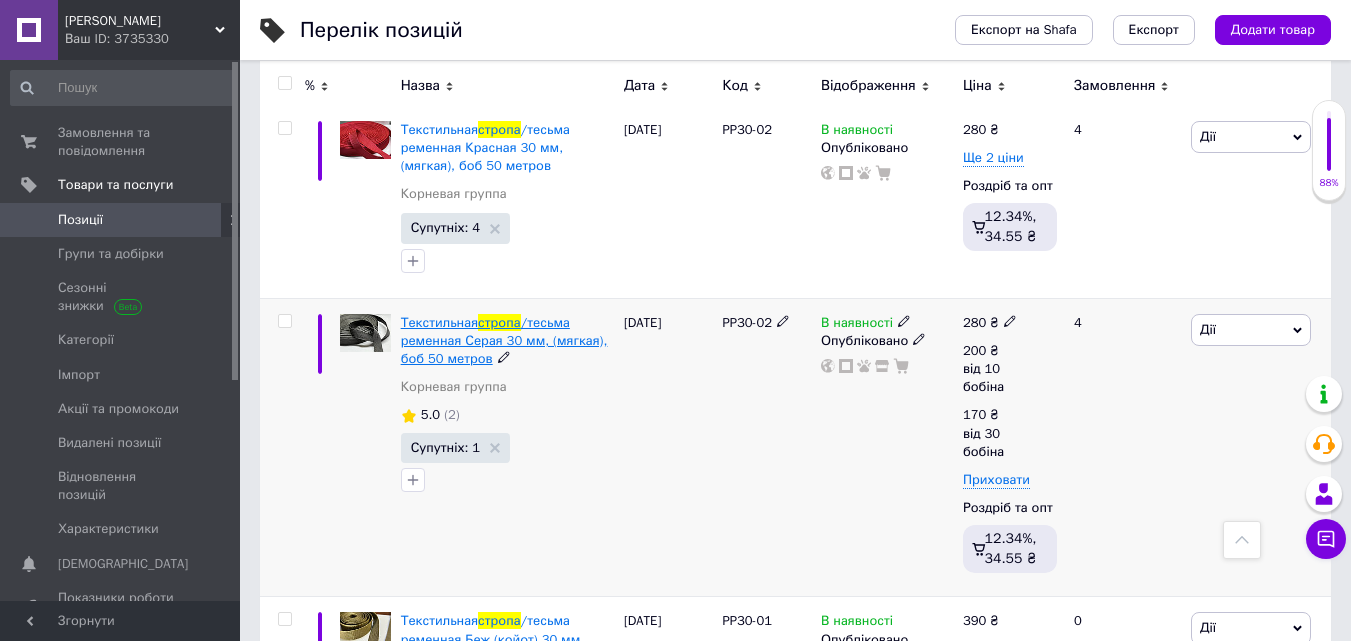 click on "Текстильная" at bounding box center (439, 322) 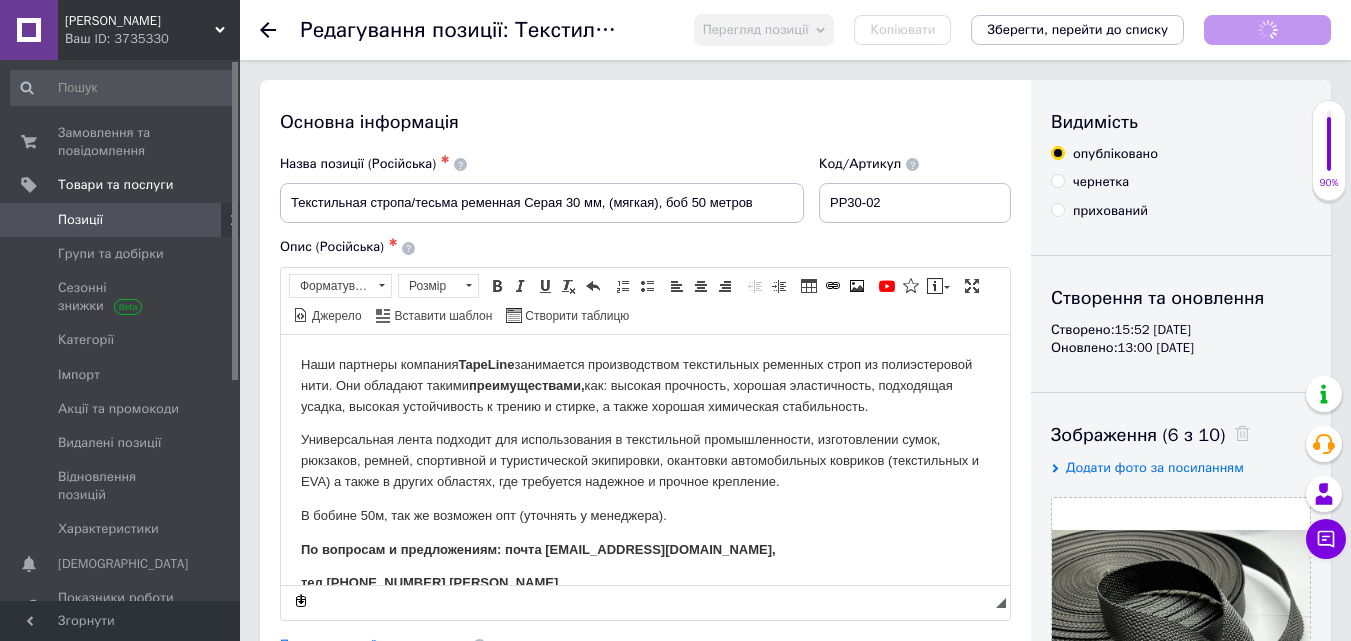 scroll, scrollTop: 0, scrollLeft: 0, axis: both 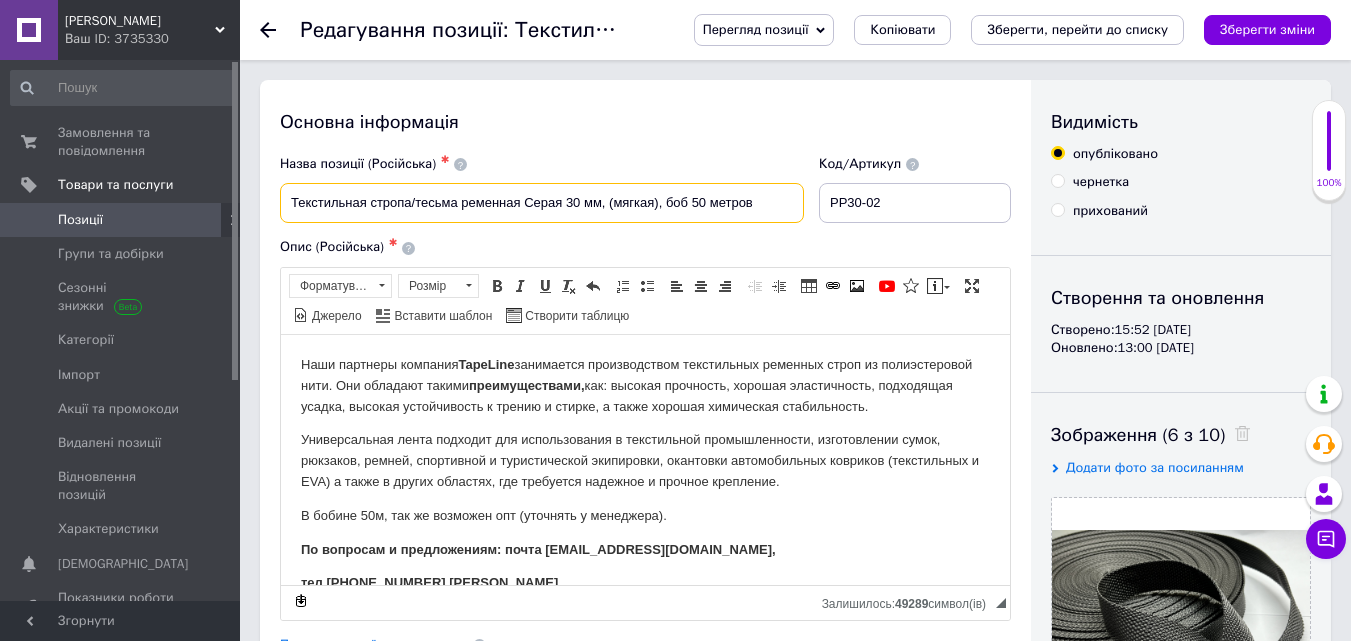 drag, startPoint x: 562, startPoint y: 201, endPoint x: 525, endPoint y: 201, distance: 37 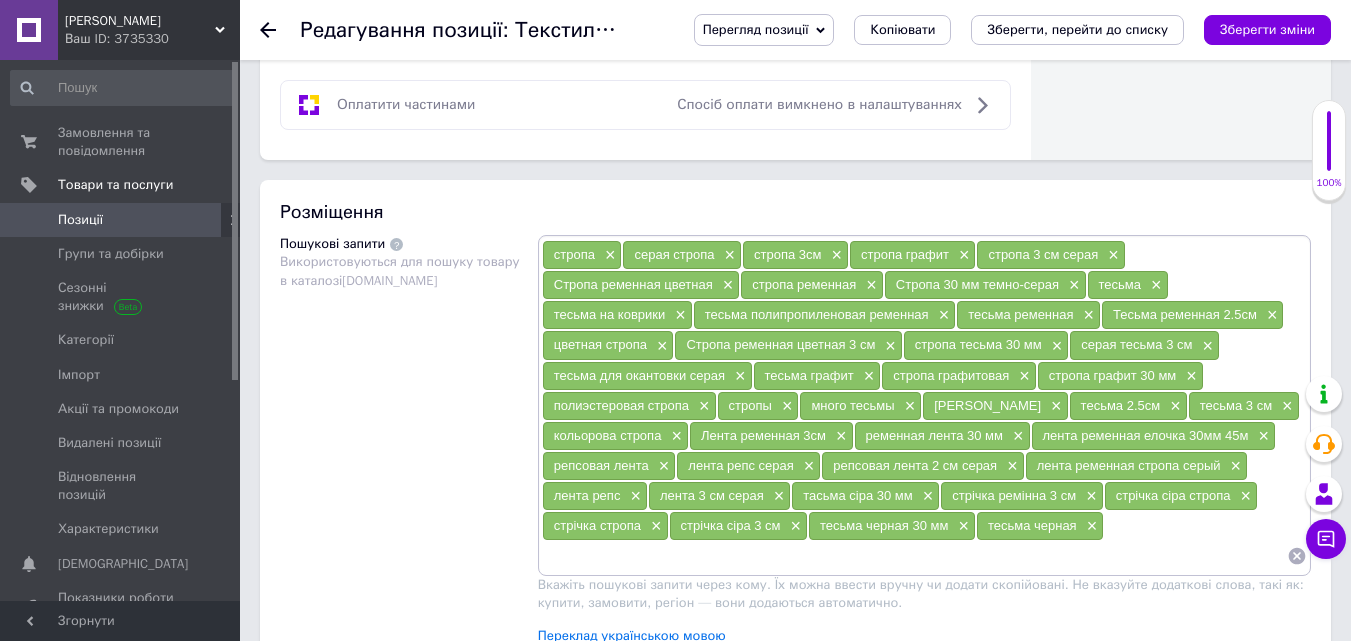 scroll, scrollTop: 1300, scrollLeft: 0, axis: vertical 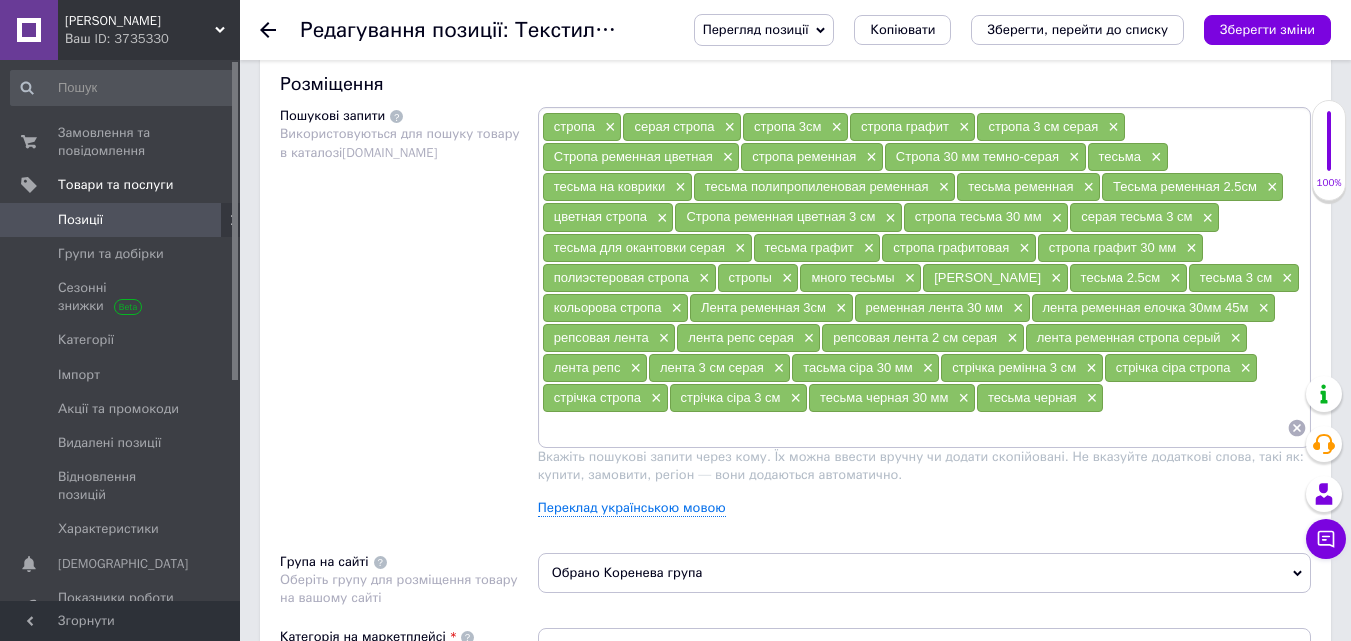 type on "Текстильная стропа/тесьма ременная графит 30 мм, (мягкая), боб 50 метров" 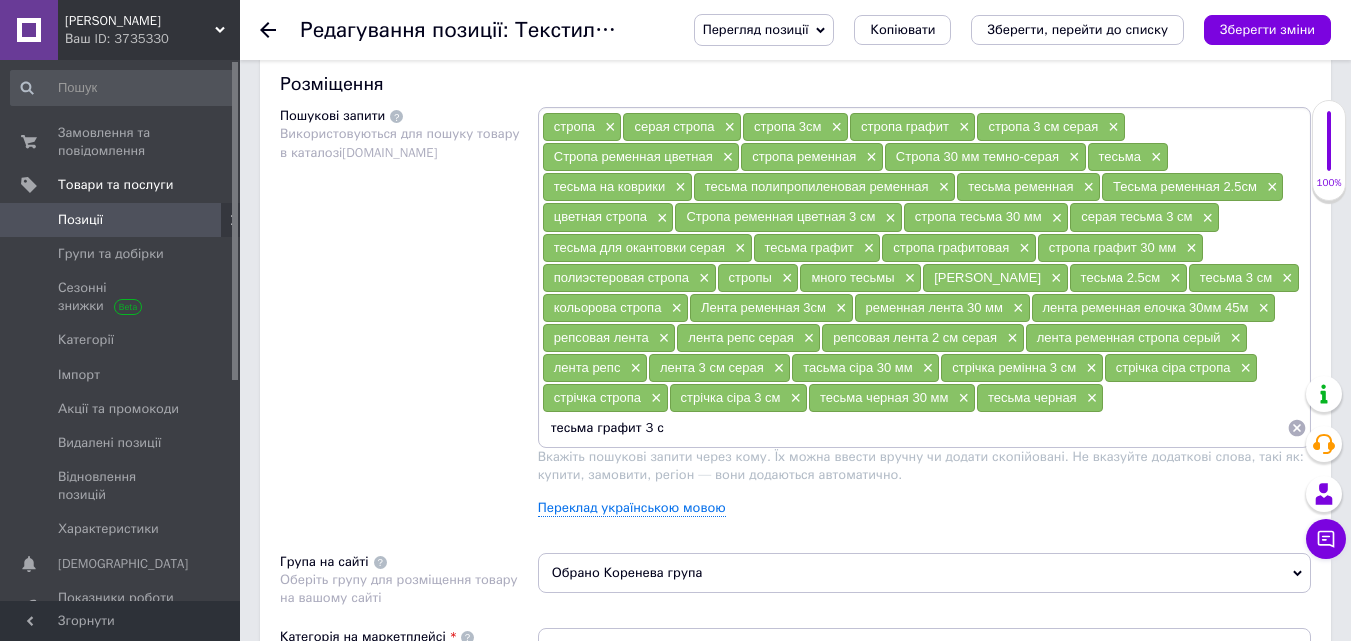 type on "тесьма графит 3 см" 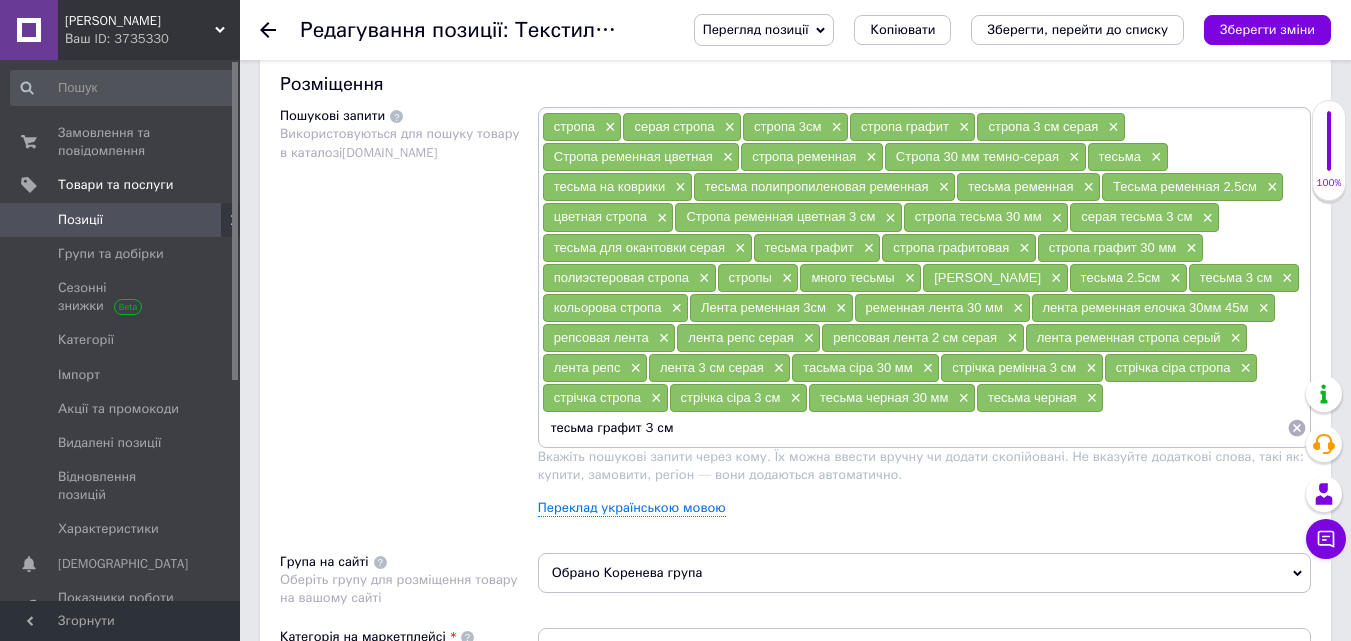 type 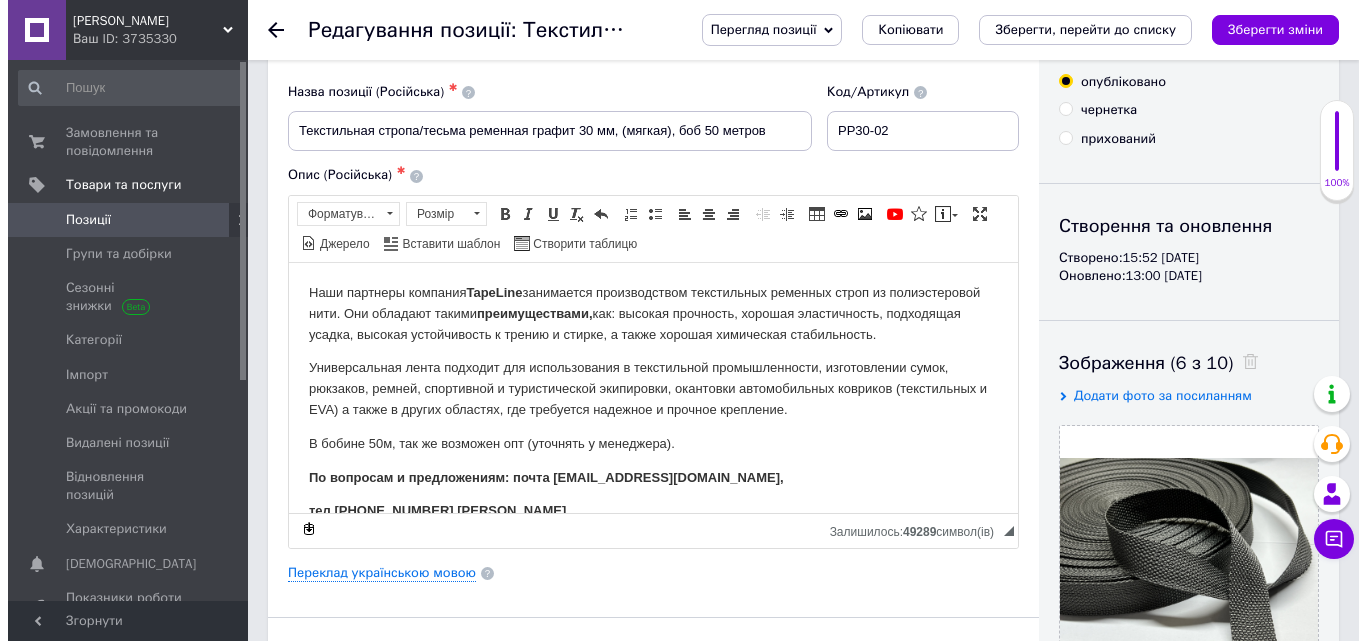 scroll, scrollTop: 200, scrollLeft: 0, axis: vertical 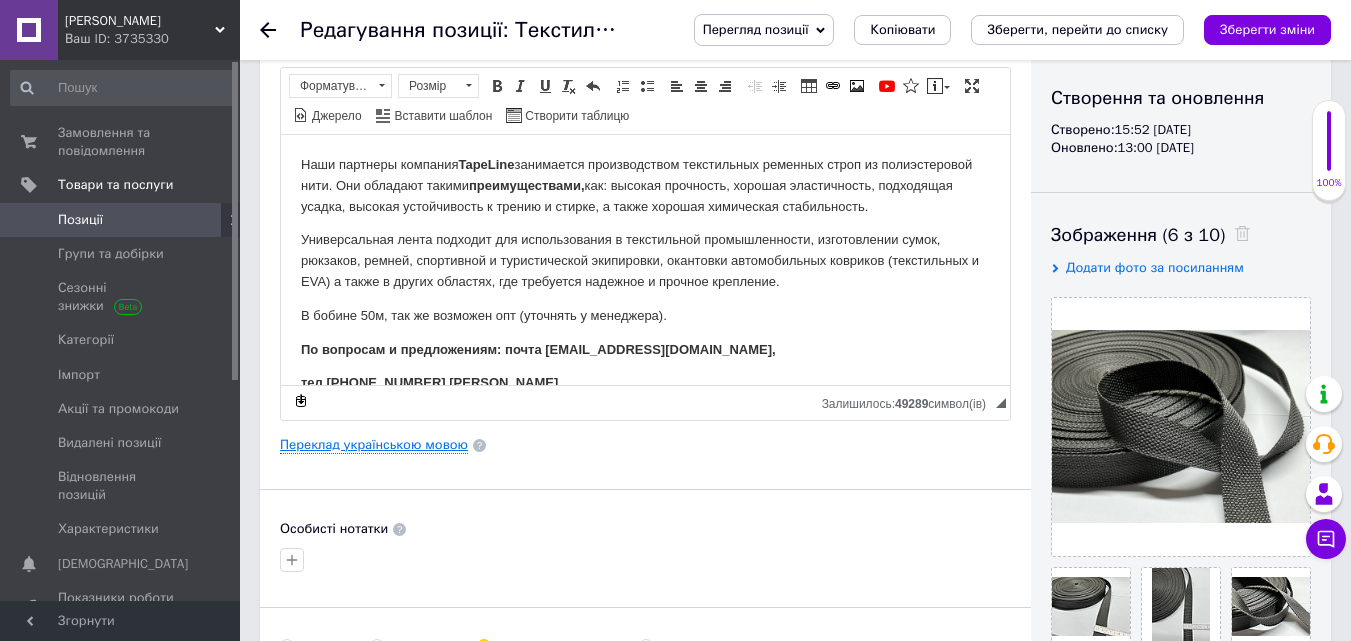 click on "Переклад українською мовою" at bounding box center (374, 445) 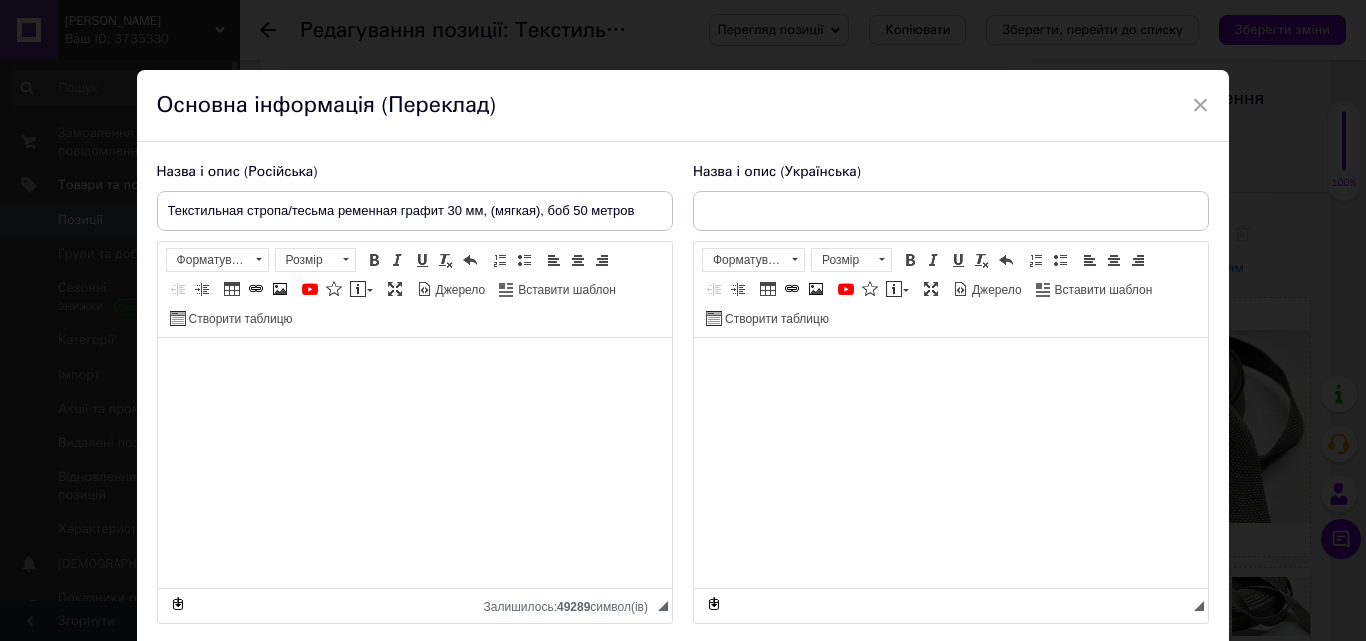 type on "Текстильна стропа/тесьма ремінна Сіра 30 мм (м'яка), боб 50 метрів" 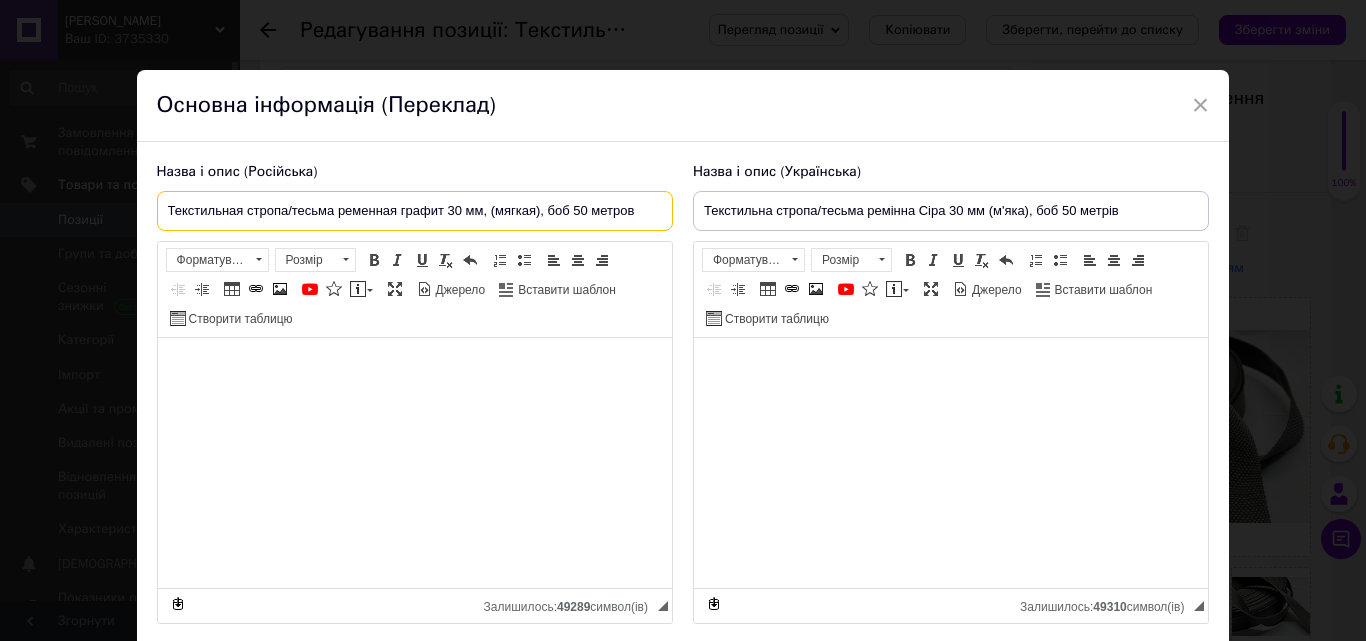 click on "Текстильная стропа/тесьма ременная графит 30 мм, (мягкая), боб 50 метров" at bounding box center (415, 211) 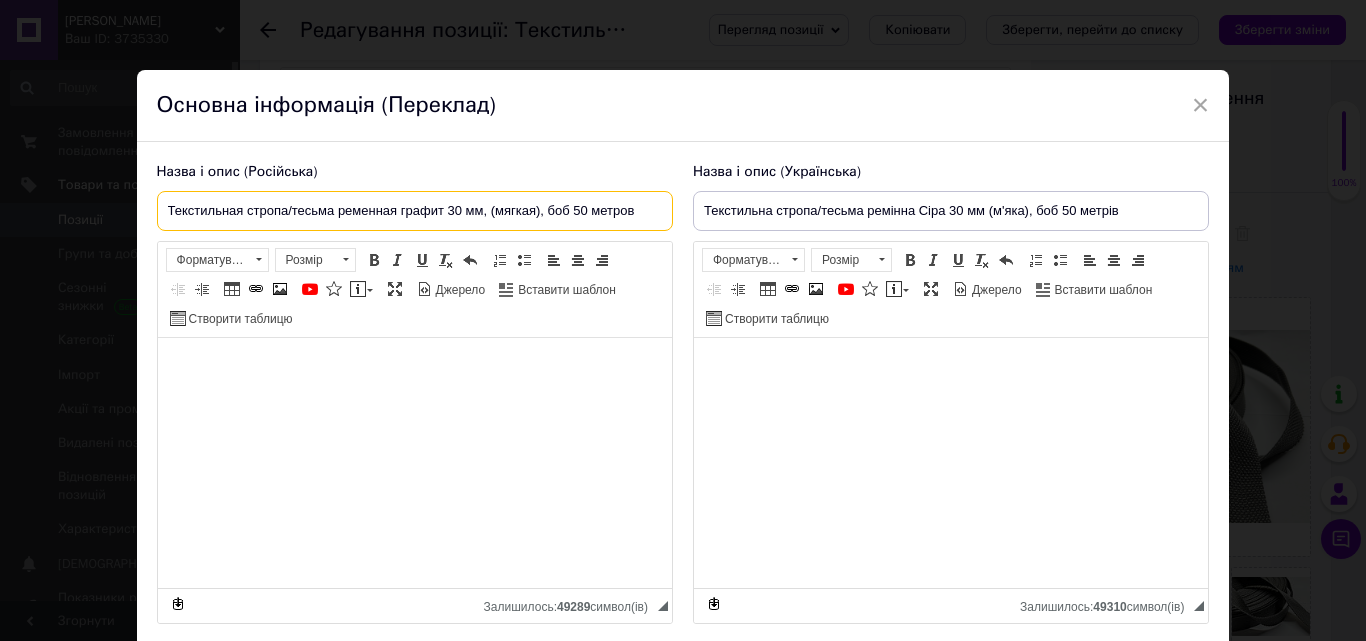 drag, startPoint x: 245, startPoint y: 210, endPoint x: 102, endPoint y: 217, distance: 143.17122 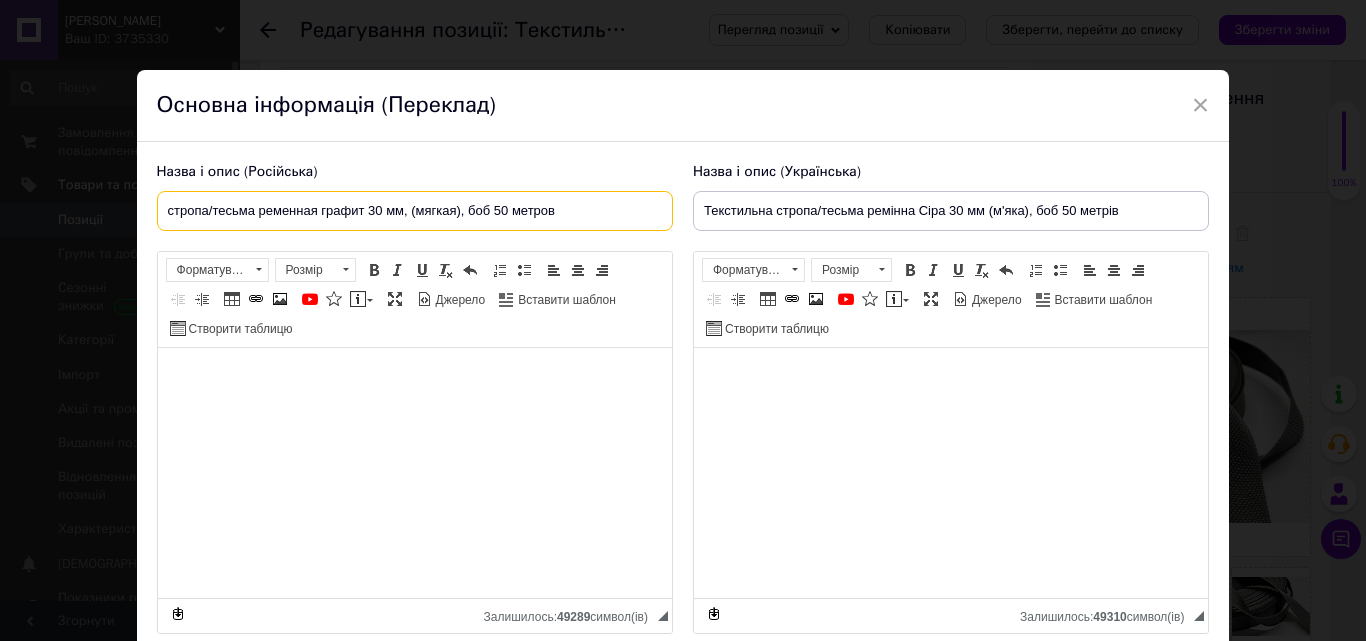 click on "стропа/тесьма ременная графит 30 мм, (мягкая), боб 50 метров" at bounding box center (415, 211) 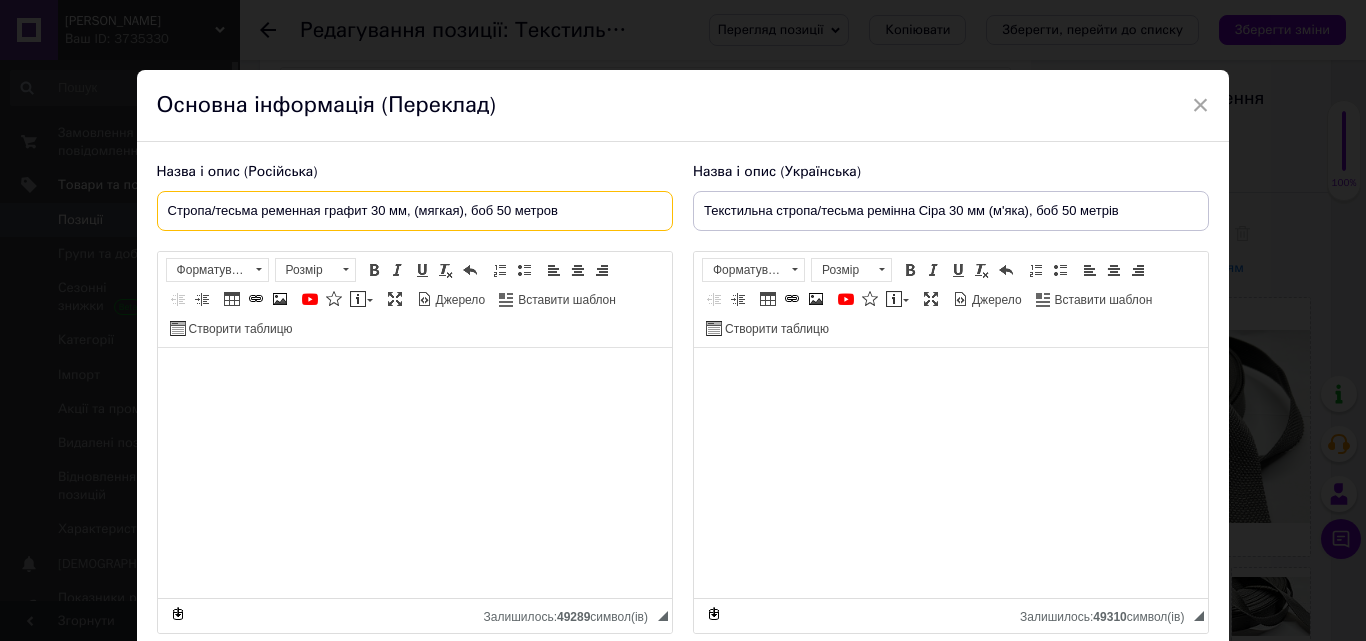 type on "Стропа/тесьма ременная графит 30 мм, (мягкая), боб 50 метров" 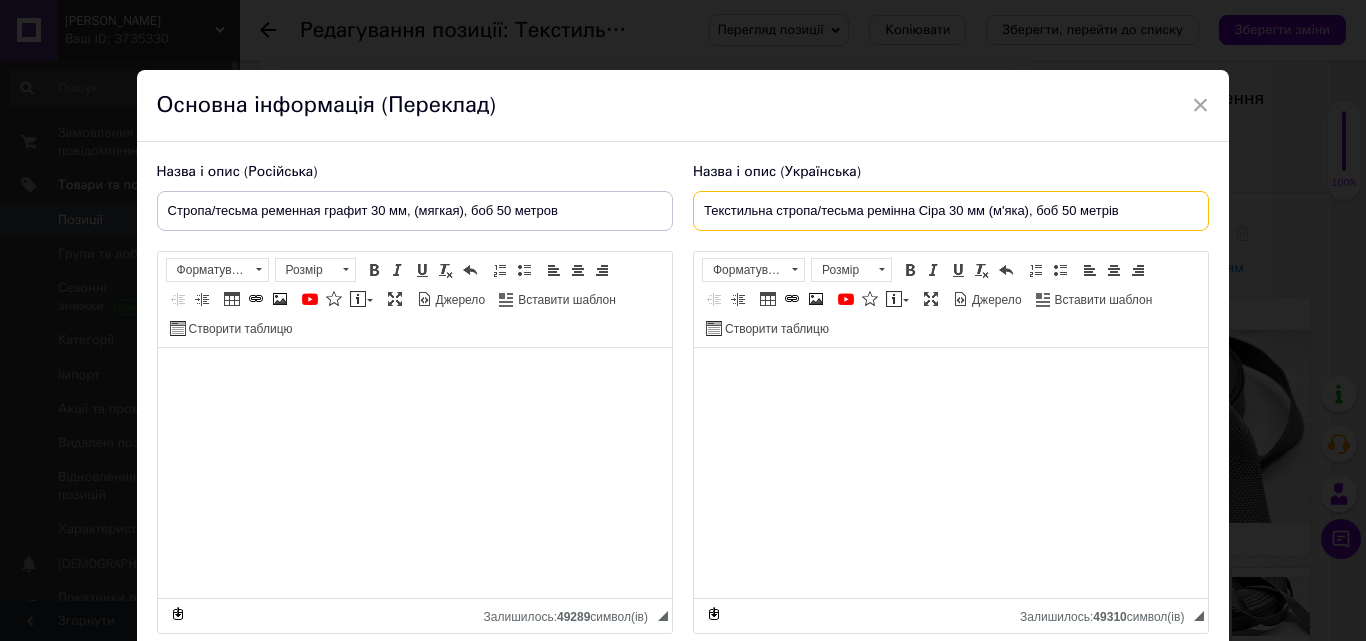 drag, startPoint x: 776, startPoint y: 210, endPoint x: 660, endPoint y: 206, distance: 116.06895 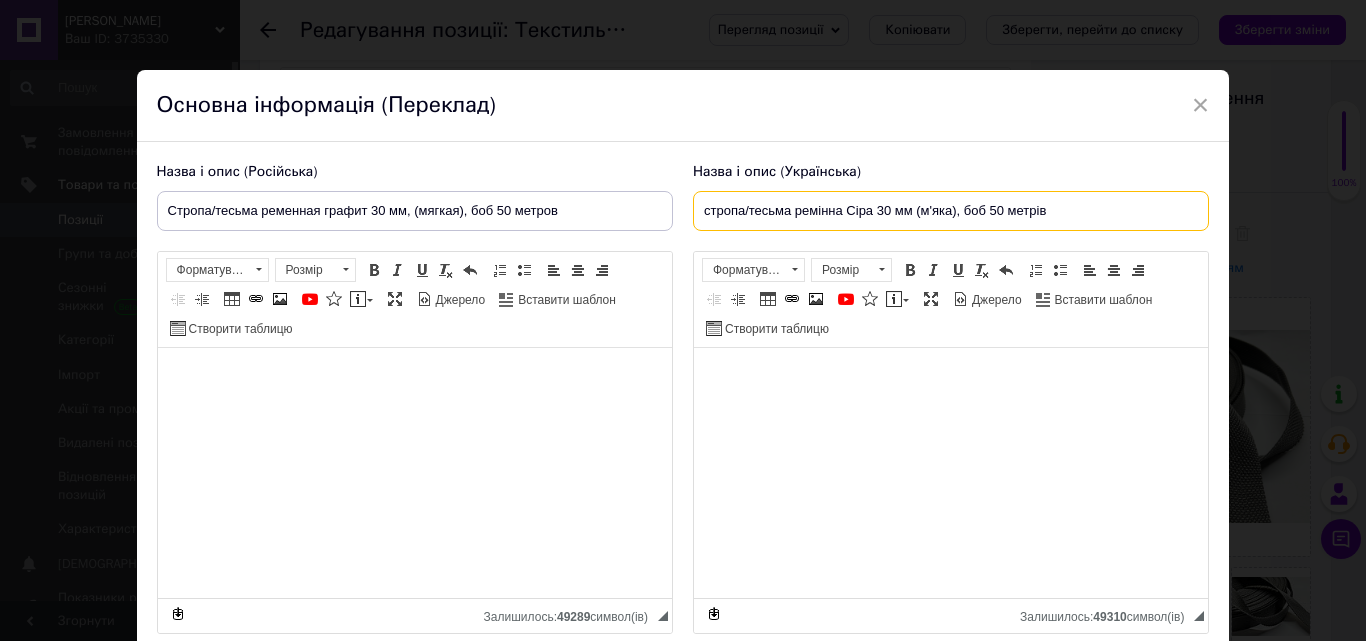 click on "стропа/тесьма ремінна Сіра 30 мм (м'яка), боб 50 метрів" at bounding box center (951, 211) 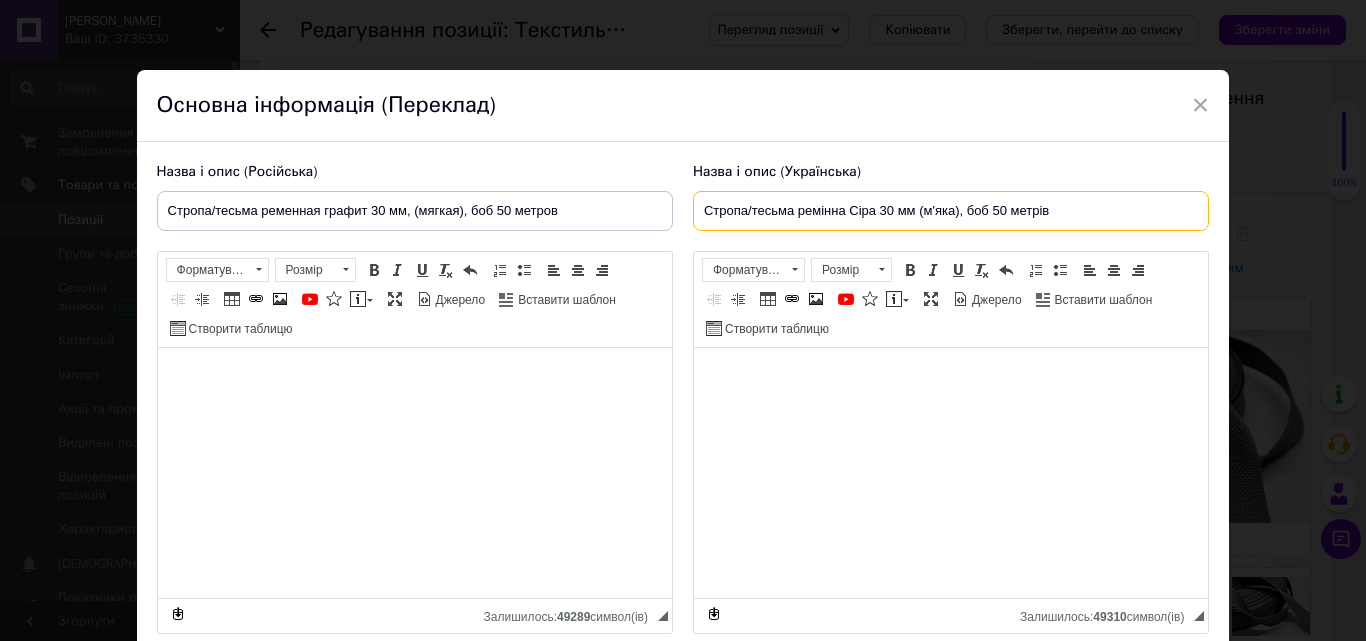 drag, startPoint x: 873, startPoint y: 212, endPoint x: 847, endPoint y: 215, distance: 26.172504 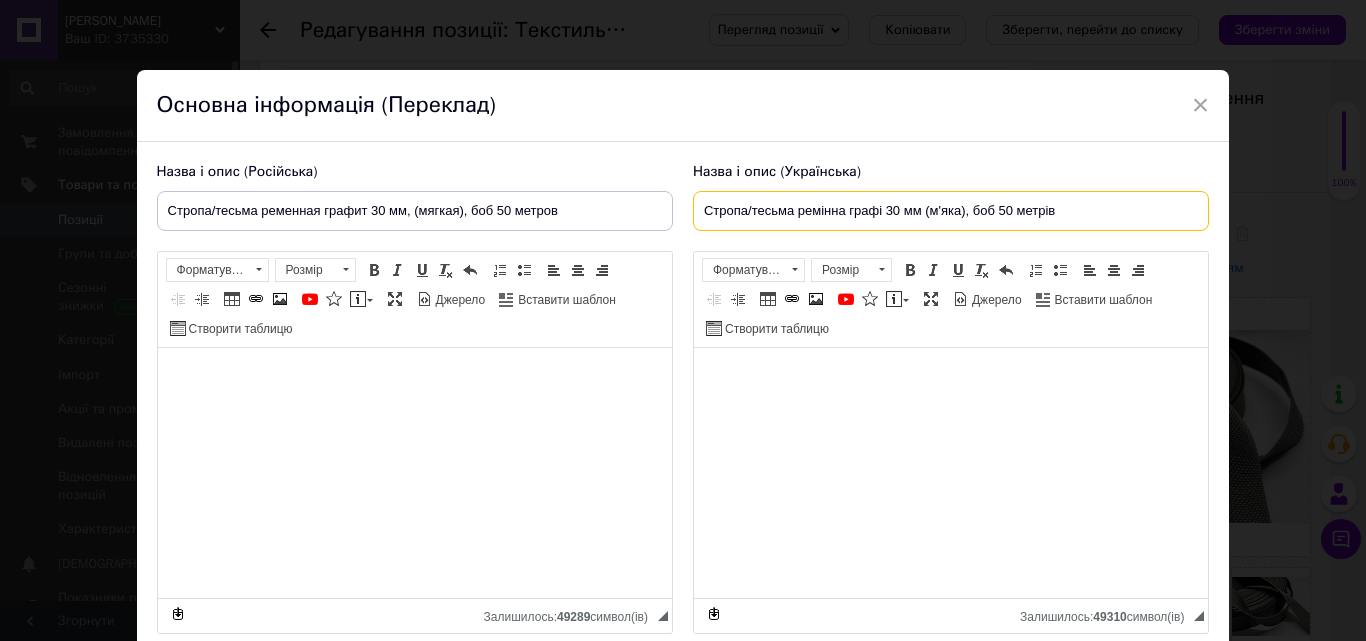 type on "Стропа/тесьма ремінна графіт 30 мм (м'яка), боб 50 метрів" 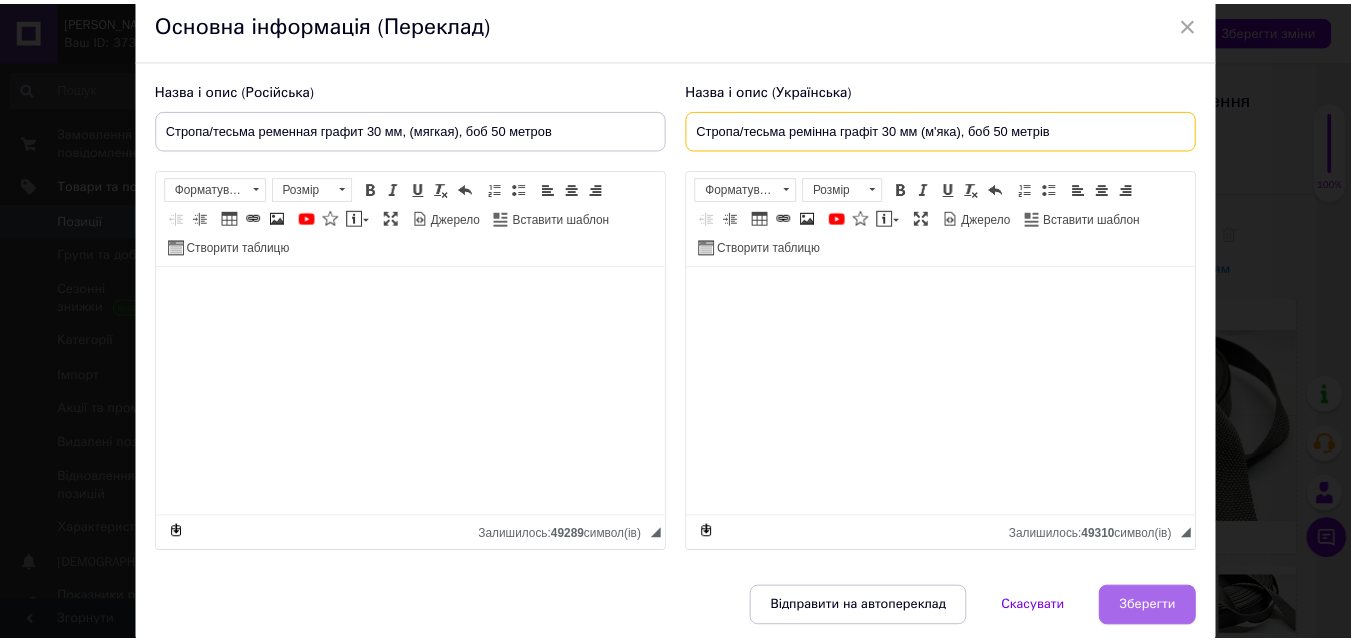 scroll, scrollTop: 158, scrollLeft: 0, axis: vertical 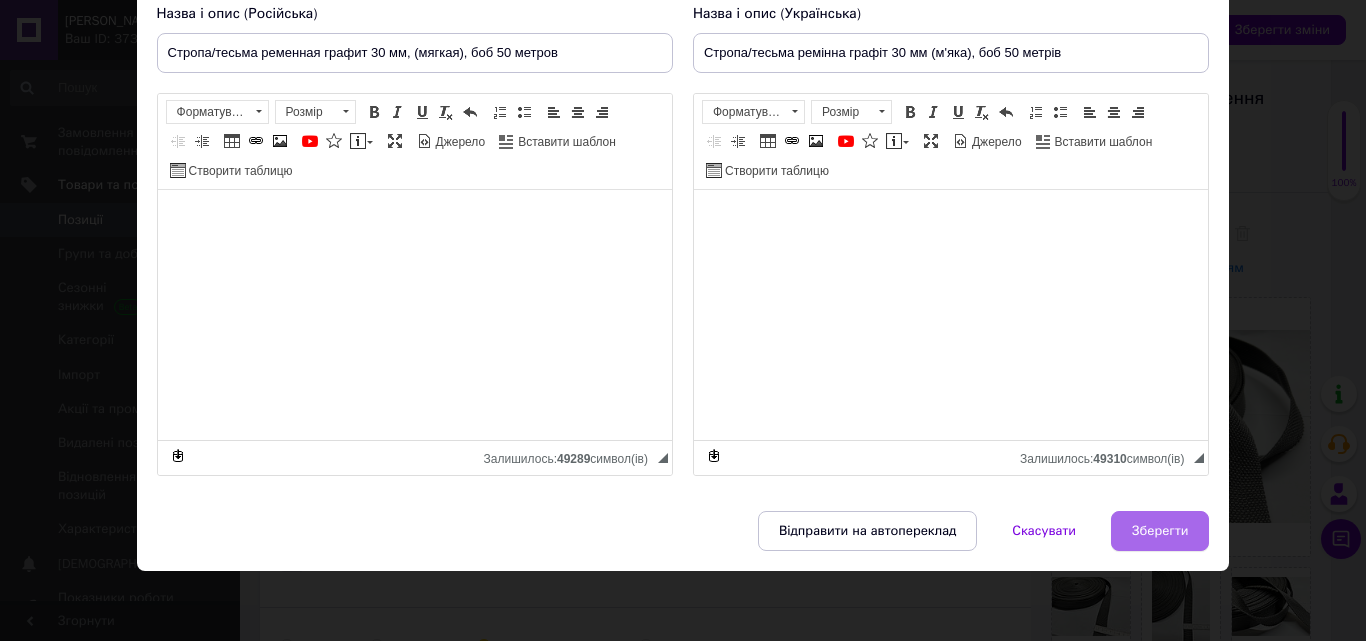 click on "Зберегти" at bounding box center [1160, 531] 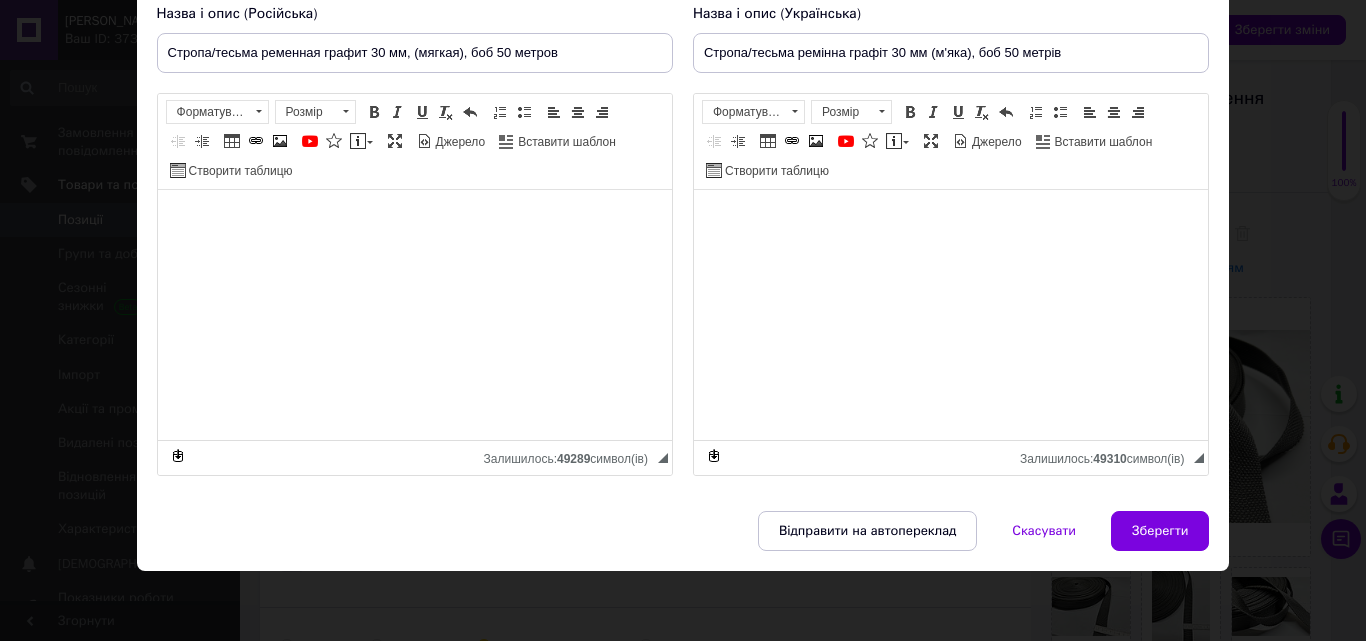 type on "Стропа/тесьма ременная графит 30 мм, (мягкая), боб 50 метров" 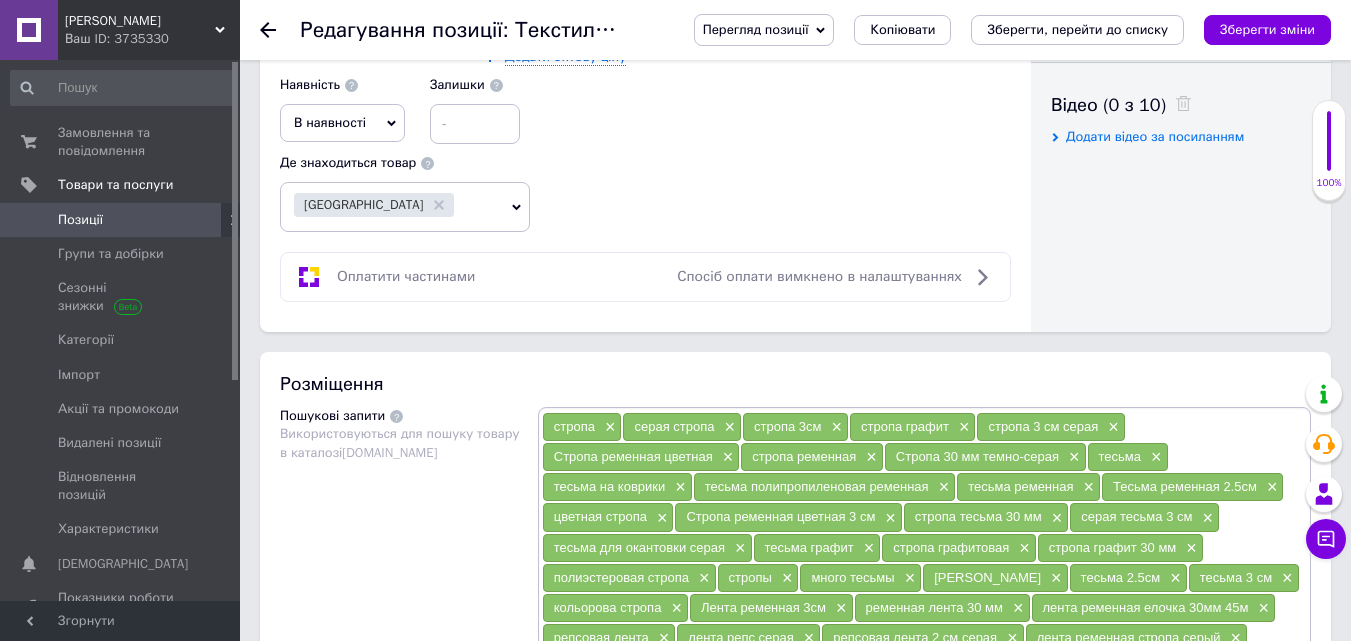 scroll, scrollTop: 1600, scrollLeft: 0, axis: vertical 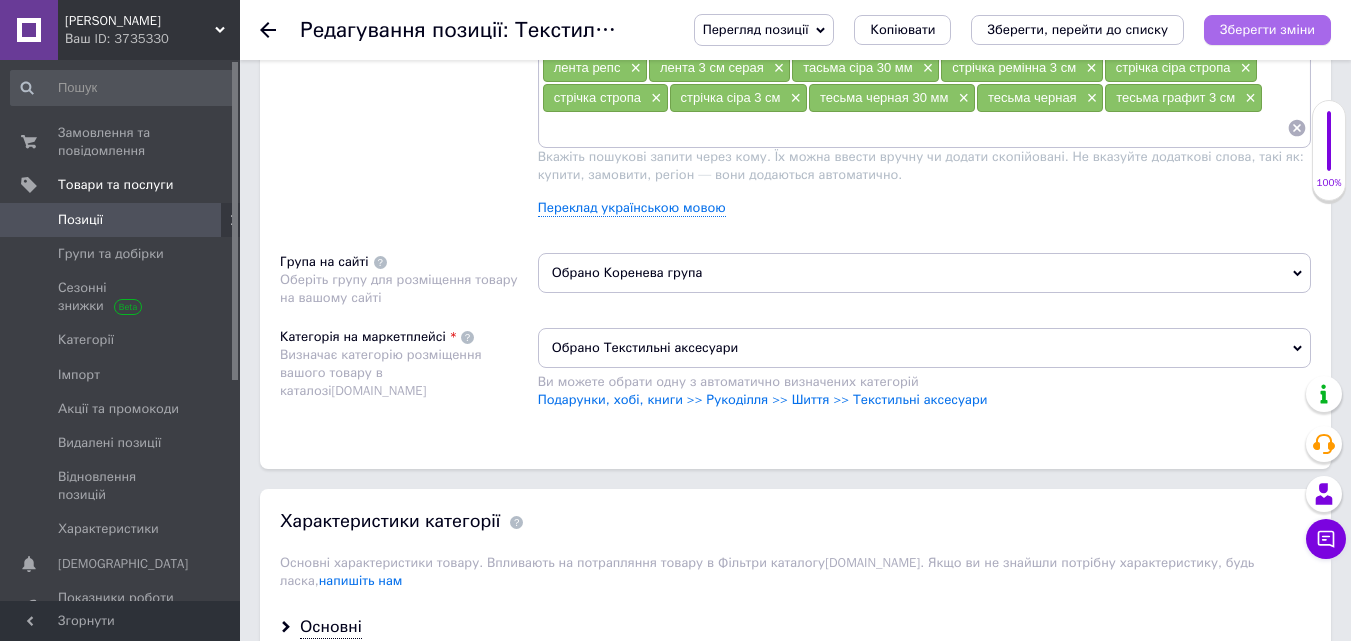 click on "Зберегти зміни" at bounding box center [1267, 30] 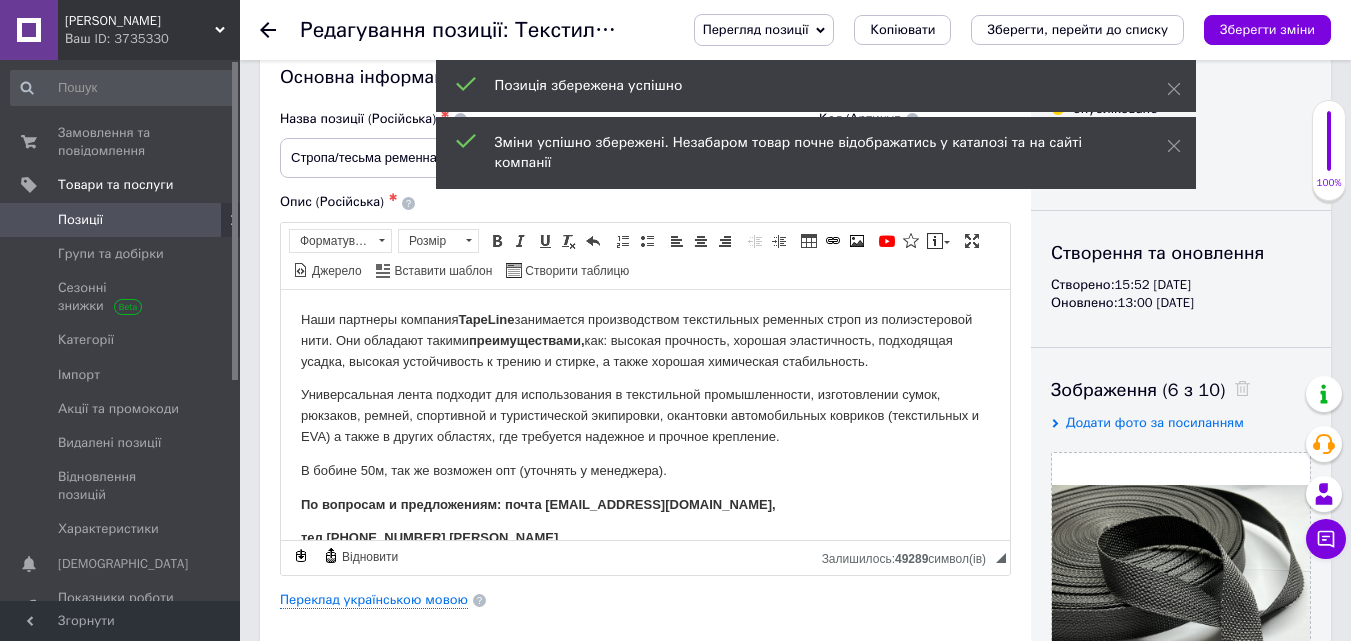 scroll, scrollTop: 0, scrollLeft: 0, axis: both 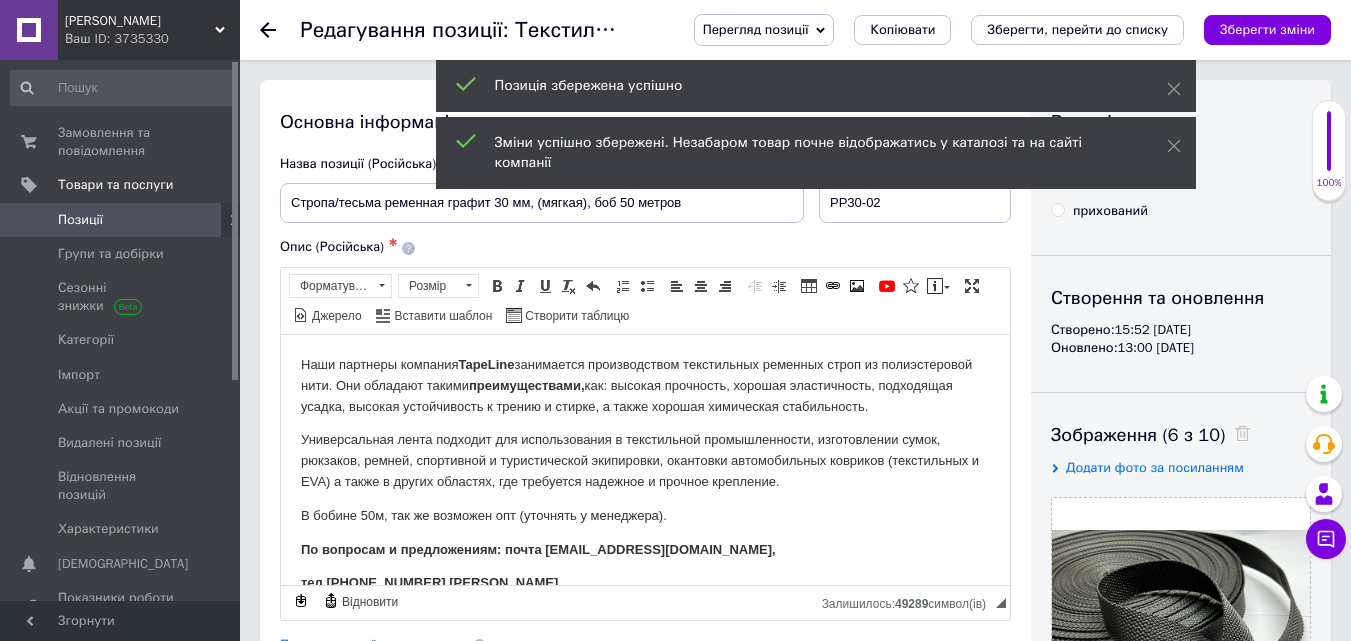 click 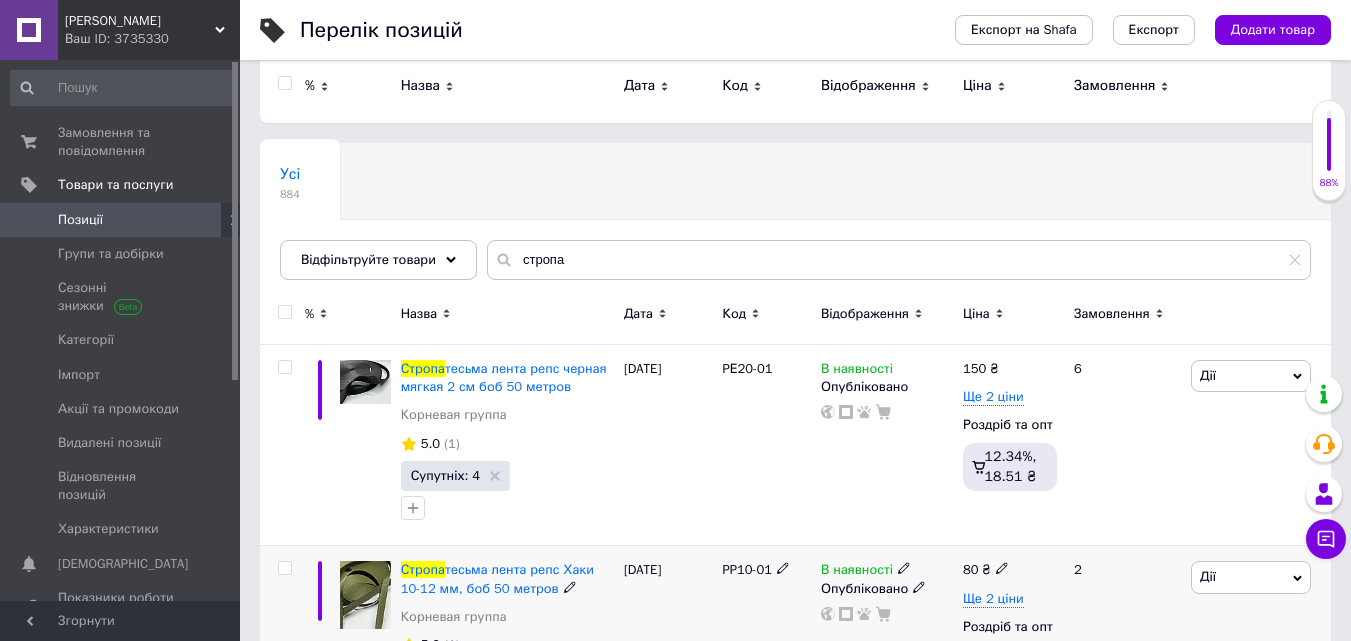 scroll, scrollTop: 0, scrollLeft: 0, axis: both 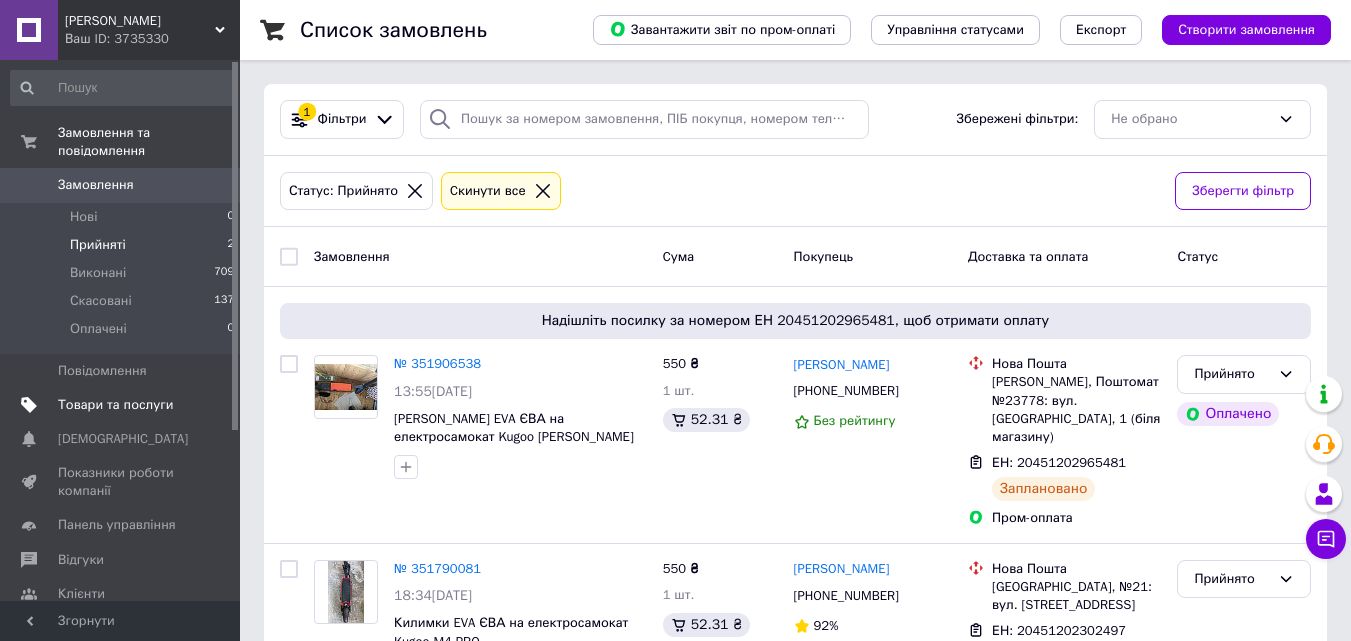 click on "Товари та послуги" at bounding box center [115, 405] 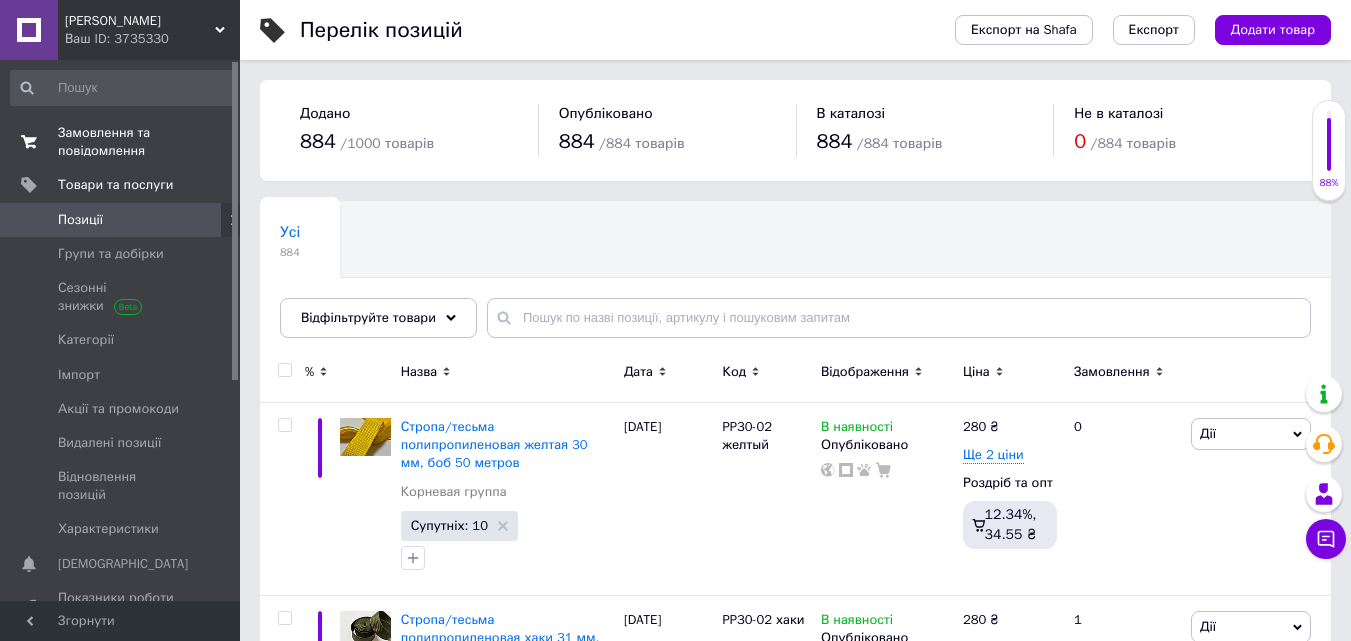click on "Замовлення та повідомлення" at bounding box center [121, 142] 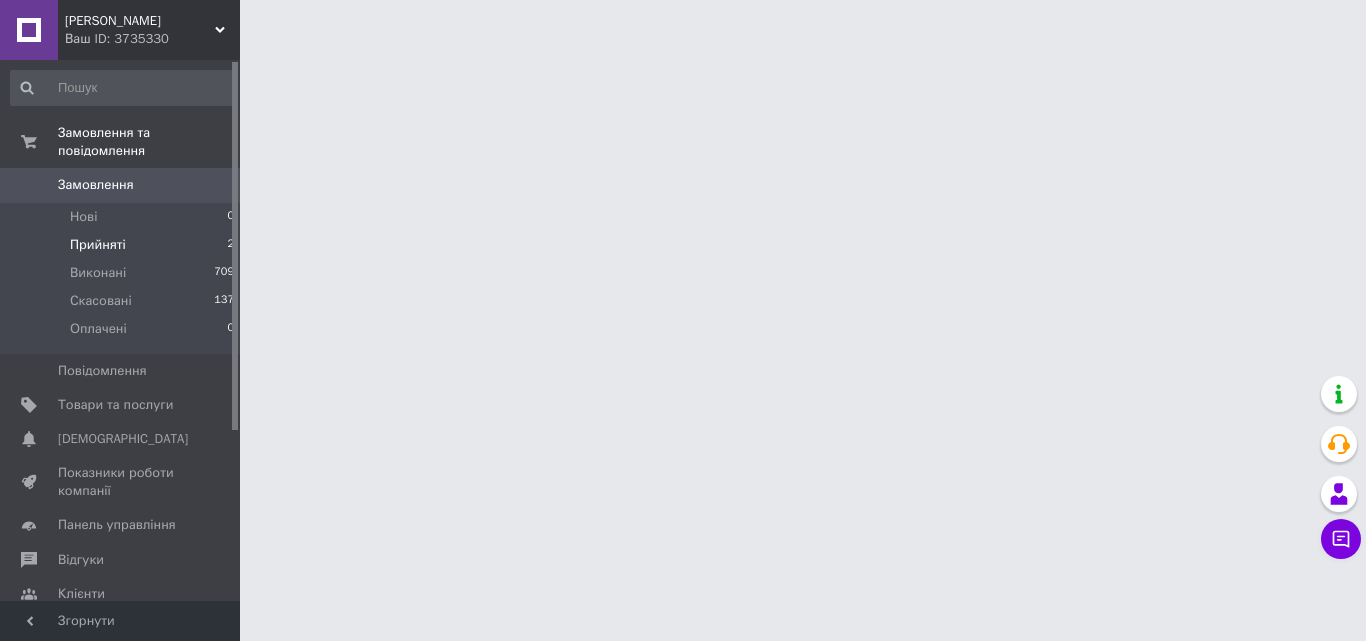 click on "Прийняті" at bounding box center [98, 245] 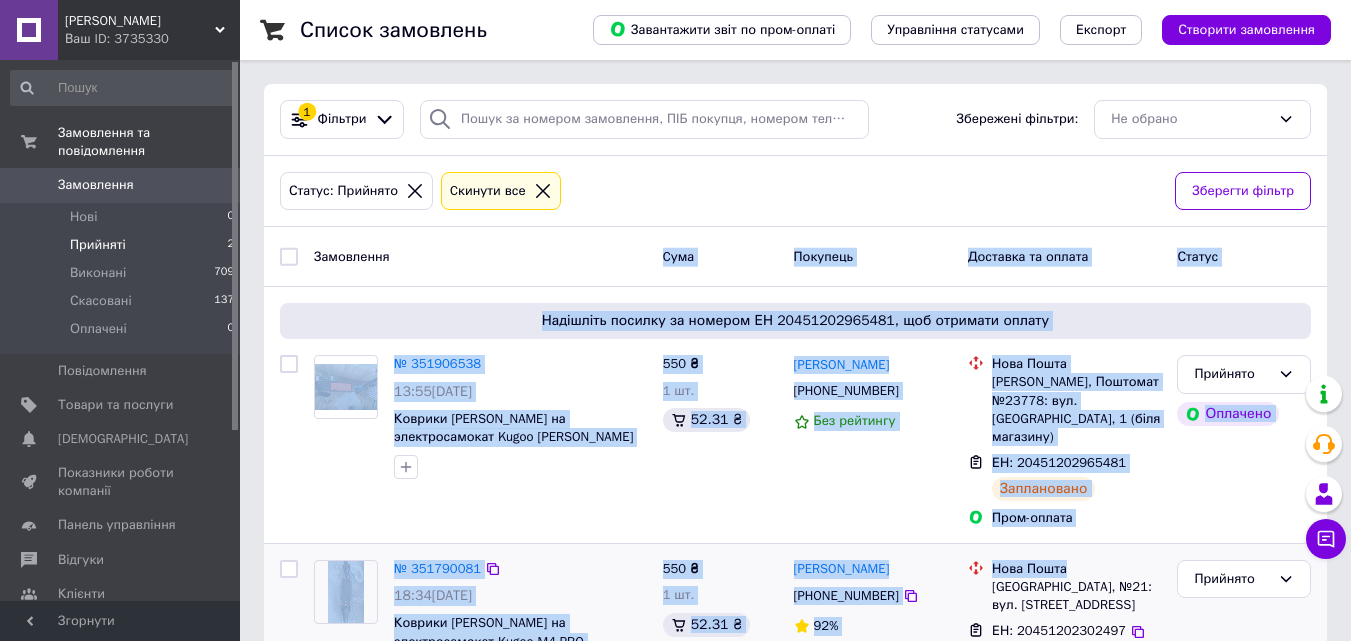 drag, startPoint x: 509, startPoint y: 266, endPoint x: 1097, endPoint y: 544, distance: 650.406 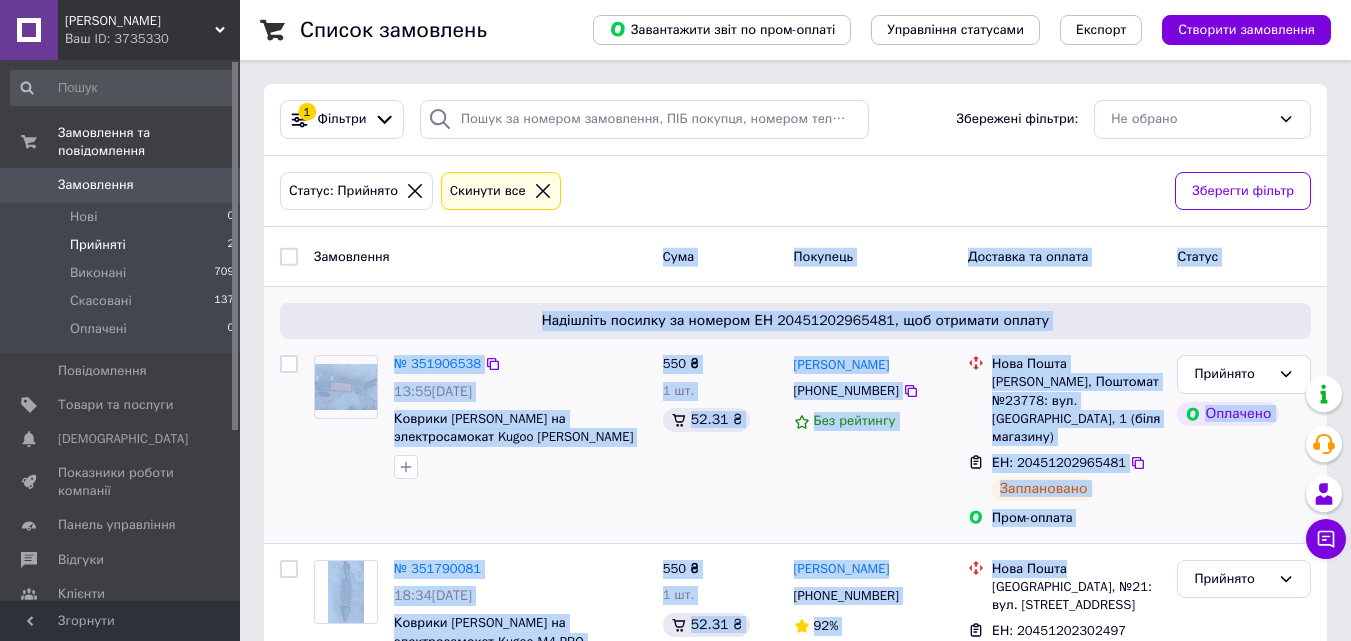 click on "Надішліть посилку за номером ЕН 20451202965481, щоб отримати оплату № 351906538 13:55, 09.07.2025 Коврики EVA ЕВА на электросамокат Kugoo Kirin G2 с липучками 550 ₴ 1 шт. 52.31 ₴ Михайло Радченко +380737400396 Без рейтингу Нова Пошта Бровари, Поштомат №23778: вул. Броварської Сотні, 1 (біля магазину) ЕН: 20451202965481 Заплановано Пром-оплата Прийнято Оплачено" at bounding box center (795, 415) 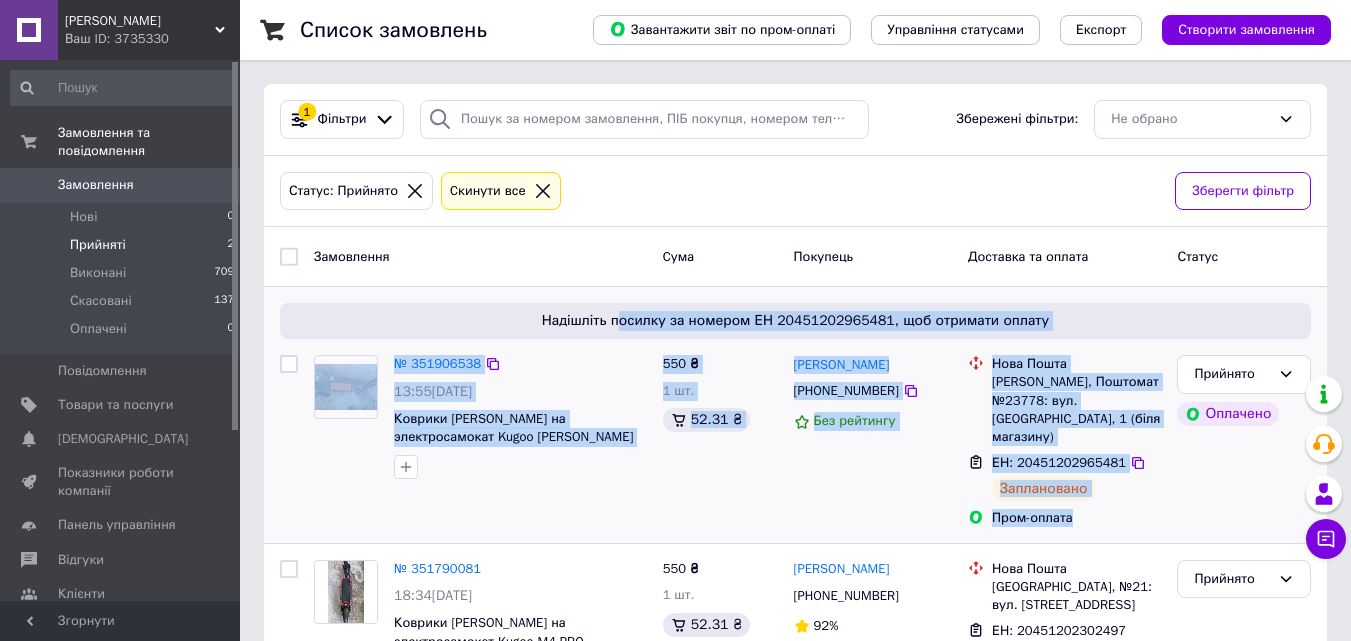 drag, startPoint x: 1115, startPoint y: 505, endPoint x: 627, endPoint y: 293, distance: 532.0601 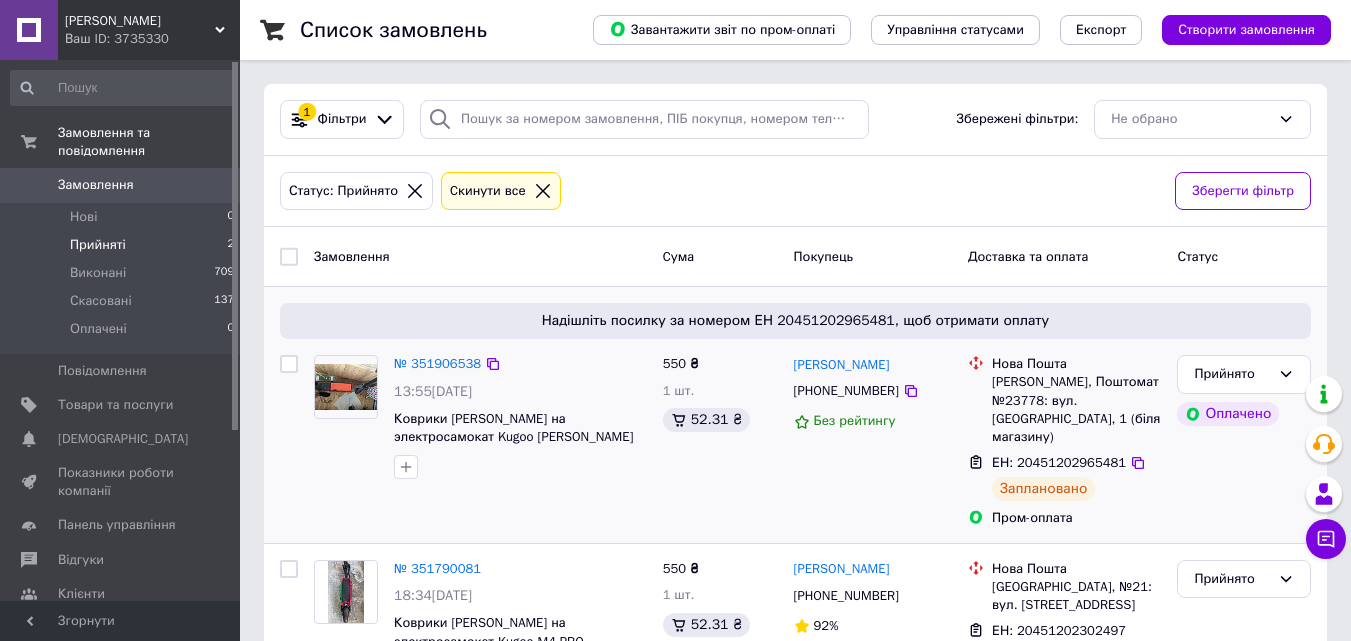 click on "Надішліть посилку за номером ЕН 20451202965481, щоб отримати оплату № 351906538 13:55, 09.07.2025 Коврики EVA ЕВА на электросамокат Kugoo Kirin G2 с липучками 550 ₴ 1 шт. 52.31 ₴ Михайло Радченко +380737400396 Без рейтингу Нова Пошта Бровари, Поштомат №23778: вул. Броварської Сотні, 1 (біля магазину) ЕН: 20451202965481 Заплановано Пром-оплата Прийнято Оплачено" at bounding box center [795, 415] 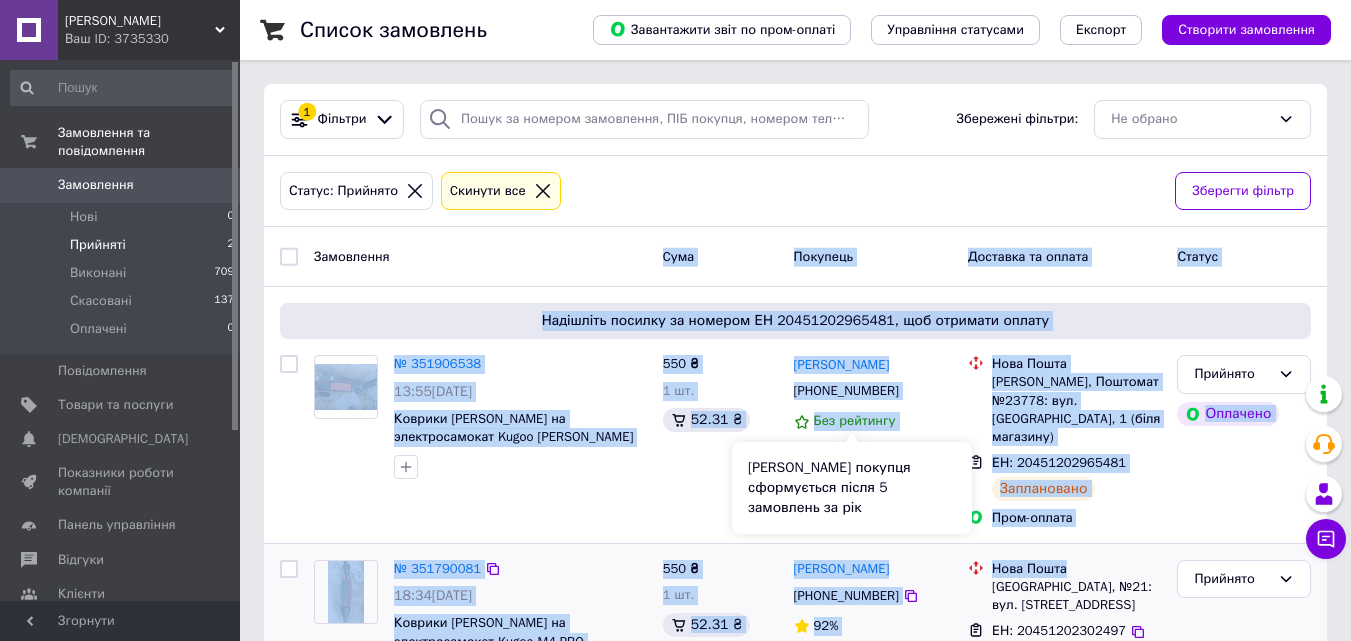 drag, startPoint x: 622, startPoint y: 274, endPoint x: 1088, endPoint y: 543, distance: 538.0678 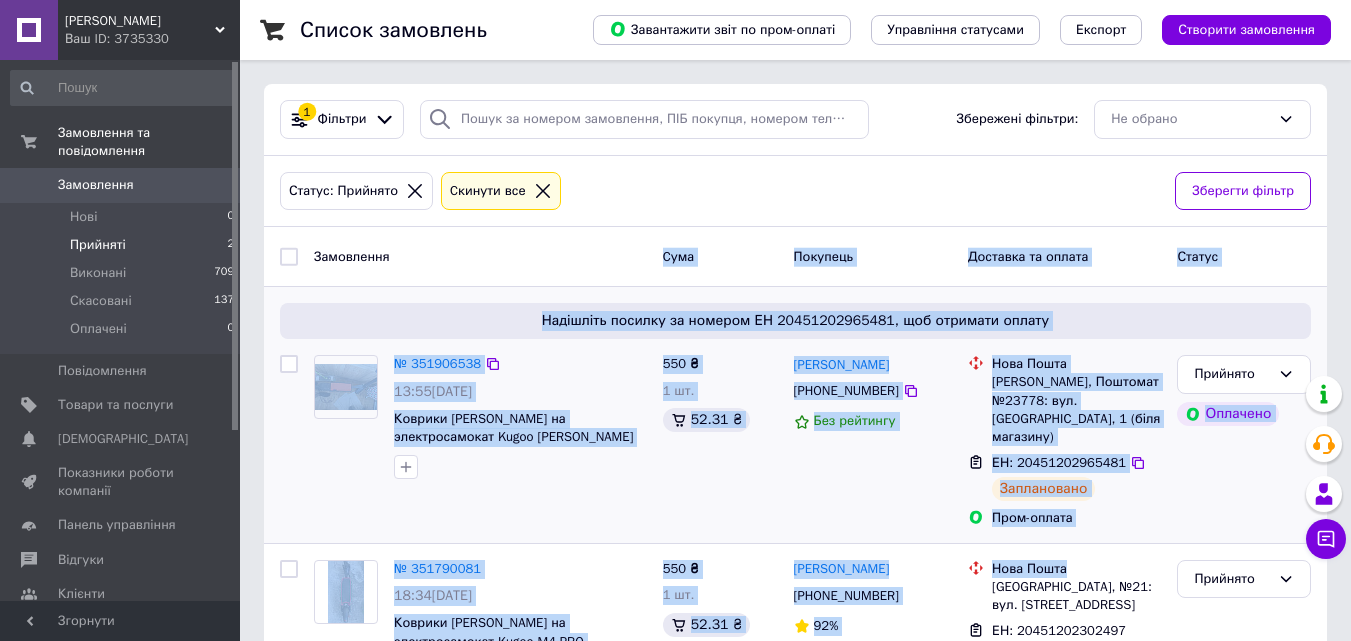 click on "Надішліть посилку за номером ЕН 20451202965481, щоб отримати оплату № 351906538 13:55, 09.07.2025 Коврики EVA ЕВА на электросамокат Kugoo Kirin G2 с липучками 550 ₴ 1 шт. 52.31 ₴ Михайло Радченко +380737400396 Без рейтингу Нова Пошта Бровари, Поштомат №23778: вул. Броварської Сотні, 1 (біля магазину) ЕН: 20451202965481 Заплановано Пром-оплата Прийнято Оплачено" at bounding box center [795, 415] 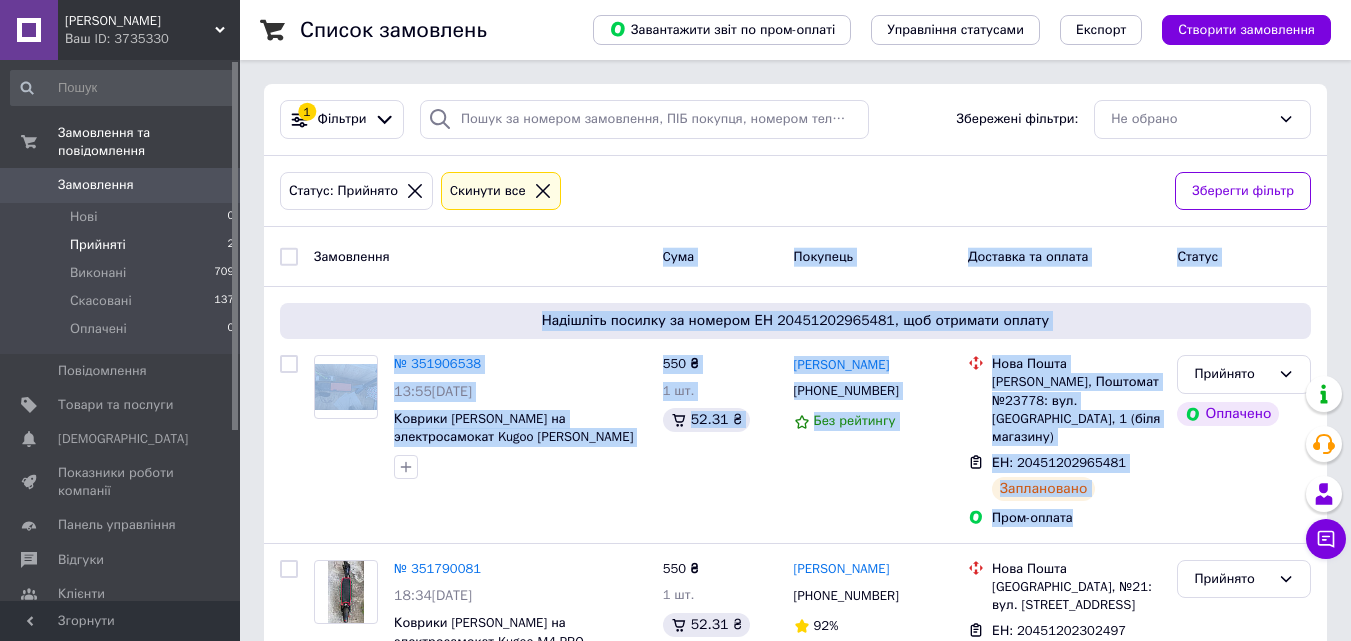 drag, startPoint x: 1106, startPoint y: 502, endPoint x: 595, endPoint y: 278, distance: 557.93994 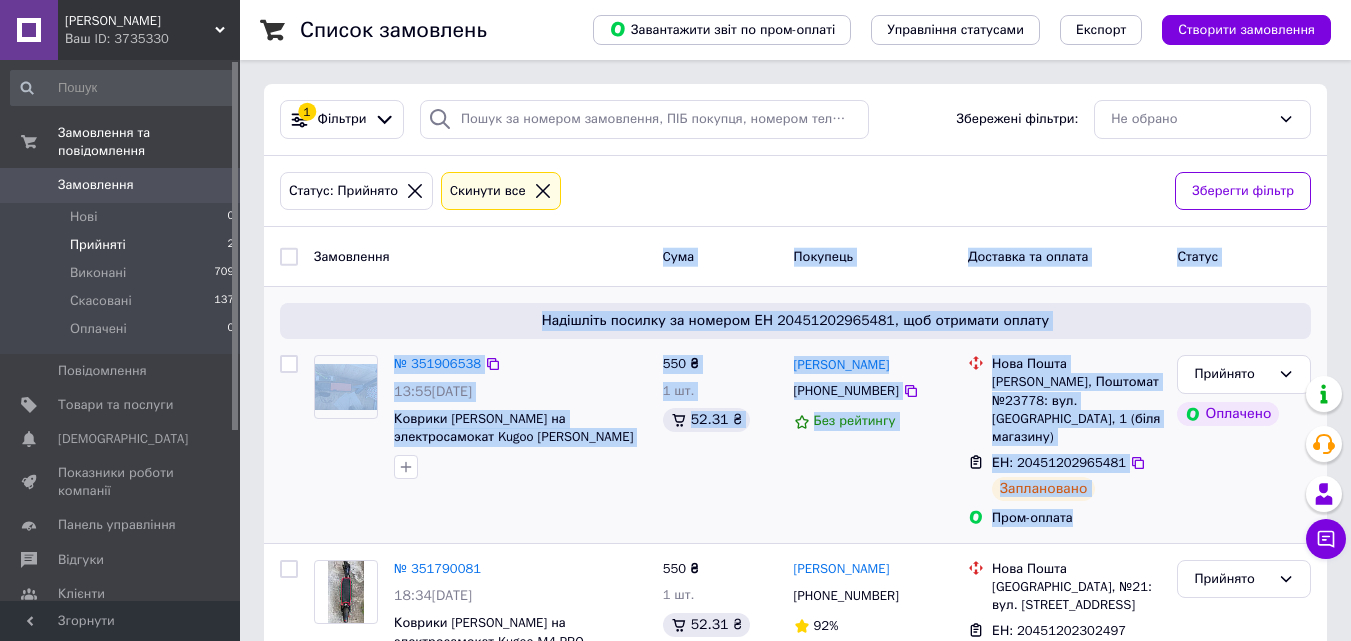 drag, startPoint x: 663, startPoint y: 250, endPoint x: 1102, endPoint y: 498, distance: 504.2073 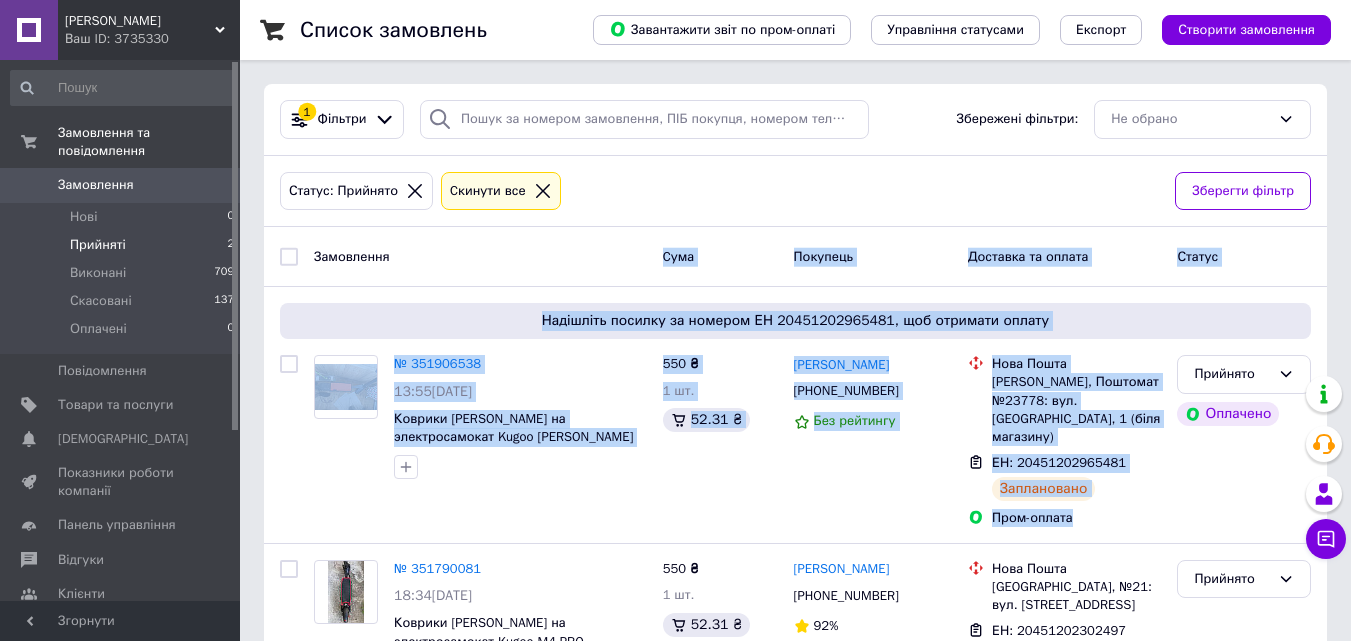 drag, startPoint x: 1093, startPoint y: 513, endPoint x: 625, endPoint y: 244, distance: 539.8009 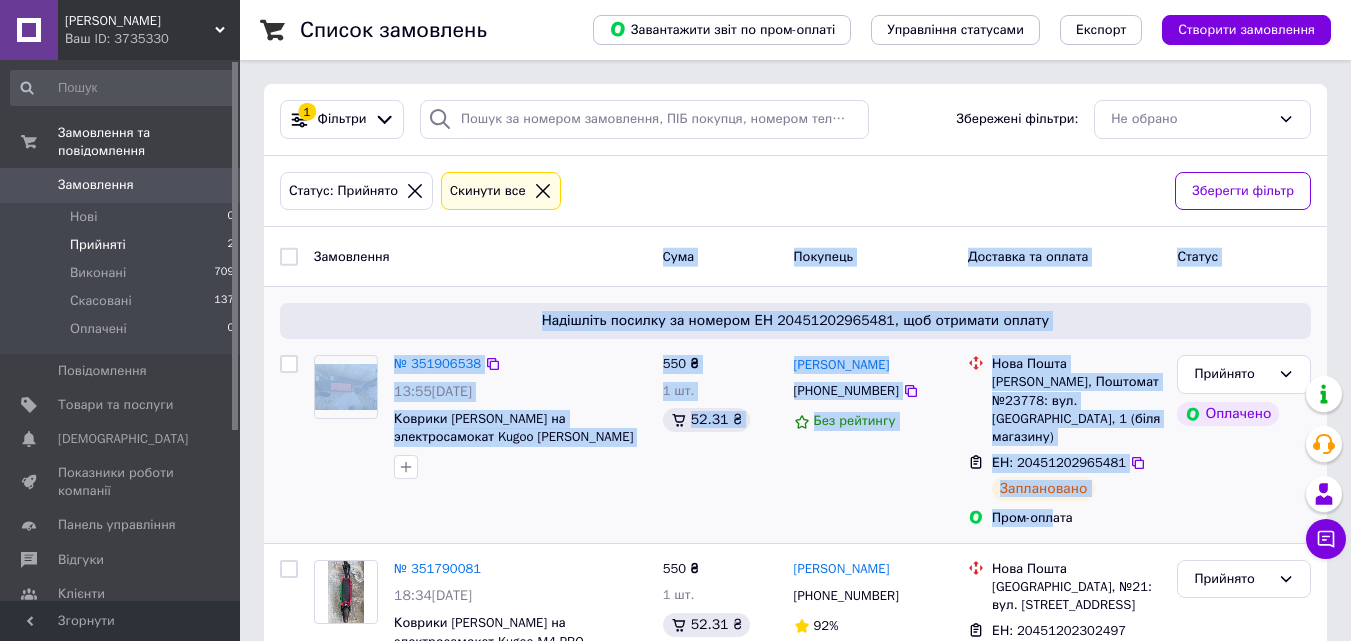 drag, startPoint x: 653, startPoint y: 256, endPoint x: 1060, endPoint y: 508, distance: 478.69928 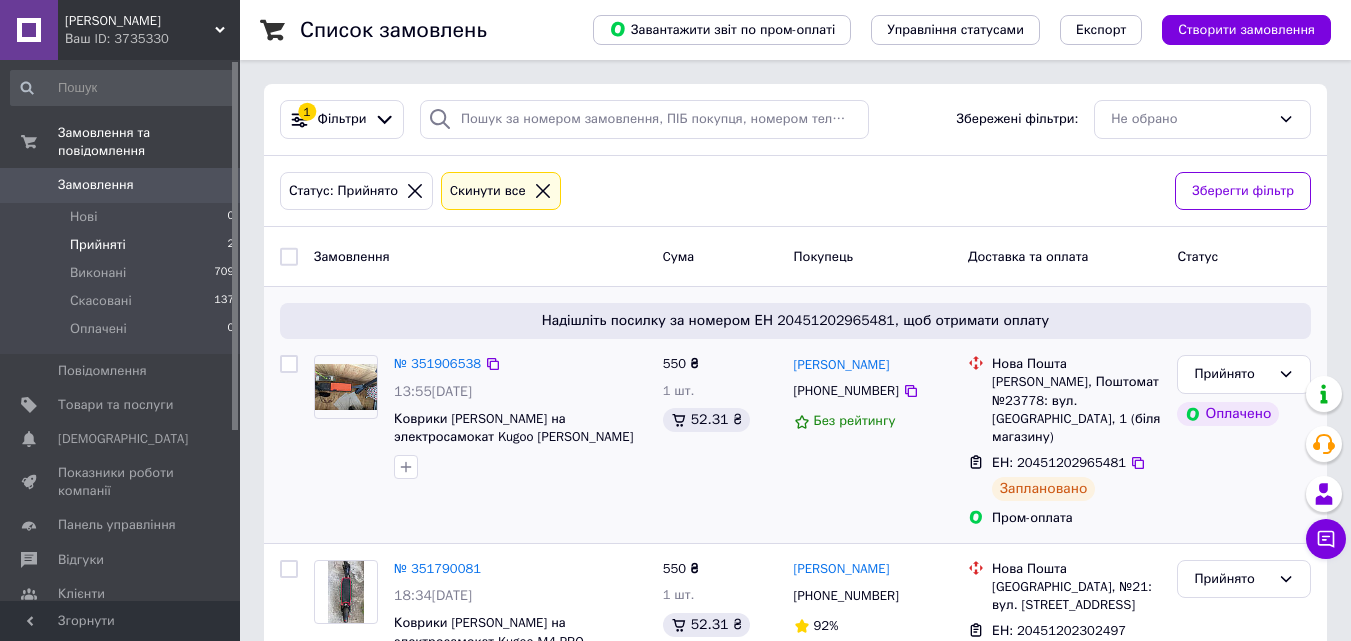 click on "Пром-оплата" at bounding box center [1076, 518] 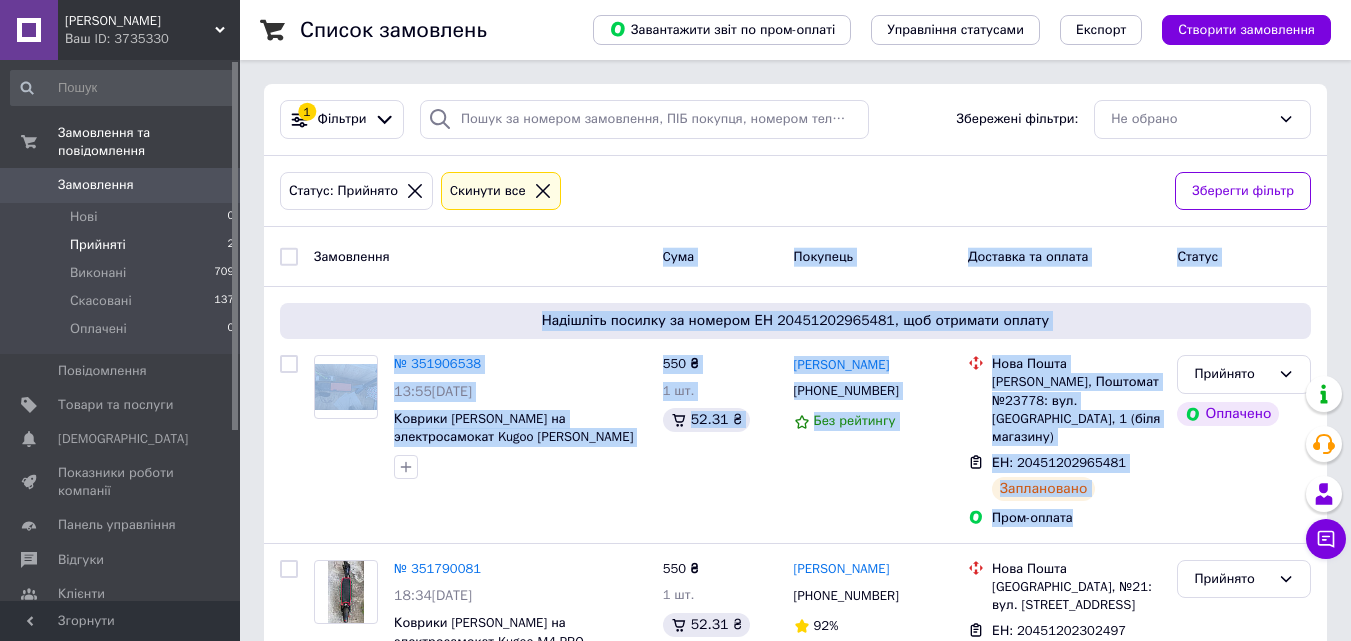drag, startPoint x: 1101, startPoint y: 511, endPoint x: 638, endPoint y: 247, distance: 532.9775 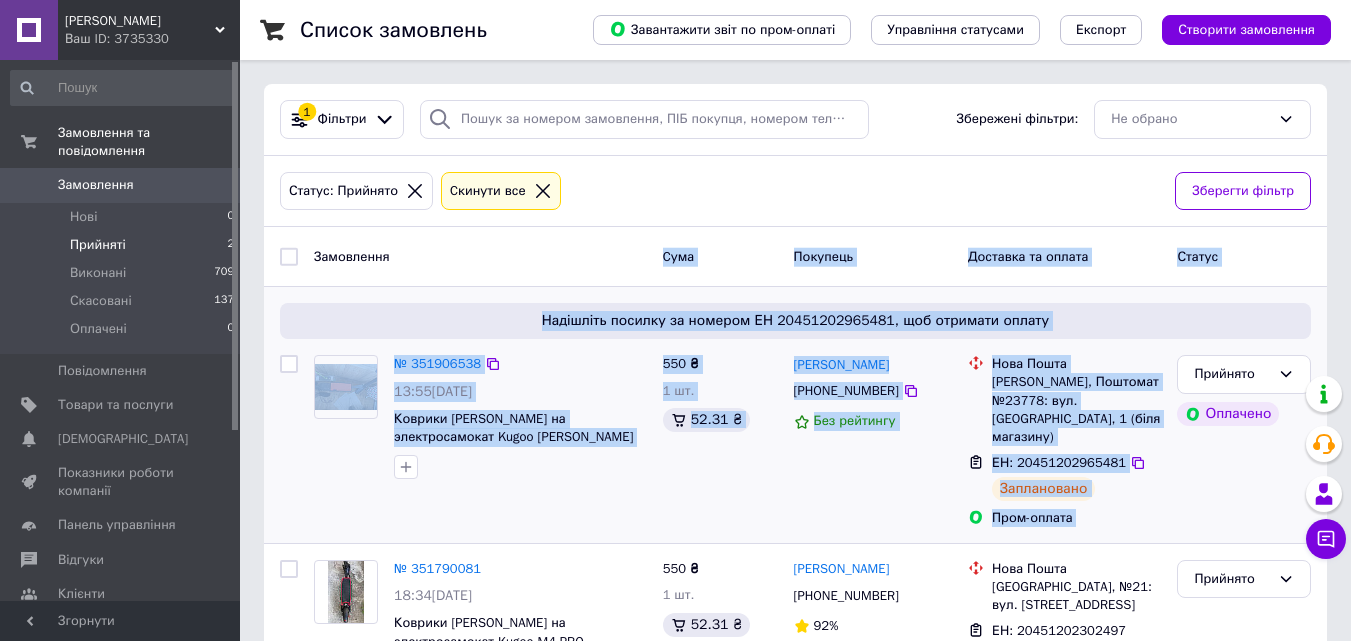 drag, startPoint x: 654, startPoint y: 250, endPoint x: 1108, endPoint y: 522, distance: 529.24475 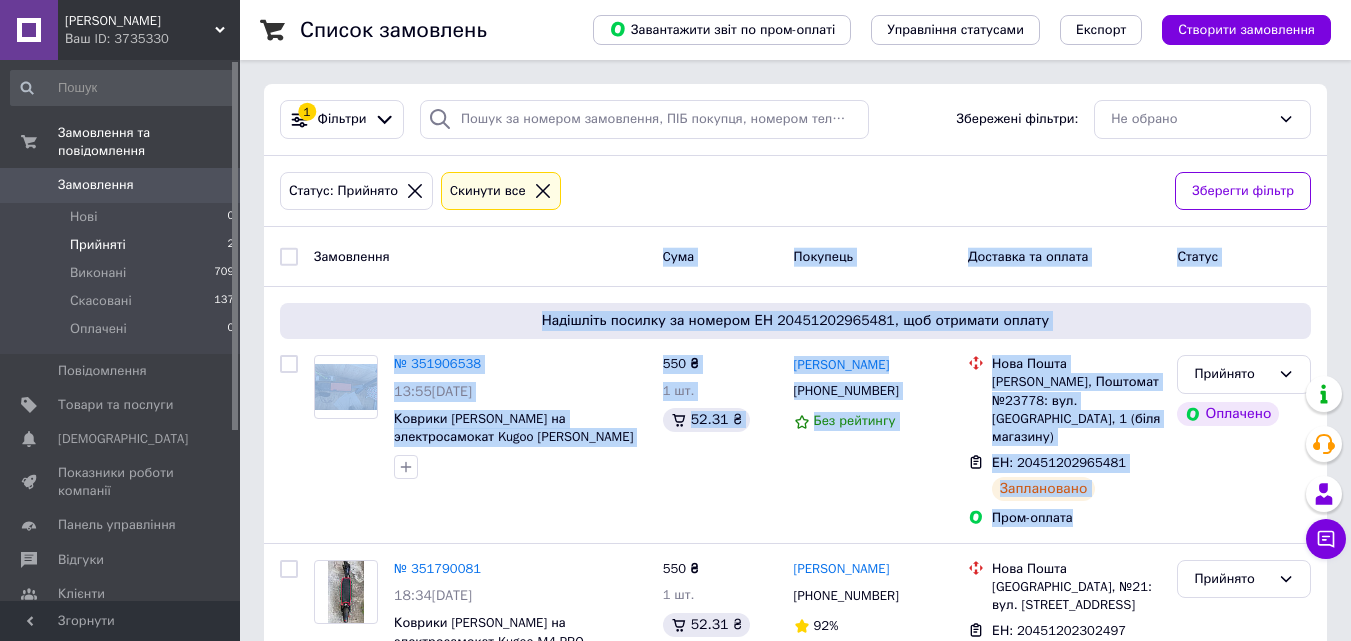 drag, startPoint x: 1105, startPoint y: 502, endPoint x: 596, endPoint y: 239, distance: 572.931 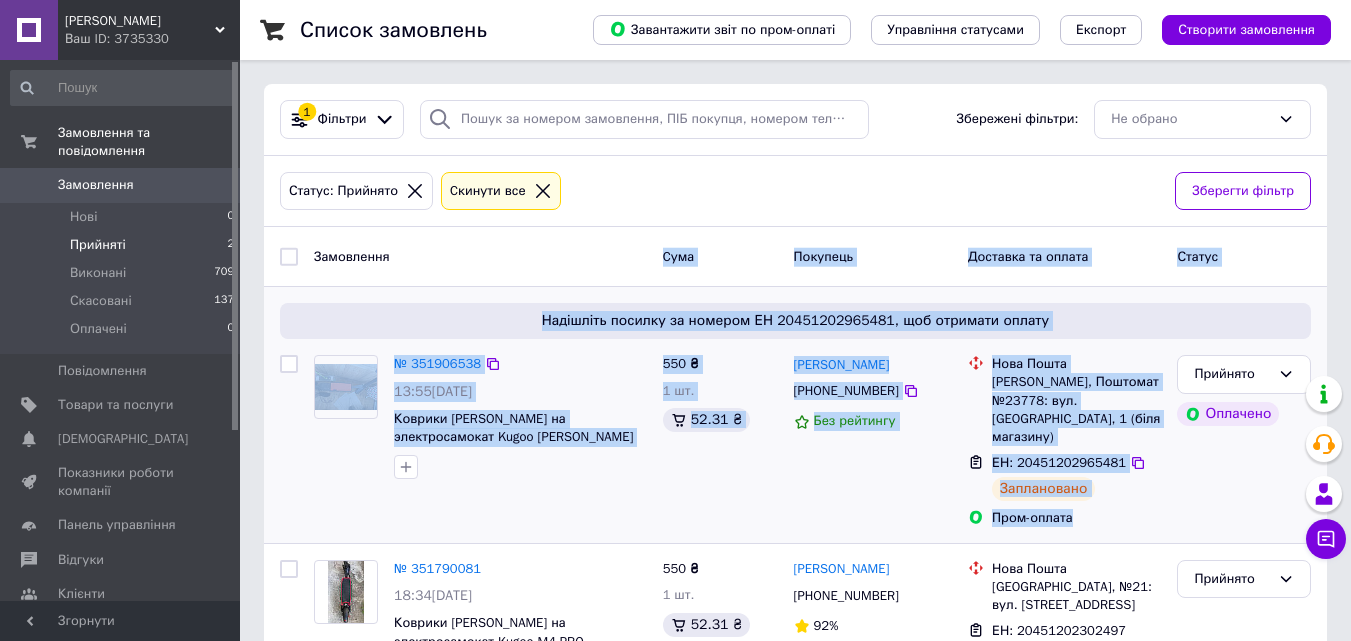 drag, startPoint x: 623, startPoint y: 246, endPoint x: 1101, endPoint y: 515, distance: 548.4934 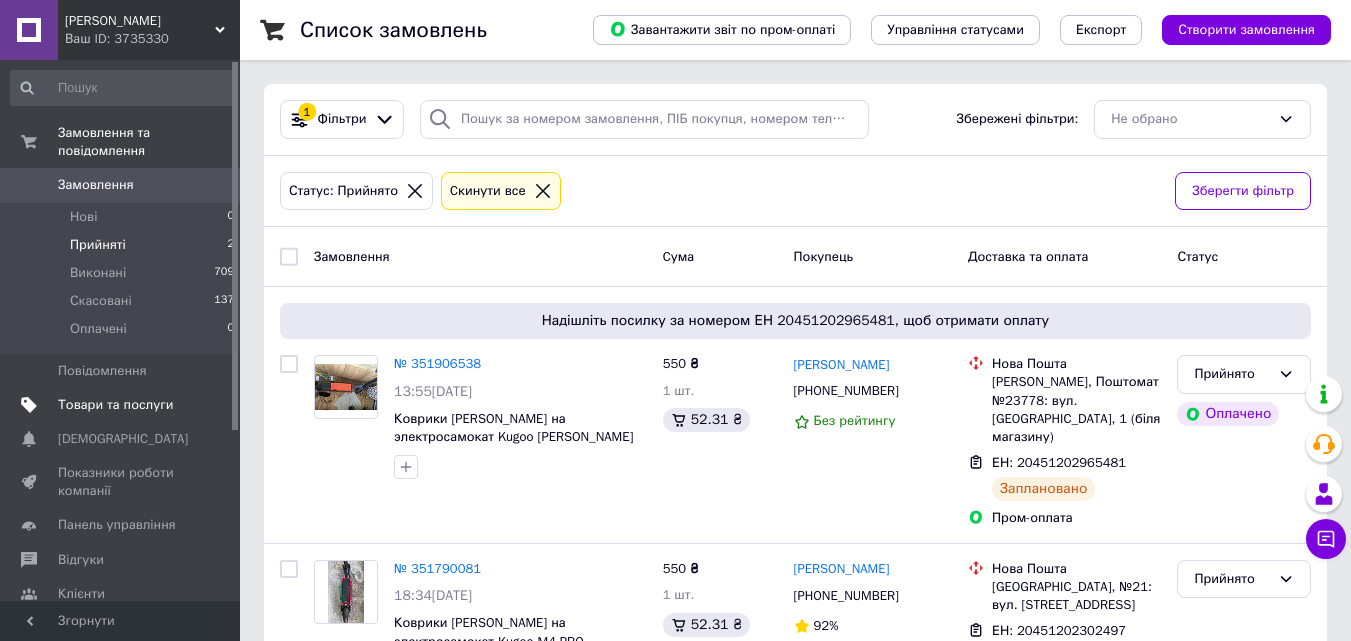 click on "Товари та послуги" at bounding box center [115, 405] 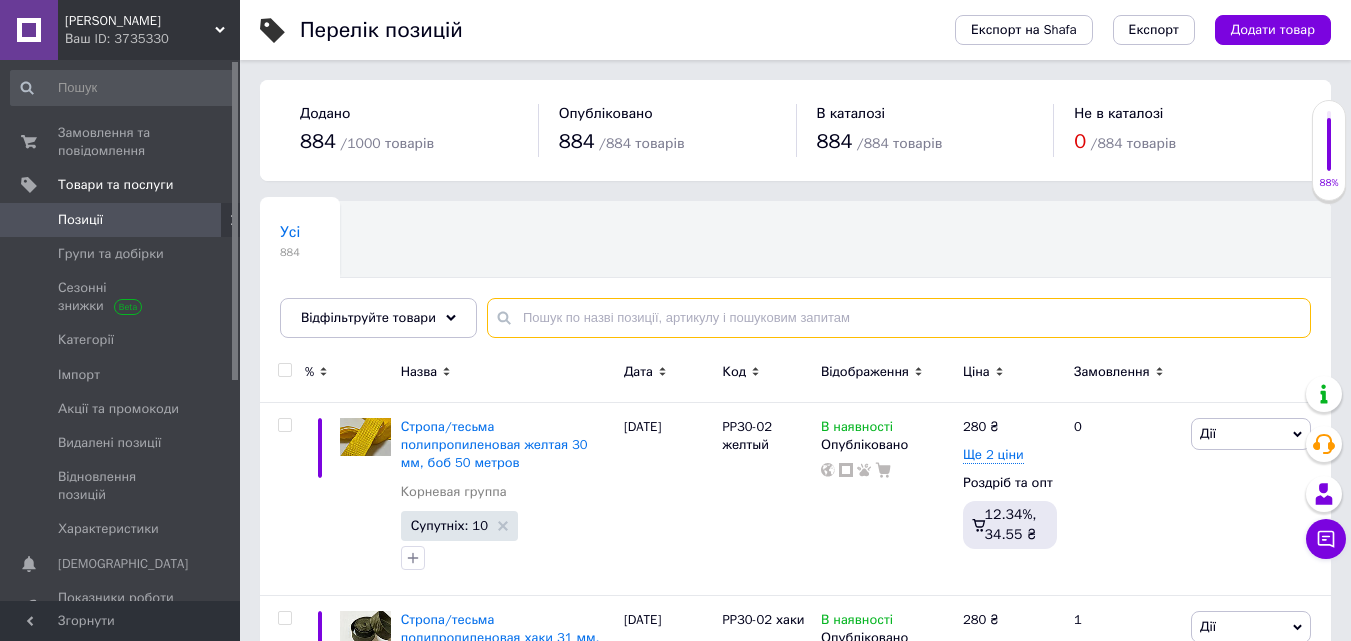 click at bounding box center [899, 318] 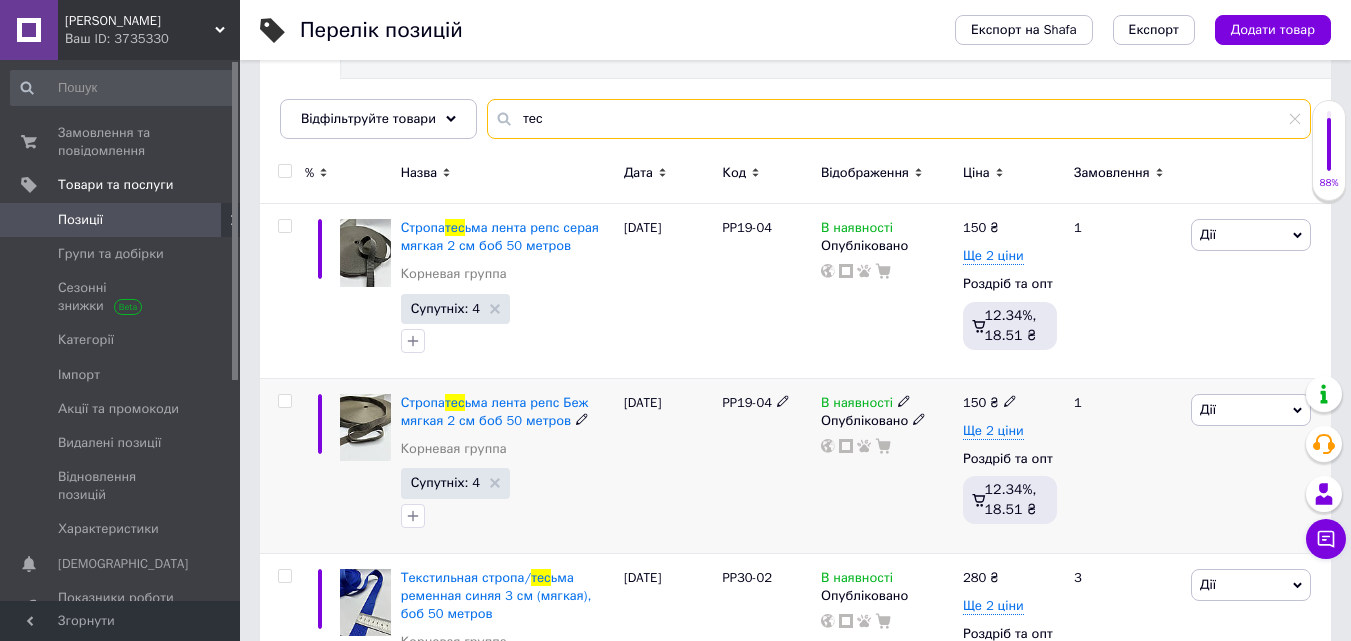 scroll, scrollTop: 200, scrollLeft: 0, axis: vertical 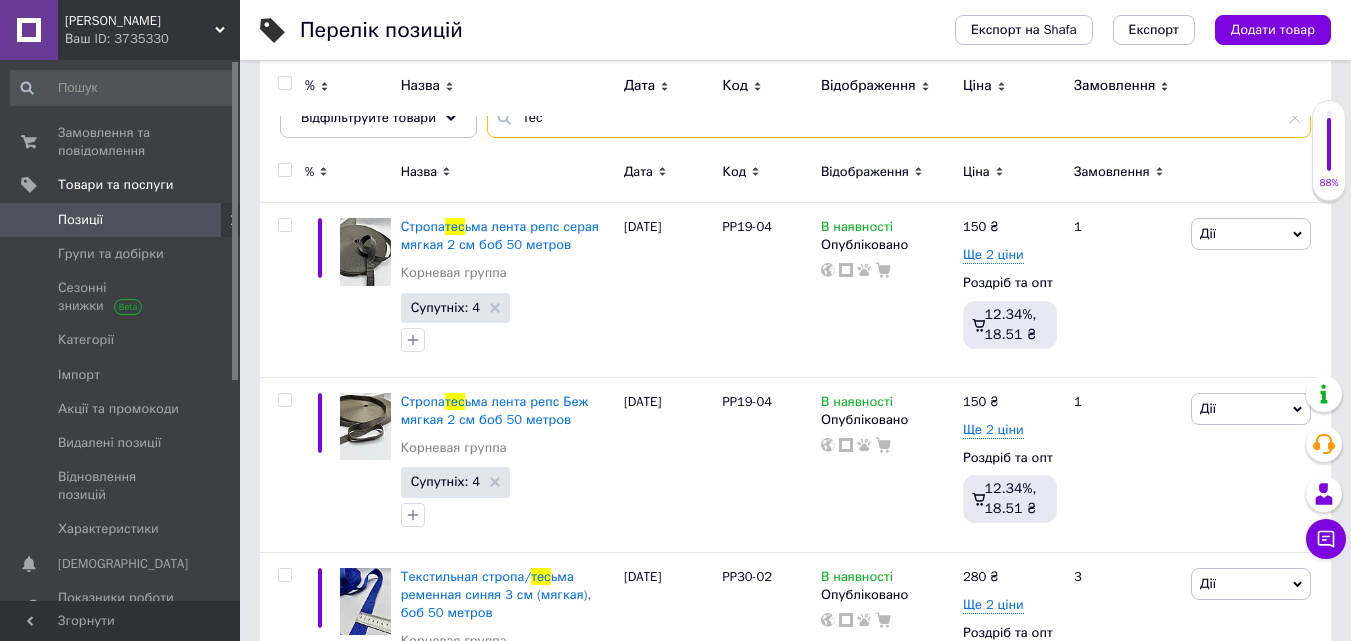 type on "тес" 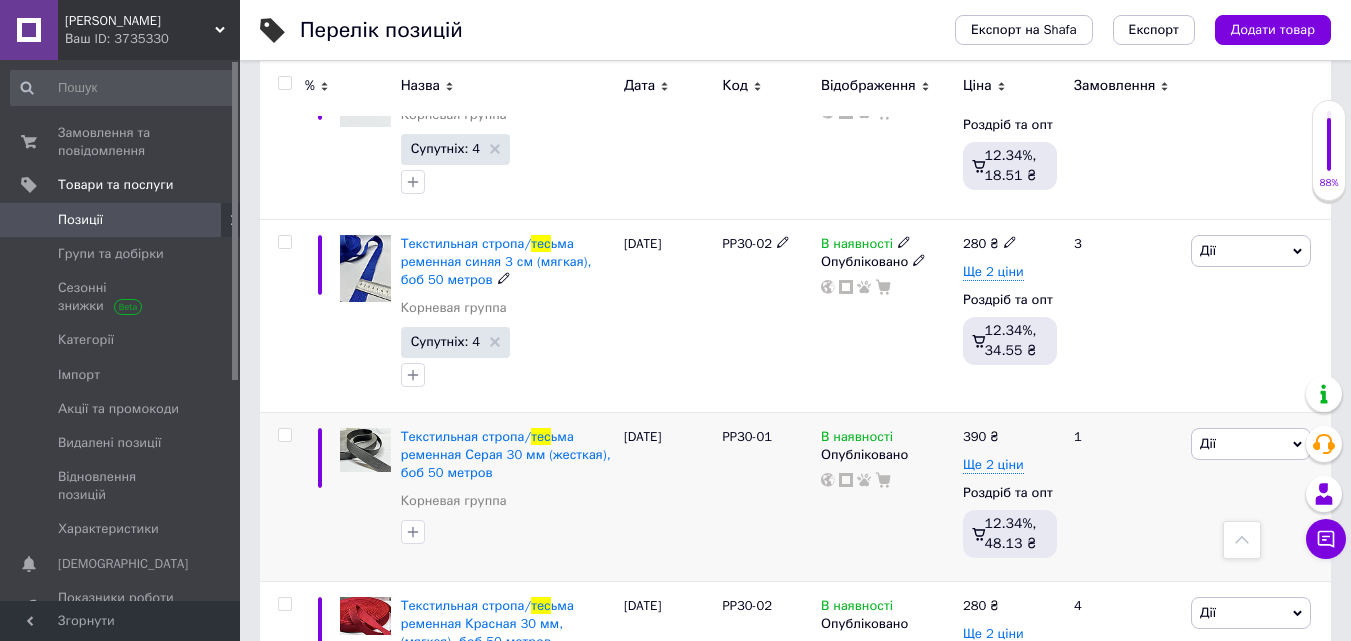 scroll, scrollTop: 500, scrollLeft: 0, axis: vertical 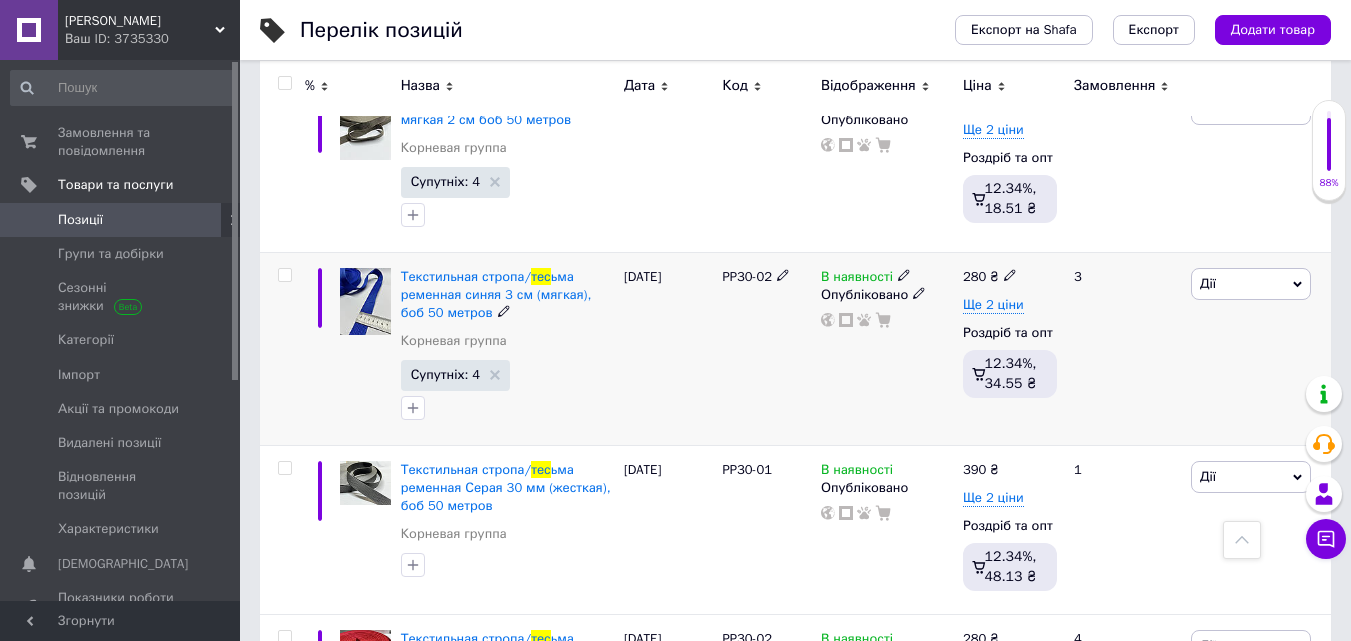 click on "Дії" at bounding box center [1251, 284] 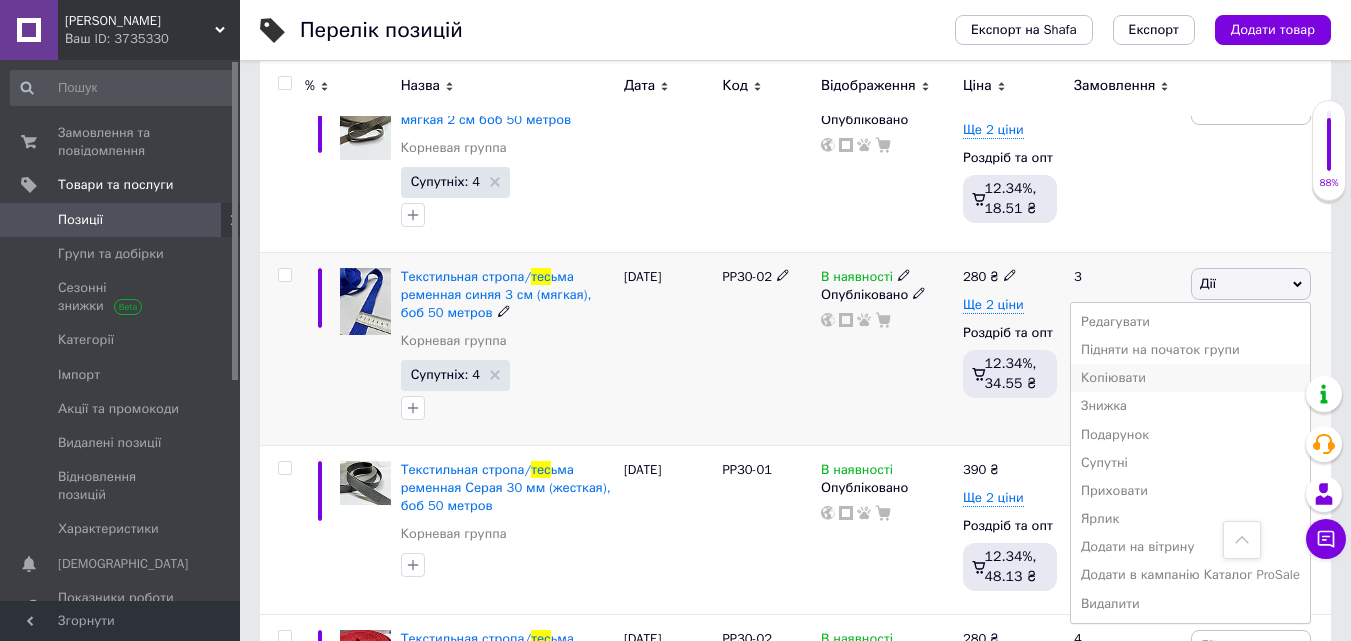 click on "Копіювати" at bounding box center (1190, 378) 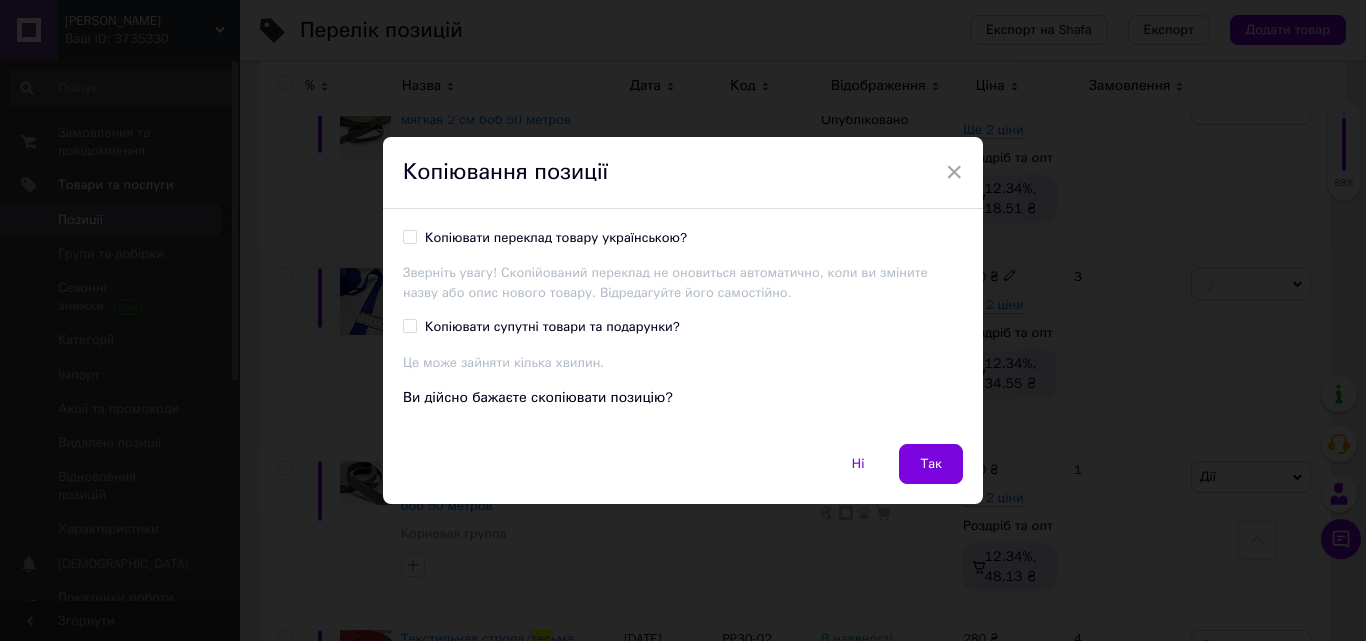 click on "Копіювати переклад товару українською?" at bounding box center [409, 236] 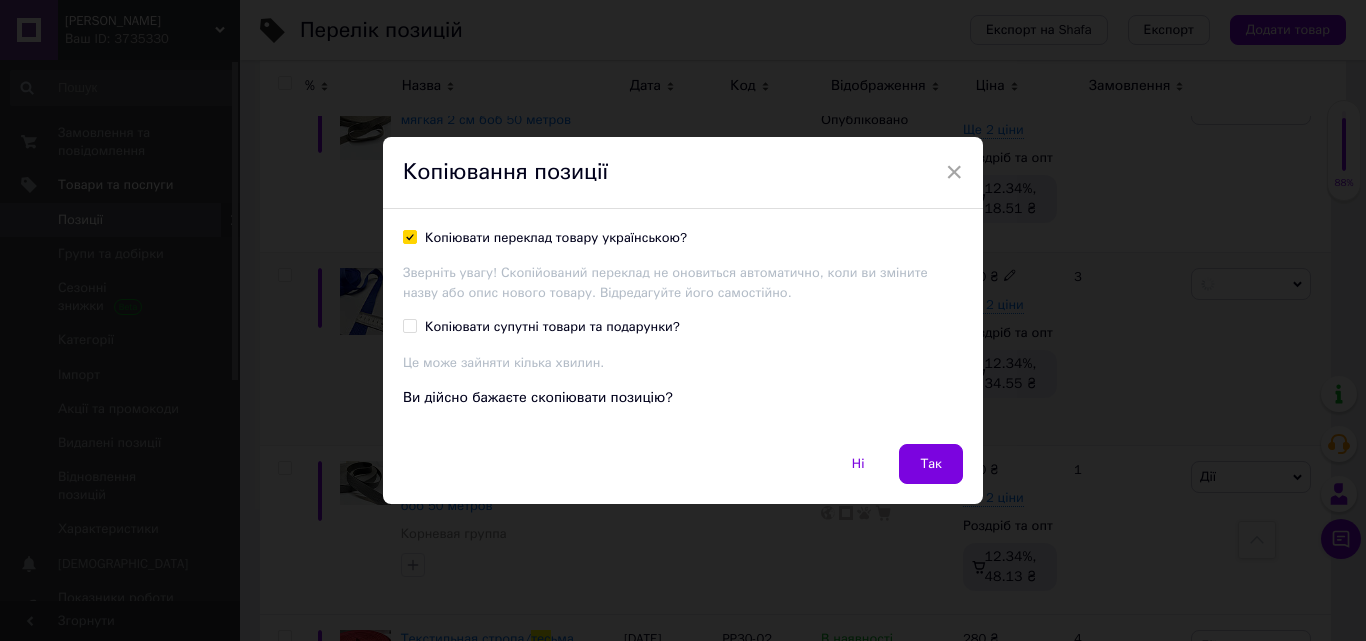 checkbox on "true" 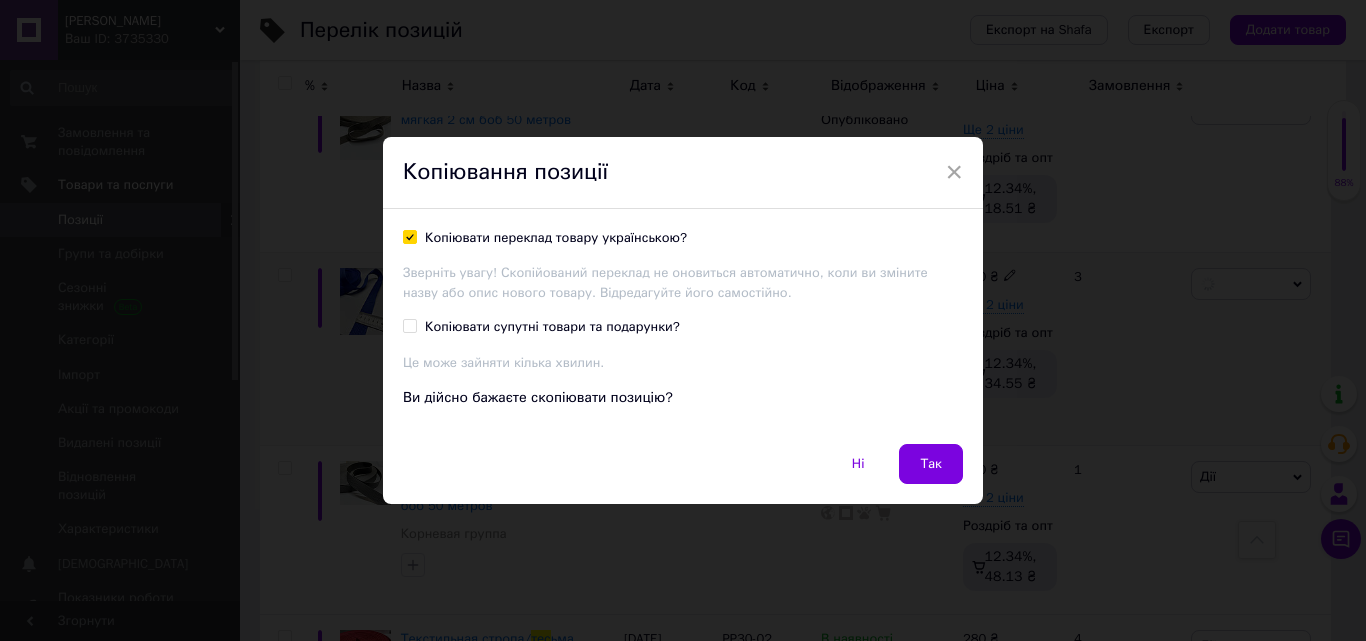 drag, startPoint x: 407, startPoint y: 326, endPoint x: 466, endPoint y: 345, distance: 61.983868 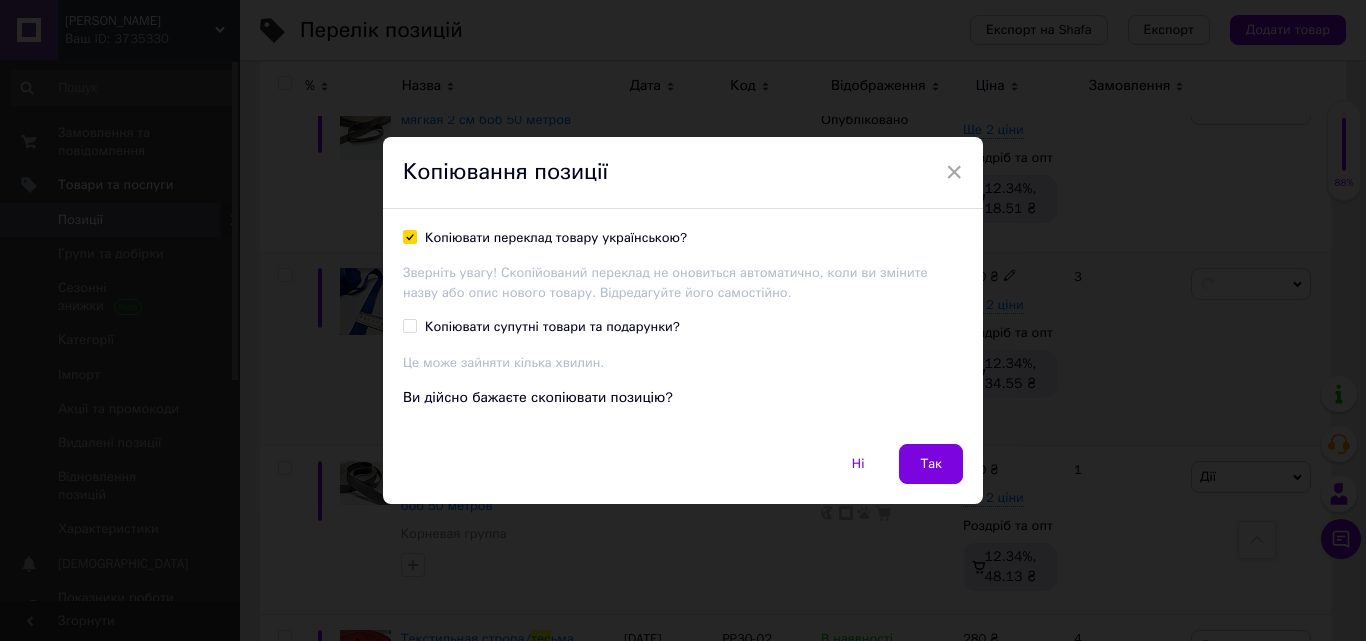 click on "Копіювати супутні товари та подарунки?" at bounding box center (409, 325) 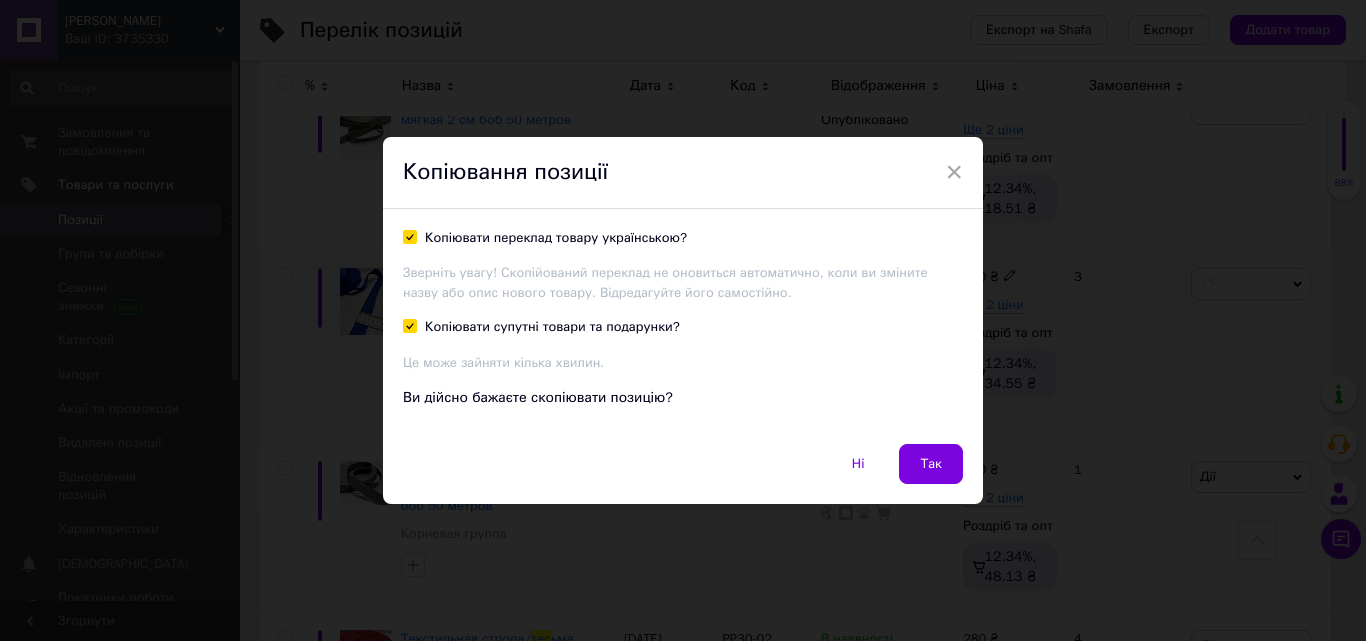 checkbox on "true" 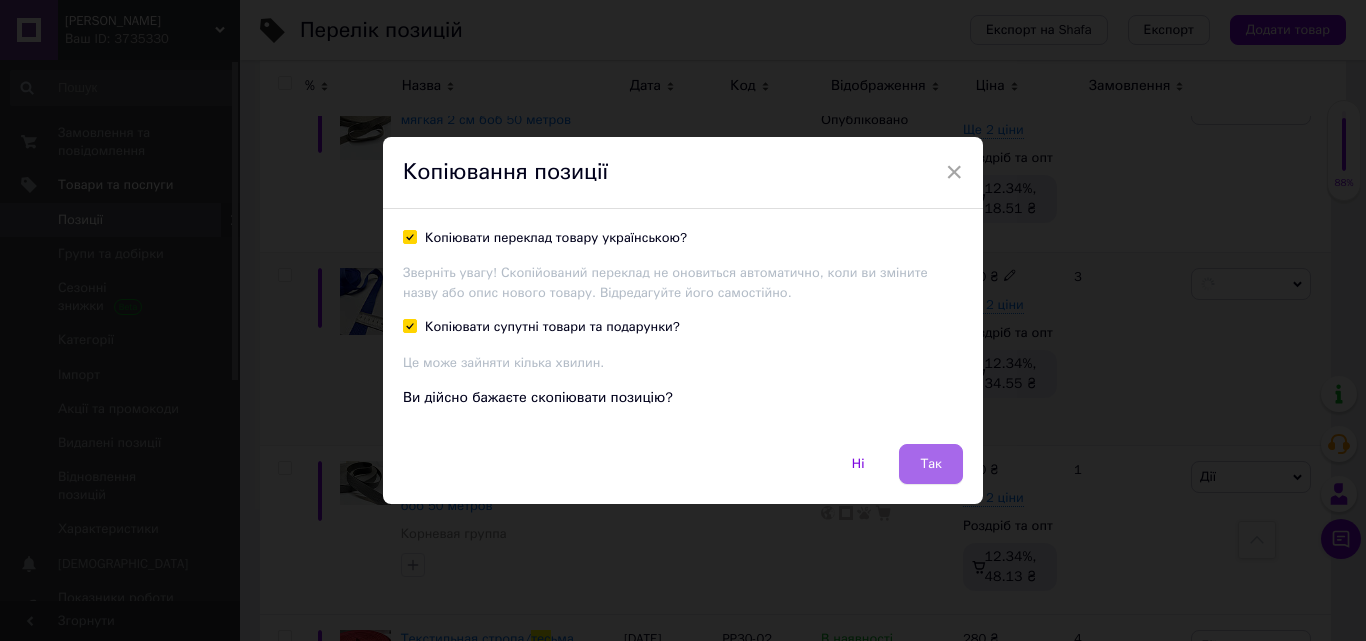 click on "Так" at bounding box center (931, 464) 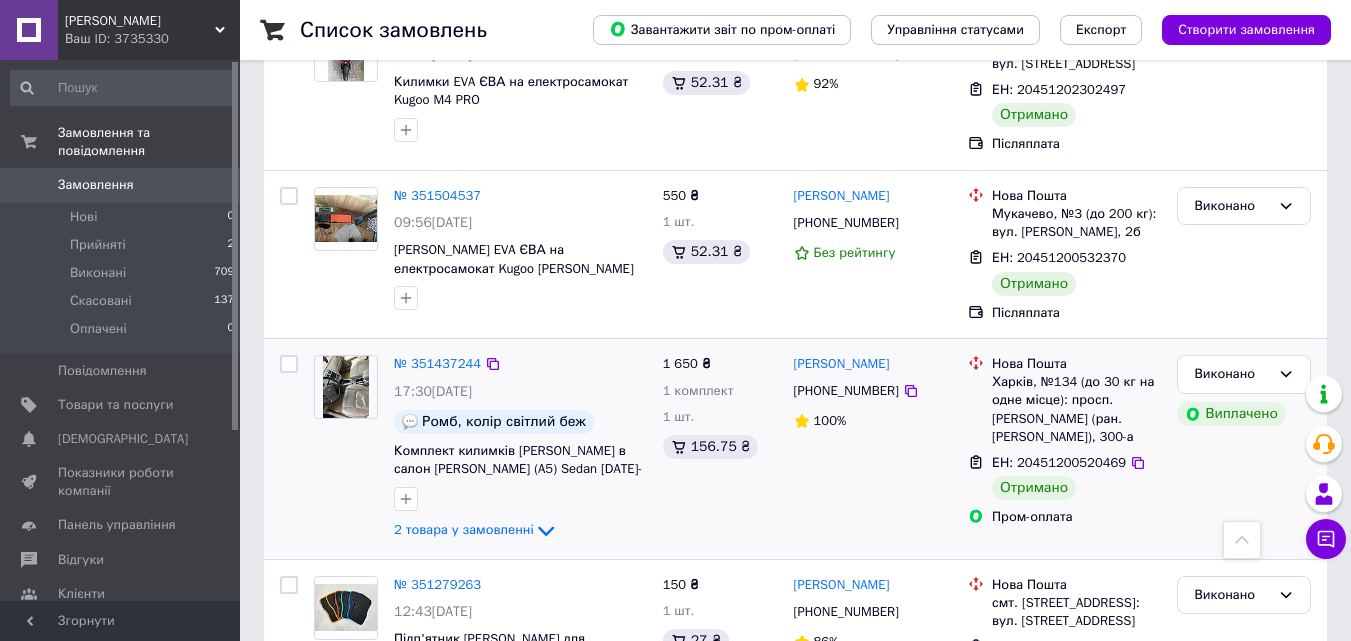 scroll, scrollTop: 500, scrollLeft: 0, axis: vertical 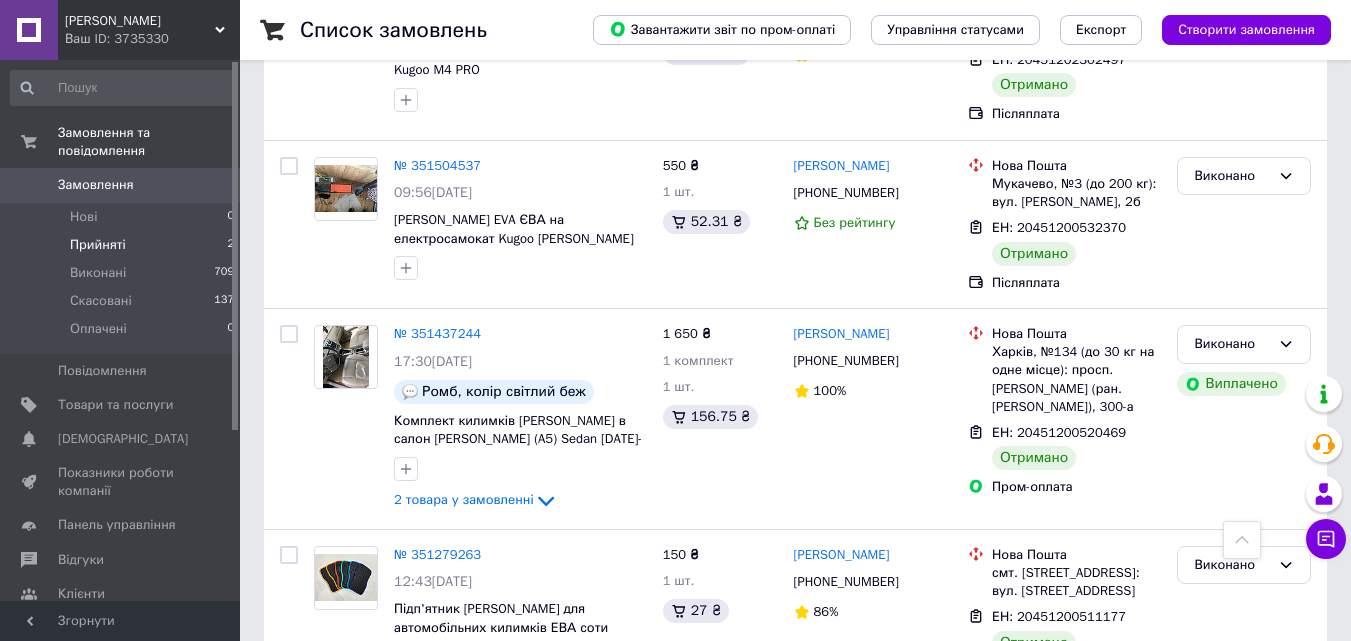 click on "Прийняті 2" at bounding box center (123, 245) 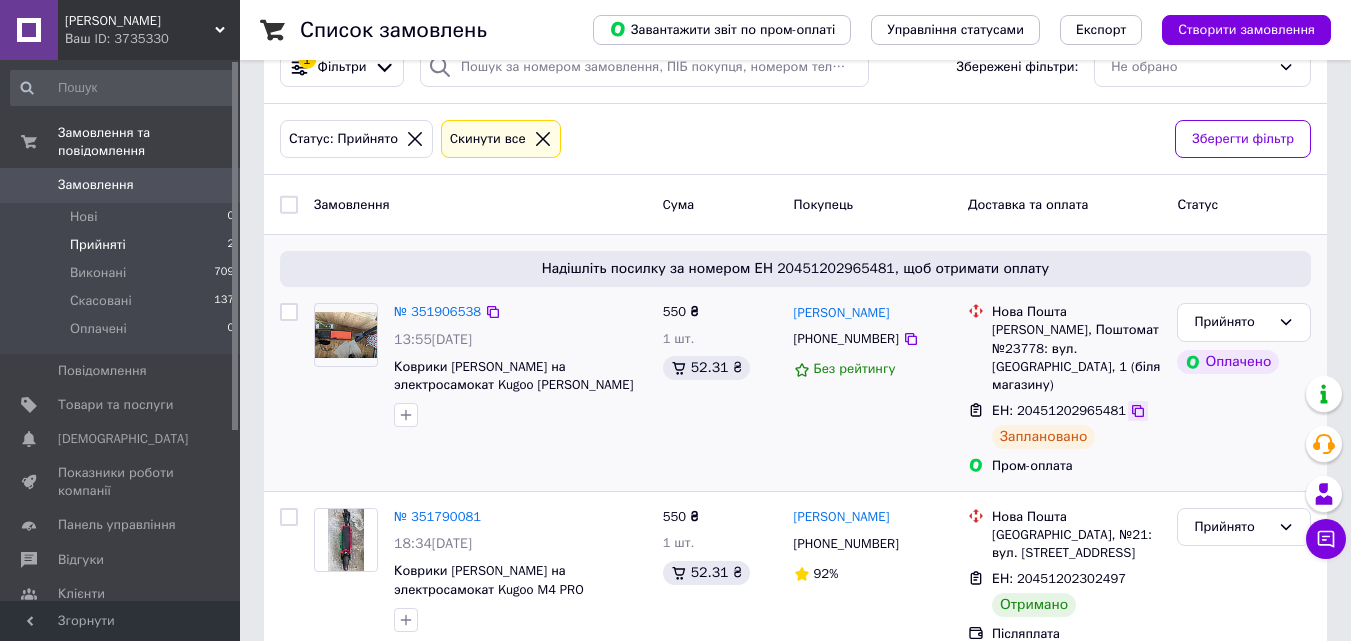 scroll, scrollTop: 76, scrollLeft: 0, axis: vertical 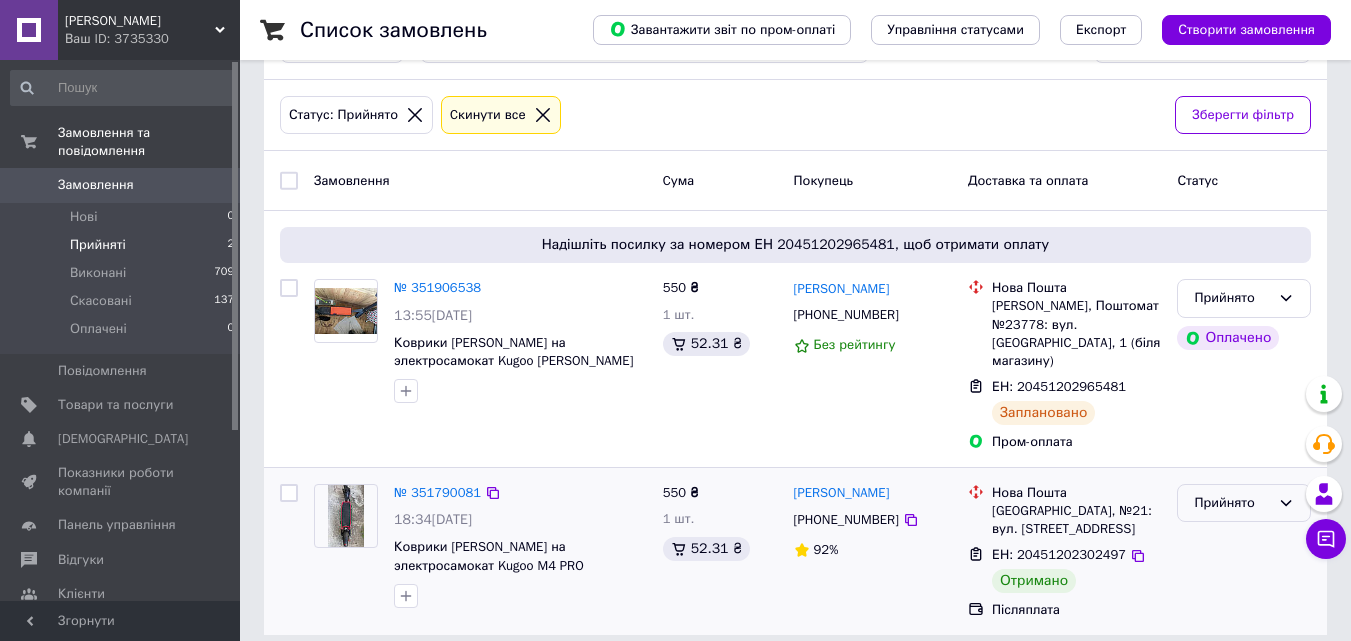 click on "Прийнято" at bounding box center [1232, 503] 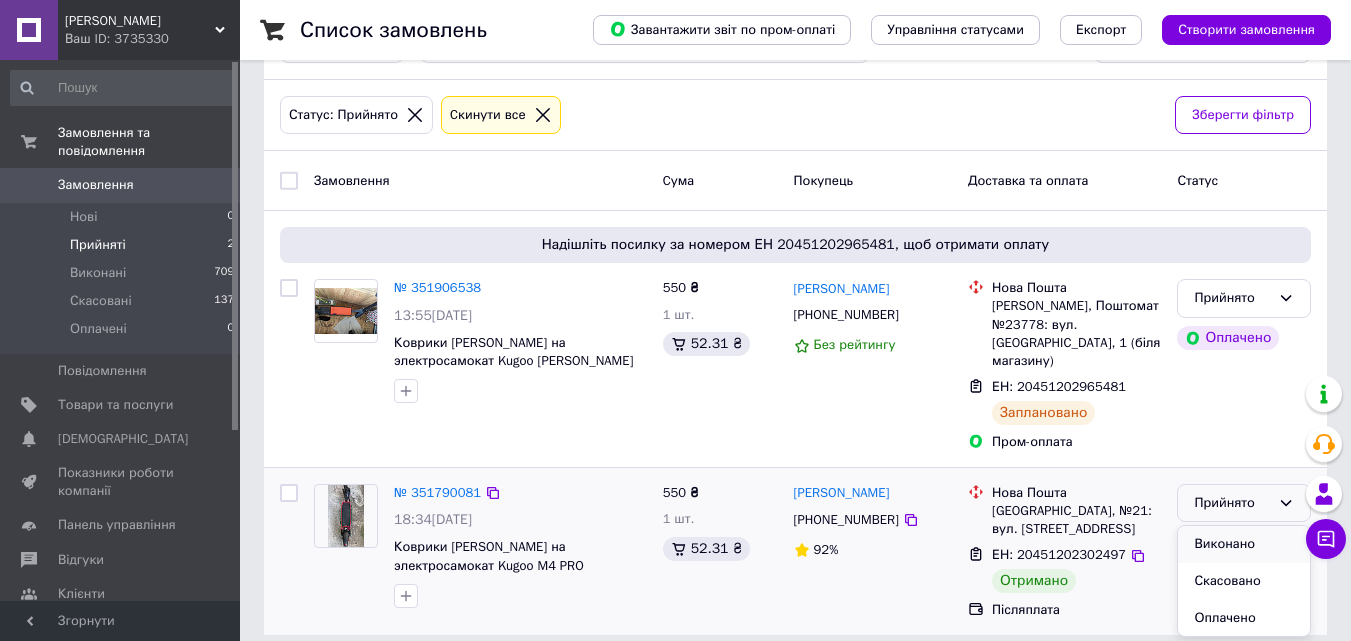 click on "Виконано" at bounding box center (1244, 544) 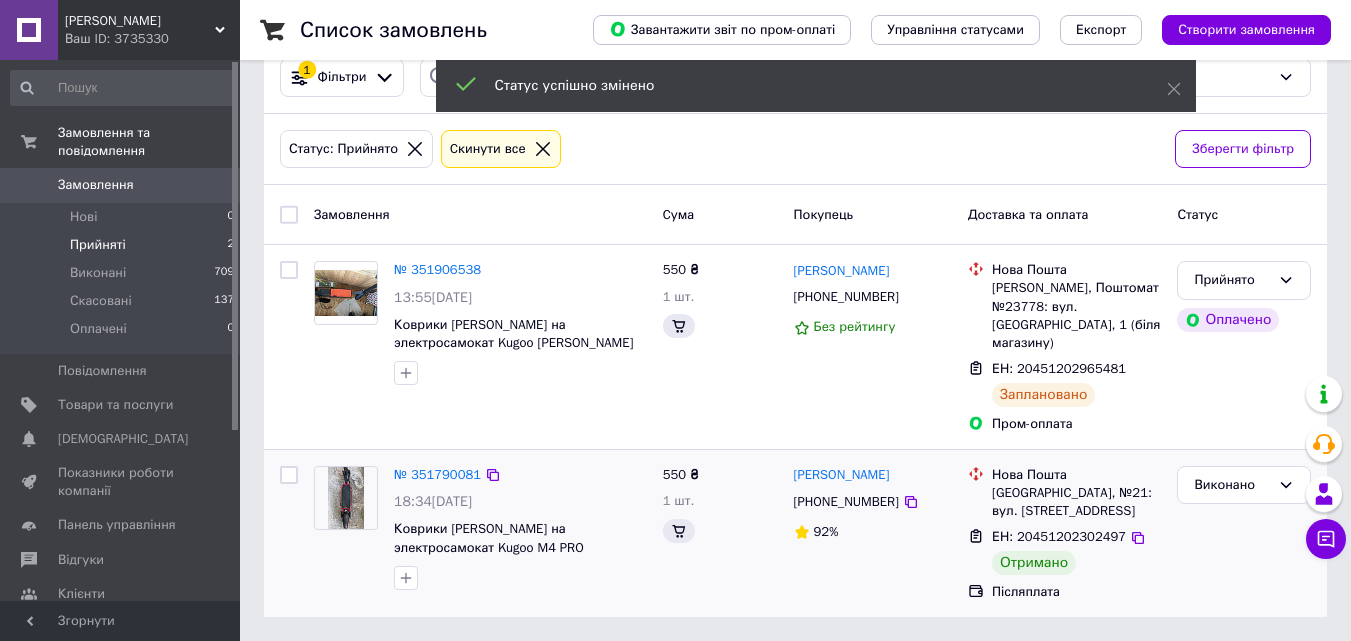 scroll, scrollTop: 76, scrollLeft: 0, axis: vertical 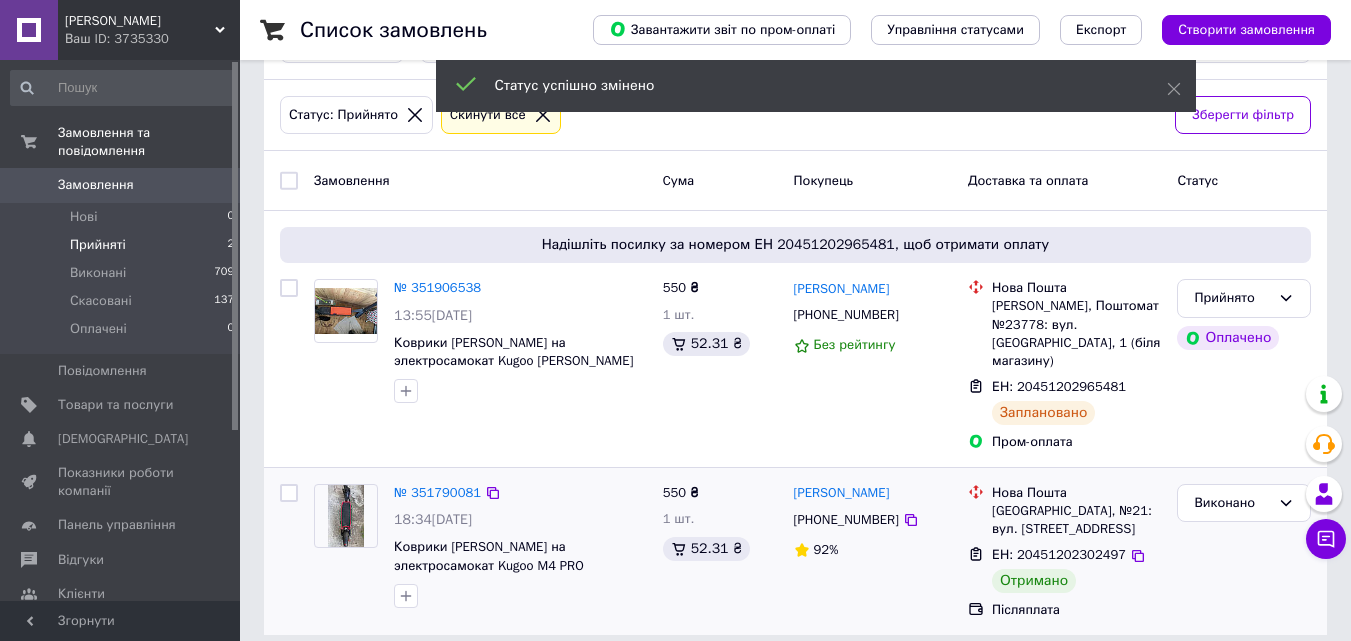 click on "Прийняті" at bounding box center [98, 245] 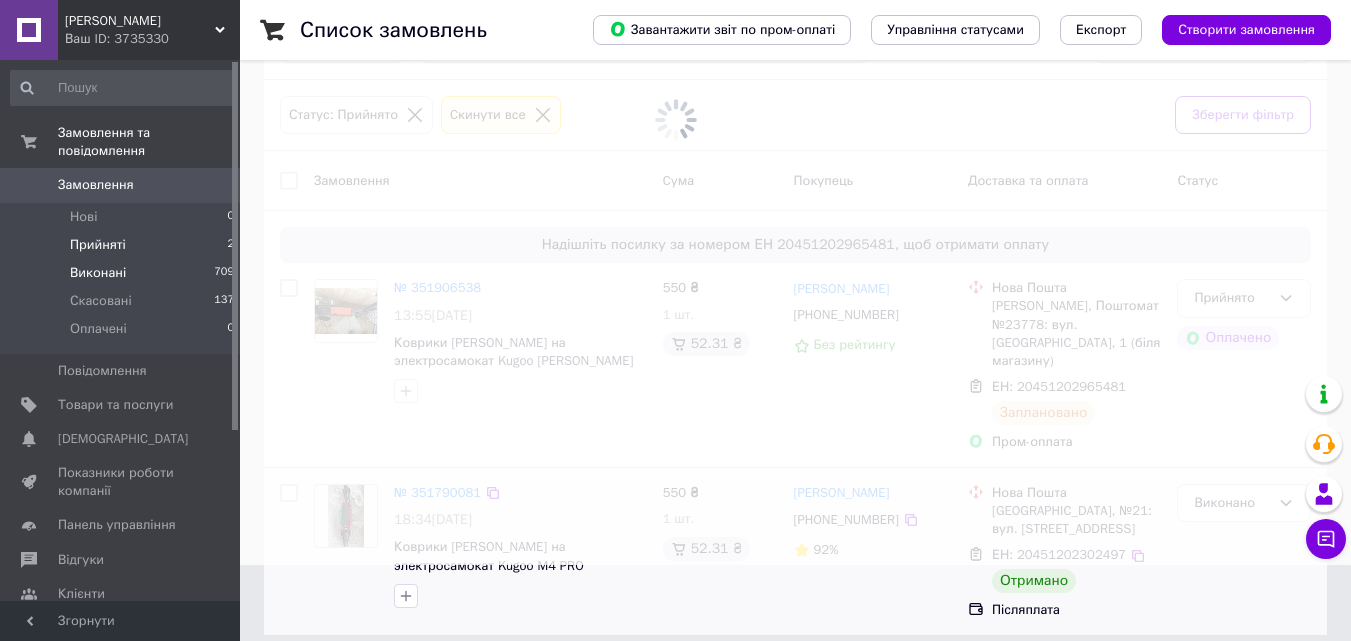 click on "Виконані" at bounding box center [98, 273] 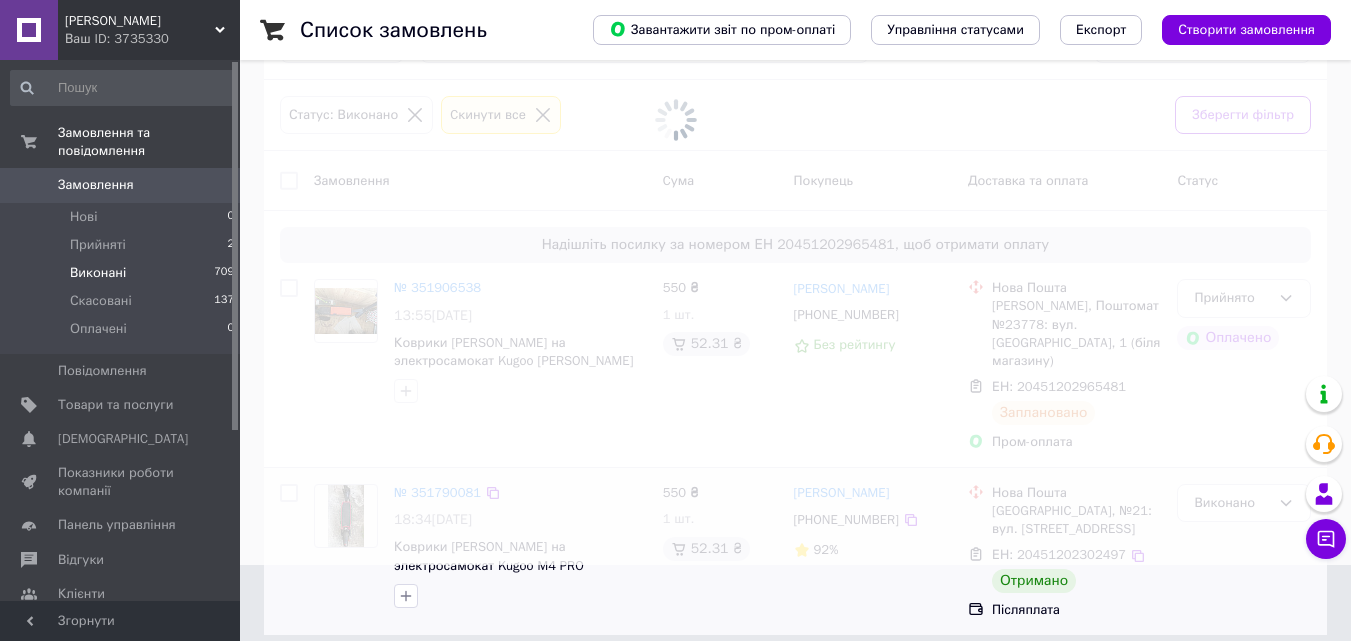 scroll, scrollTop: 0, scrollLeft: 0, axis: both 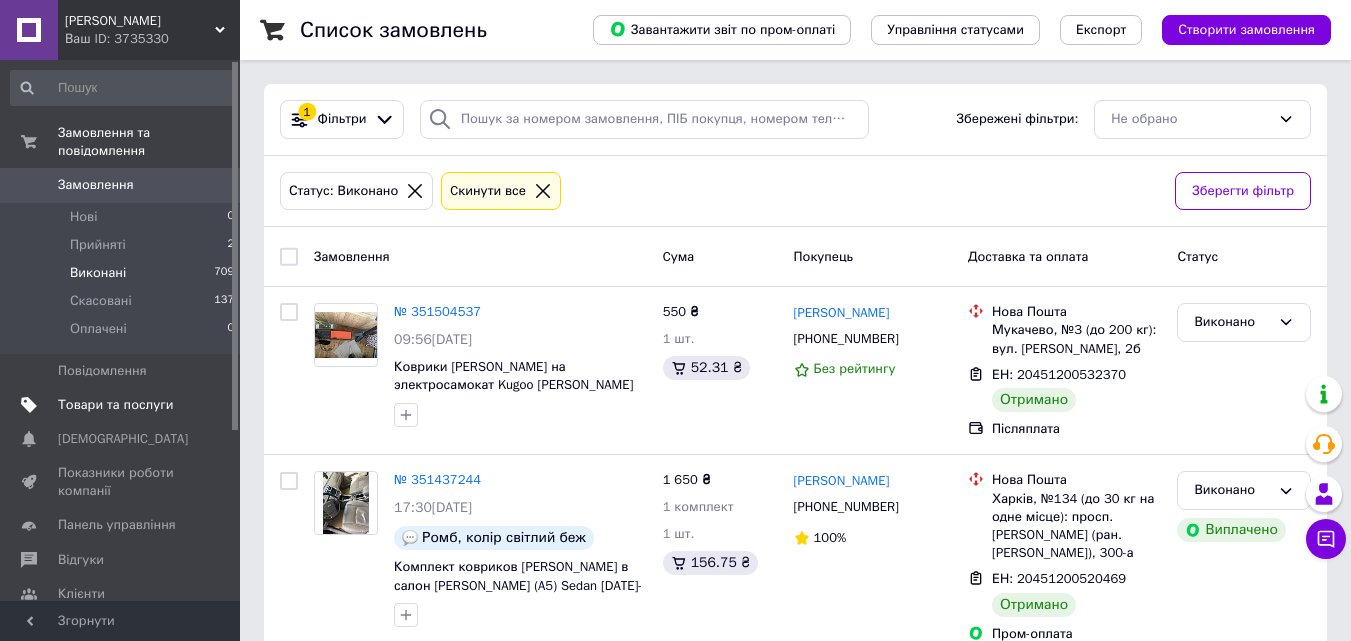 click on "Товари та послуги" at bounding box center (123, 405) 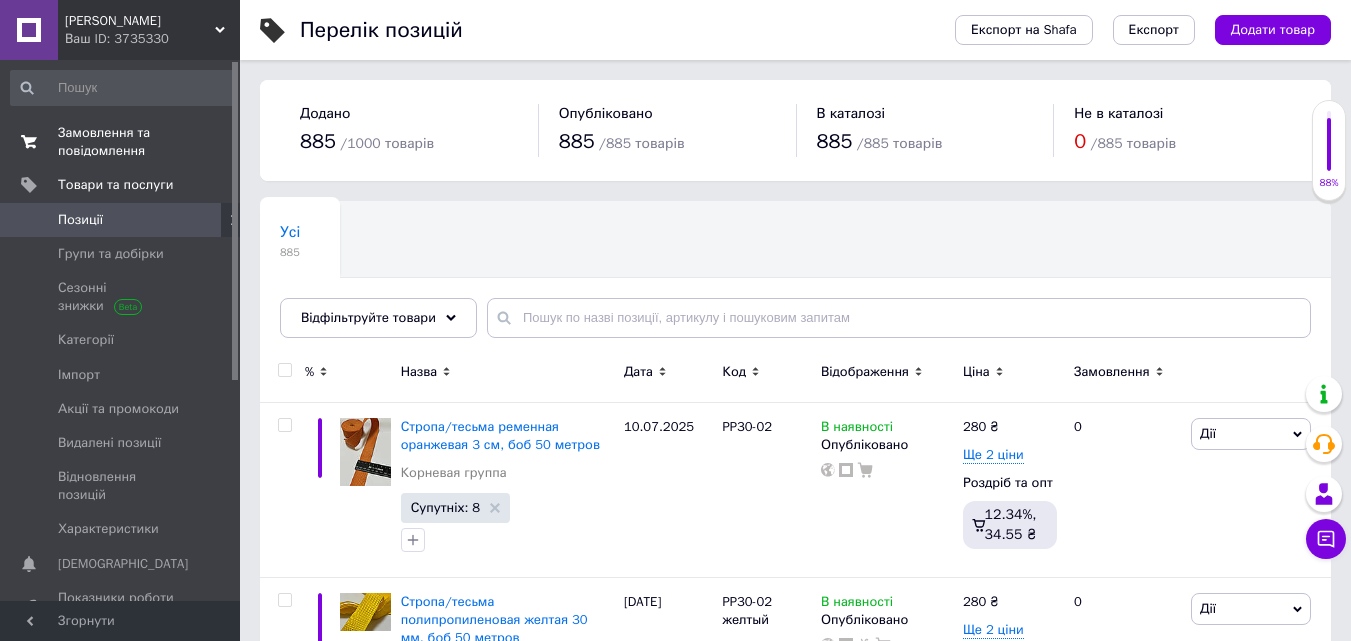 click on "Замовлення та повідомлення" at bounding box center [121, 142] 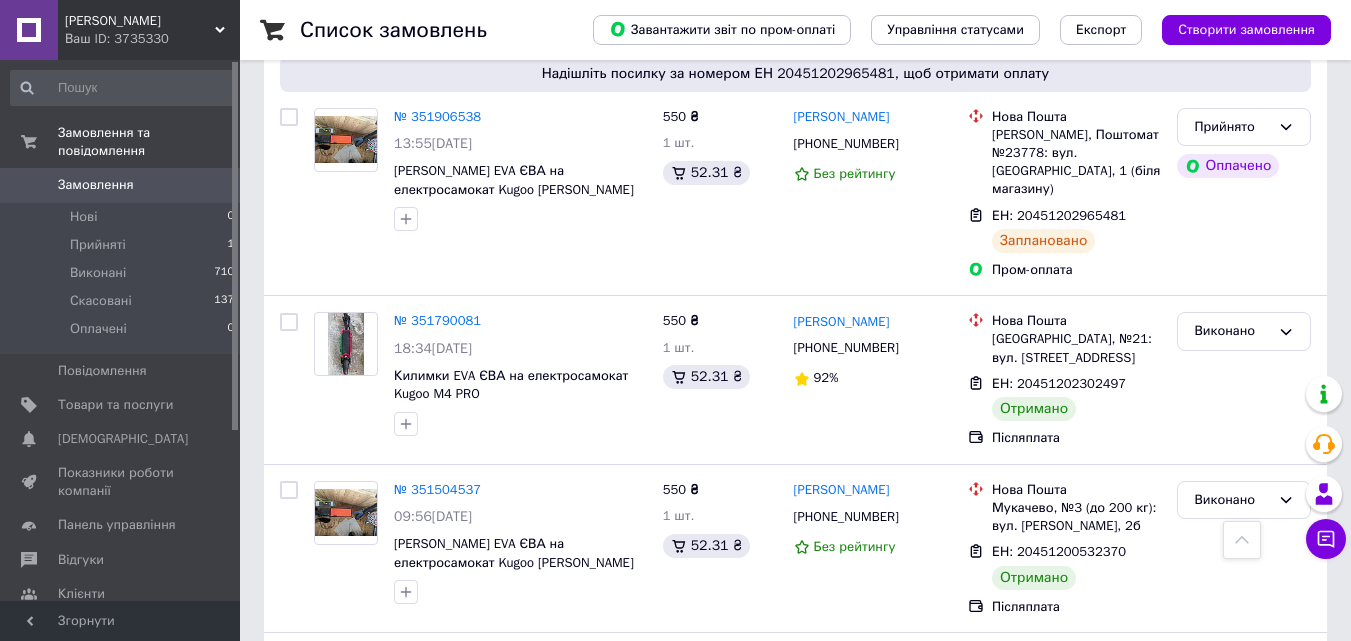 scroll, scrollTop: 0, scrollLeft: 0, axis: both 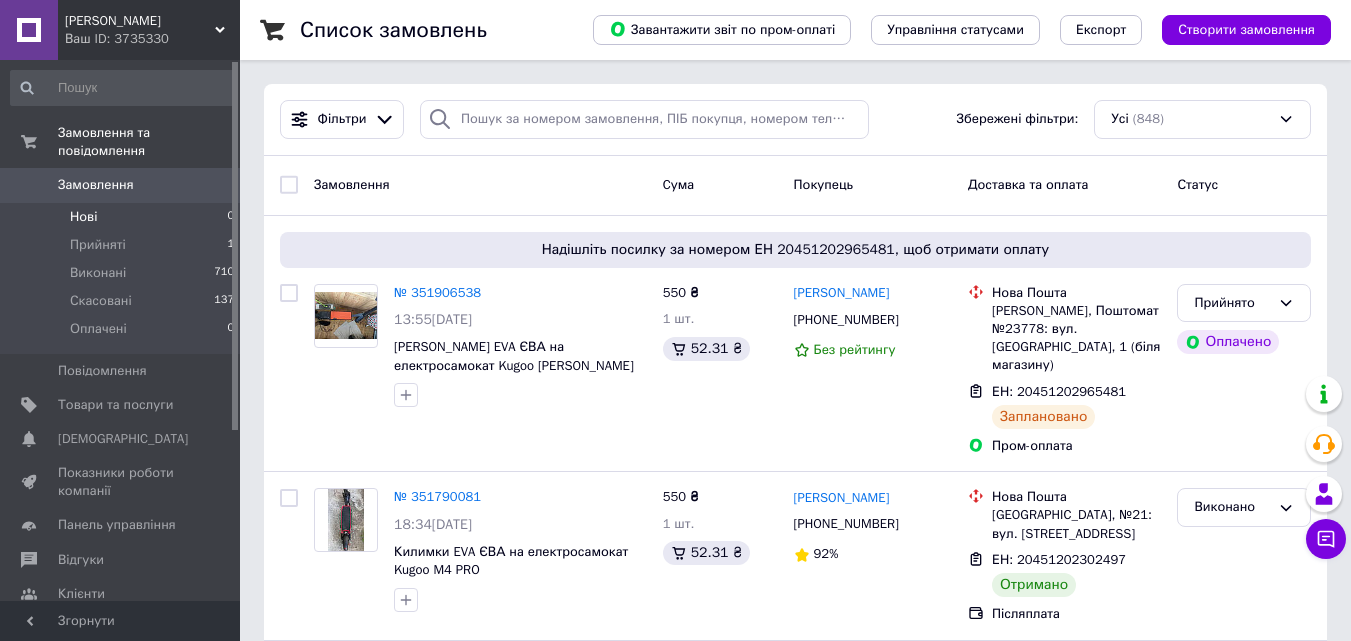 click on "Нові 0" at bounding box center (123, 217) 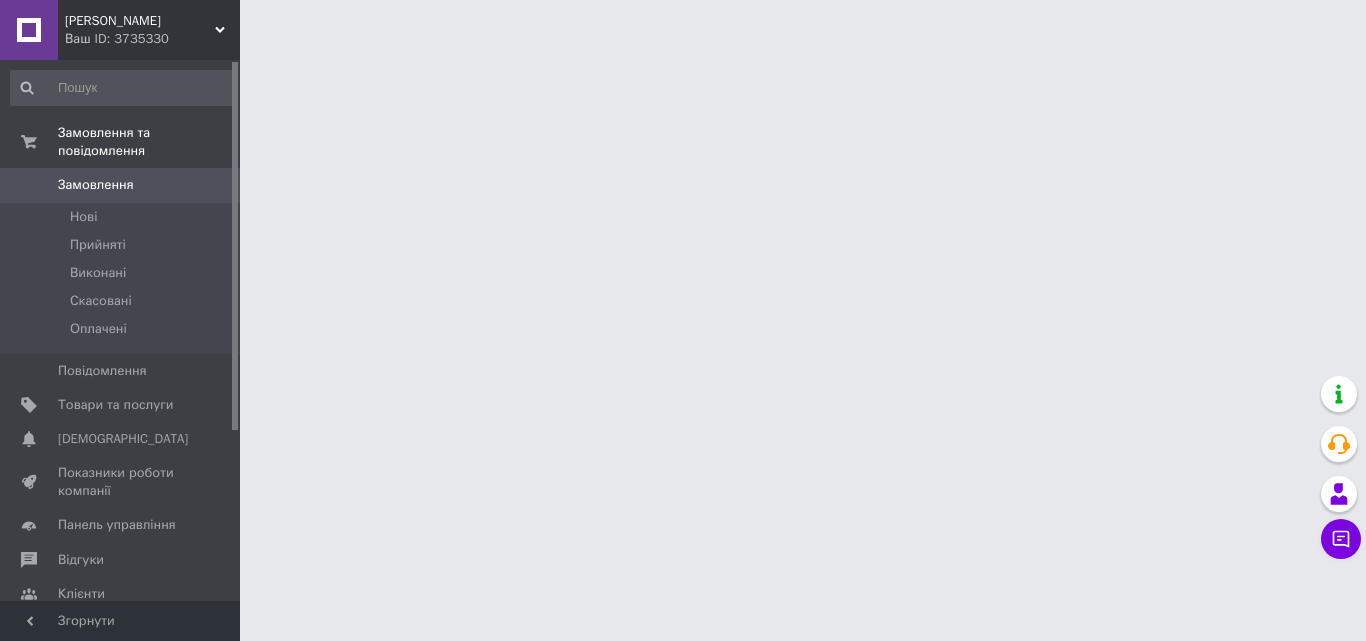 scroll, scrollTop: 0, scrollLeft: 0, axis: both 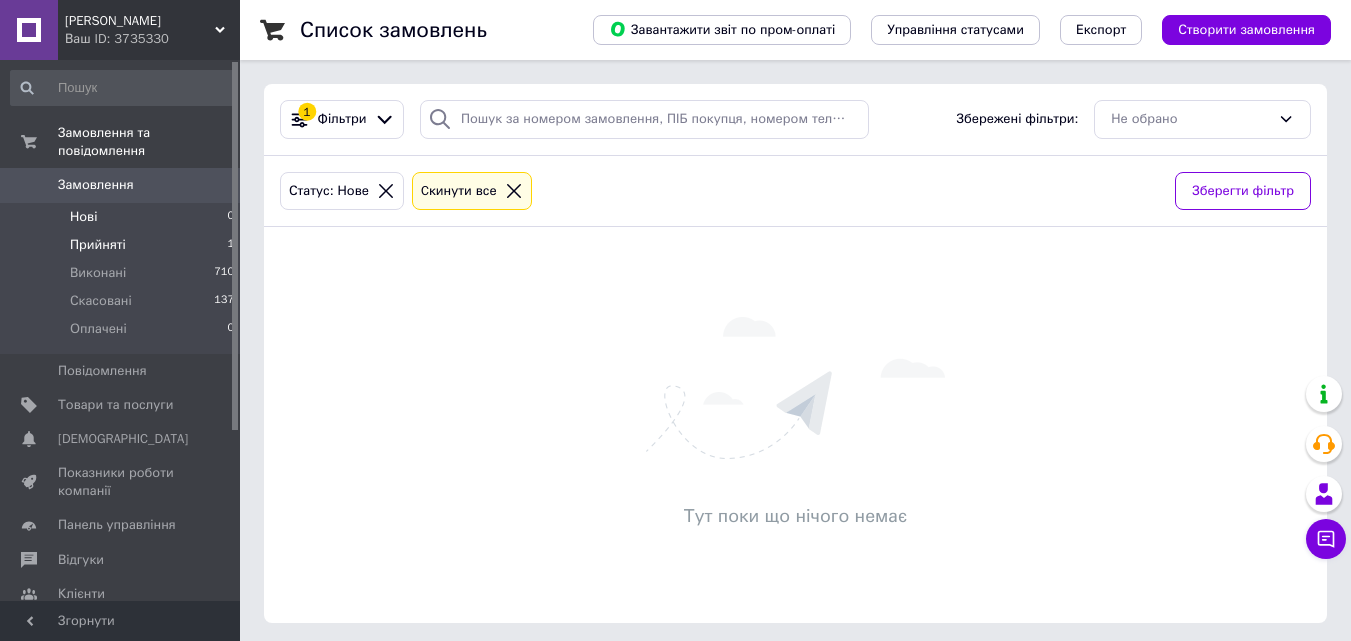 click on "Прийняті" at bounding box center [98, 245] 